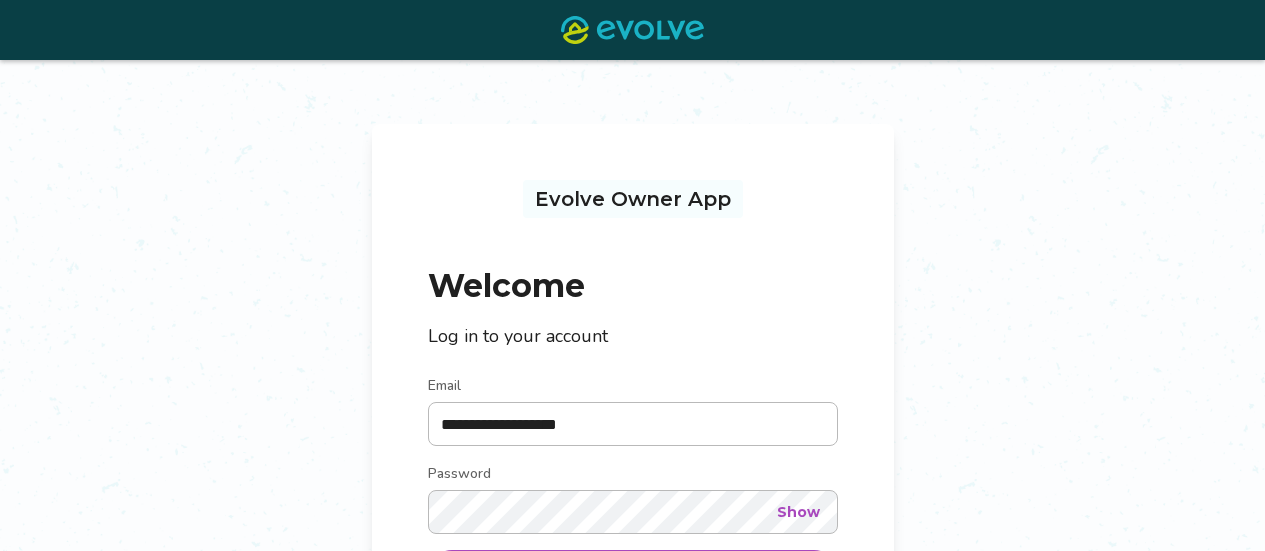 scroll, scrollTop: 104, scrollLeft: 0, axis: vertical 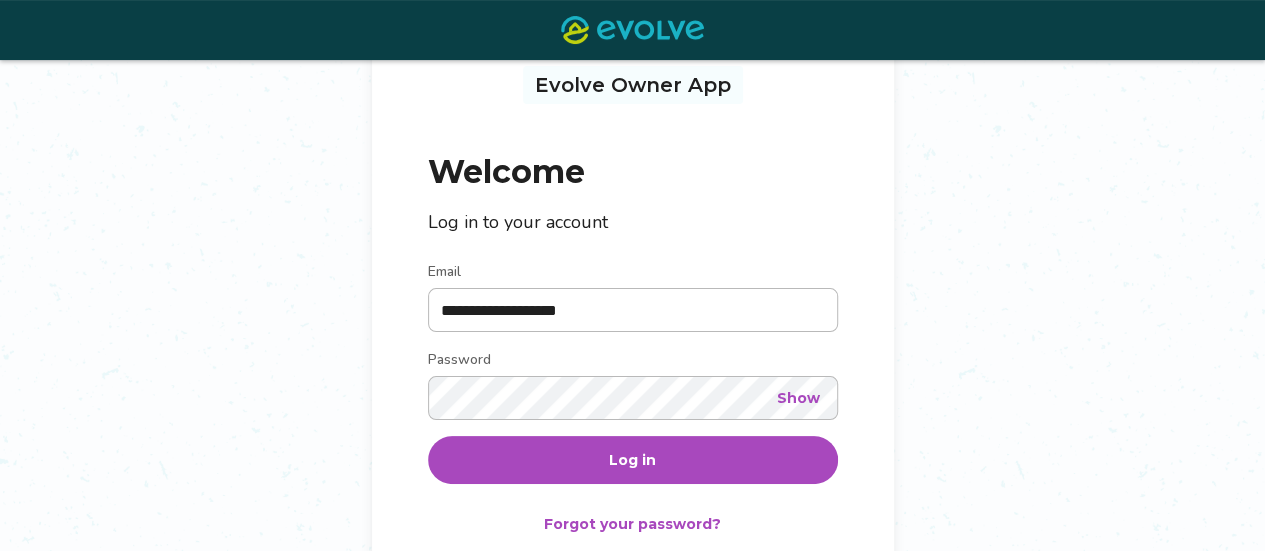 click on "Log in" at bounding box center [632, 460] 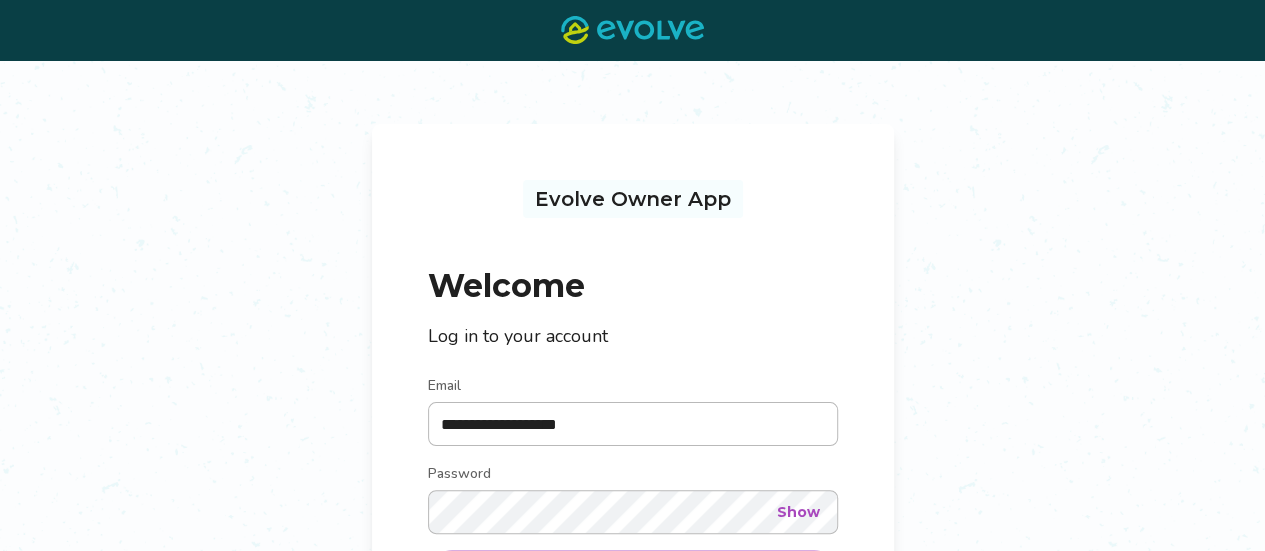 scroll, scrollTop: 0, scrollLeft: 0, axis: both 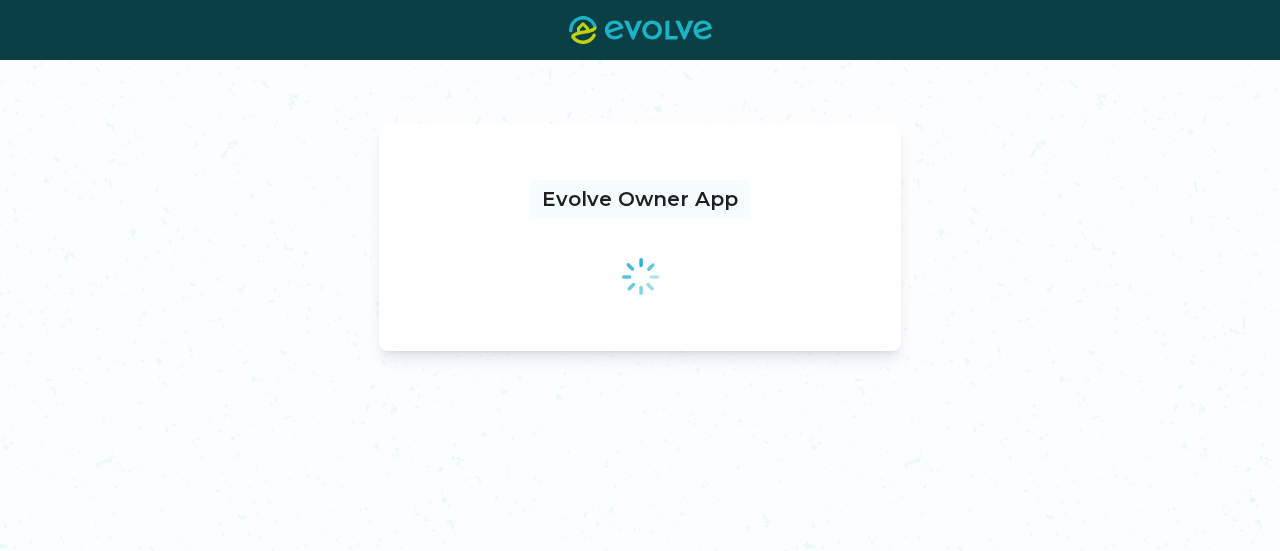 drag, startPoint x: 1271, startPoint y: 163, endPoint x: 1272, endPoint y: 123, distance: 40.012497 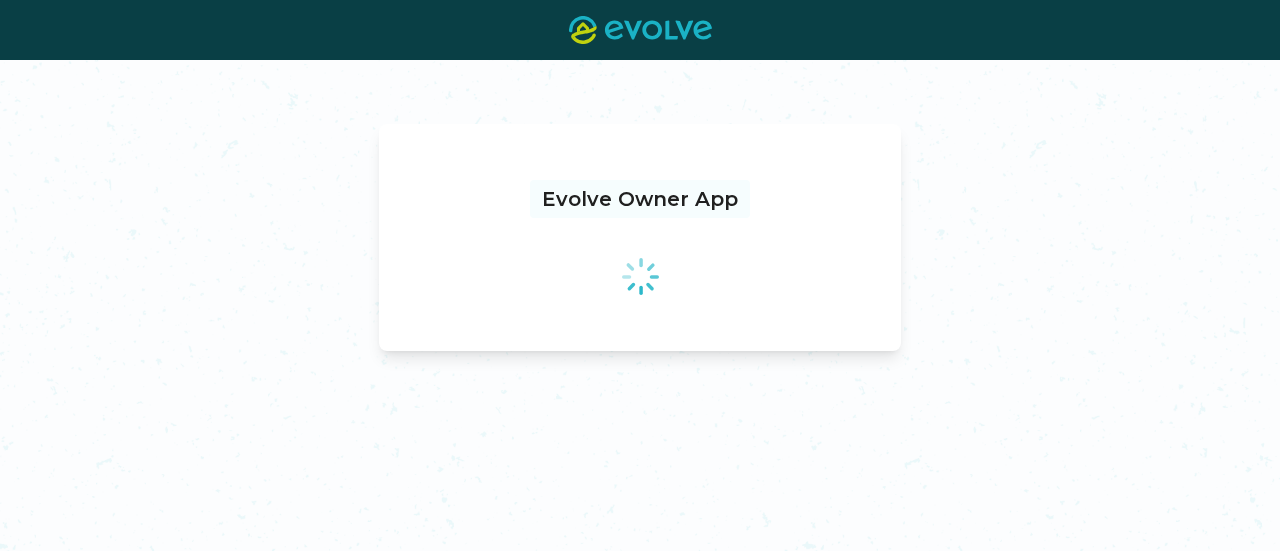 click on "Evolve Owner App" at bounding box center [640, 275] 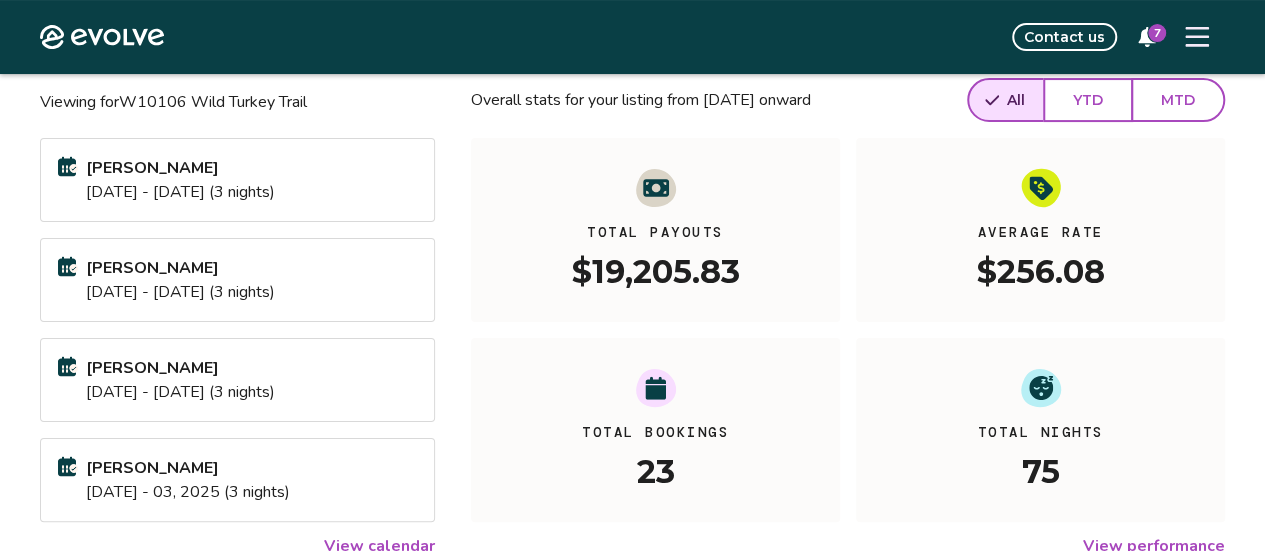 scroll, scrollTop: 164, scrollLeft: 0, axis: vertical 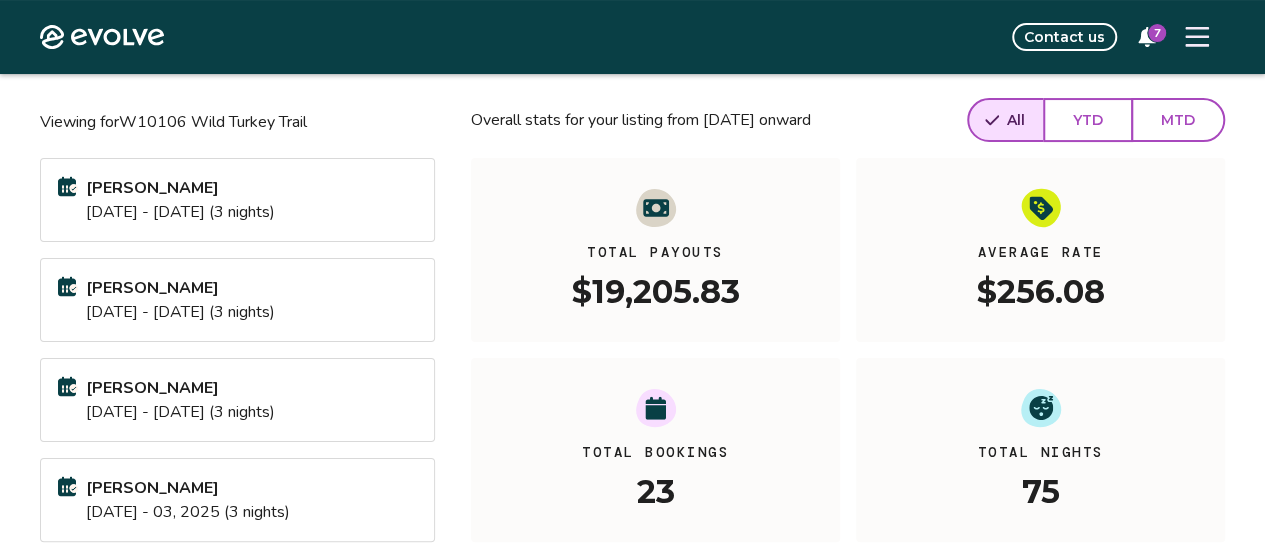 click on "[DATE] - [DATE] (3 nights)" at bounding box center (180, 212) 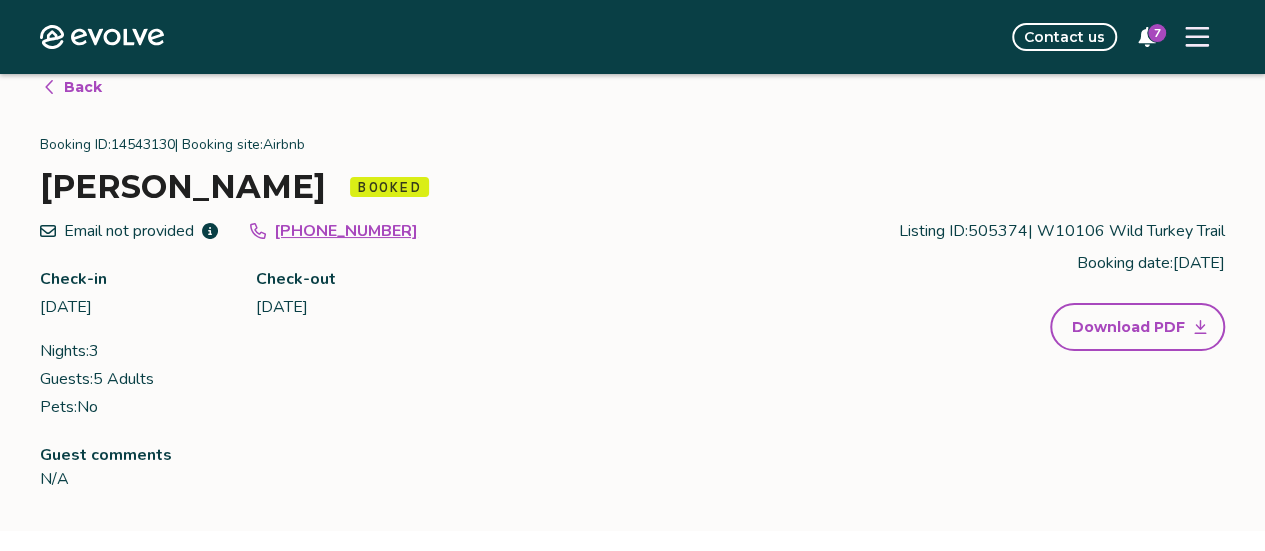 scroll, scrollTop: 0, scrollLeft: 0, axis: both 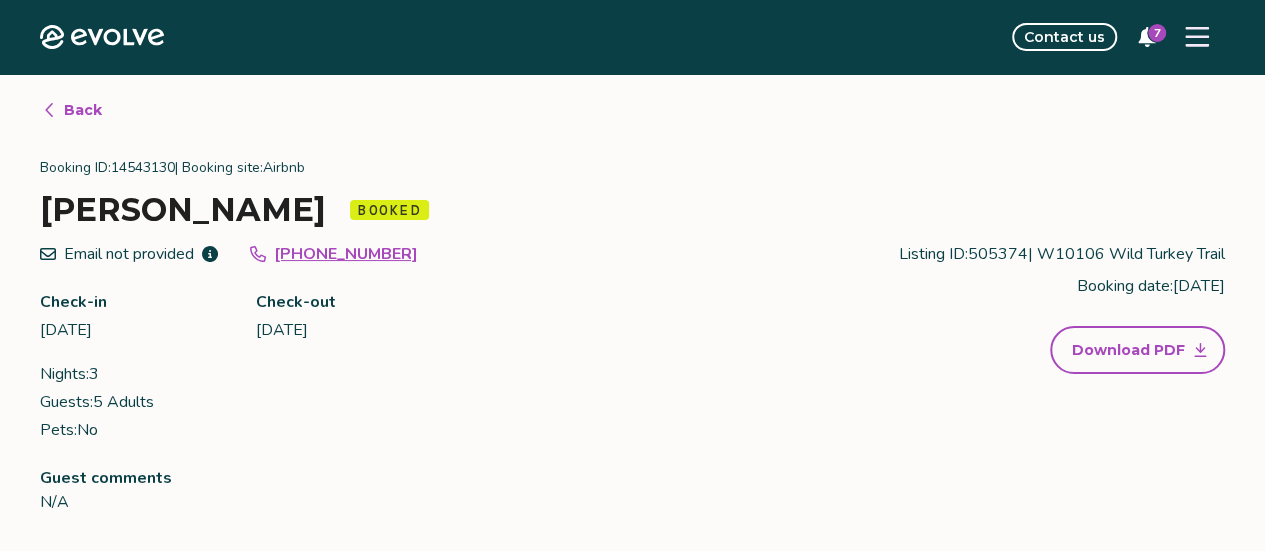click 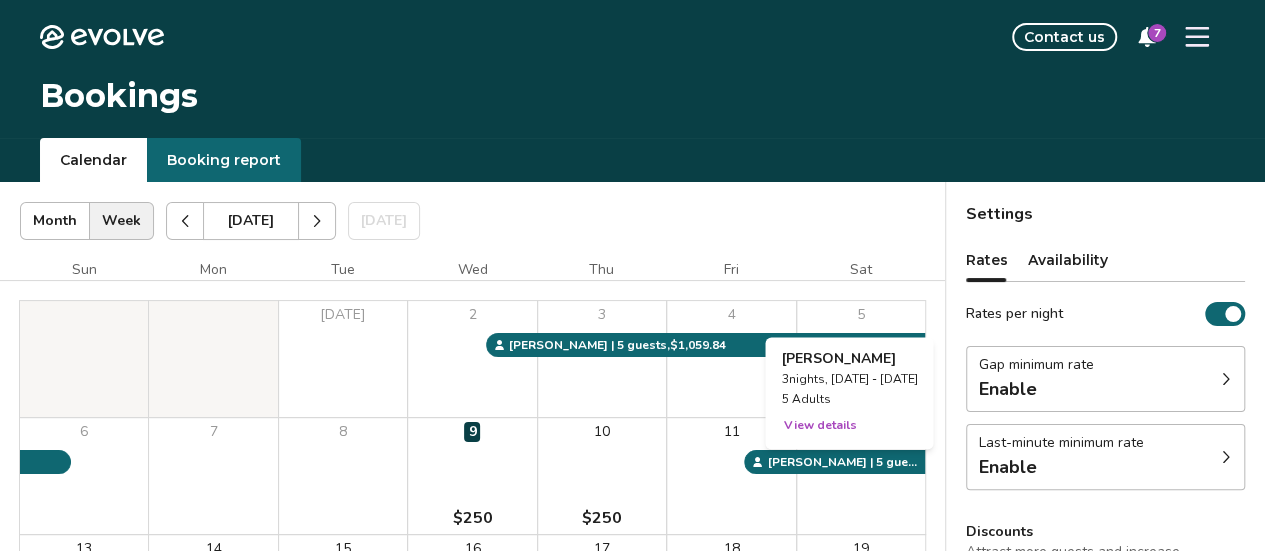 click on "12" at bounding box center (861, 476) 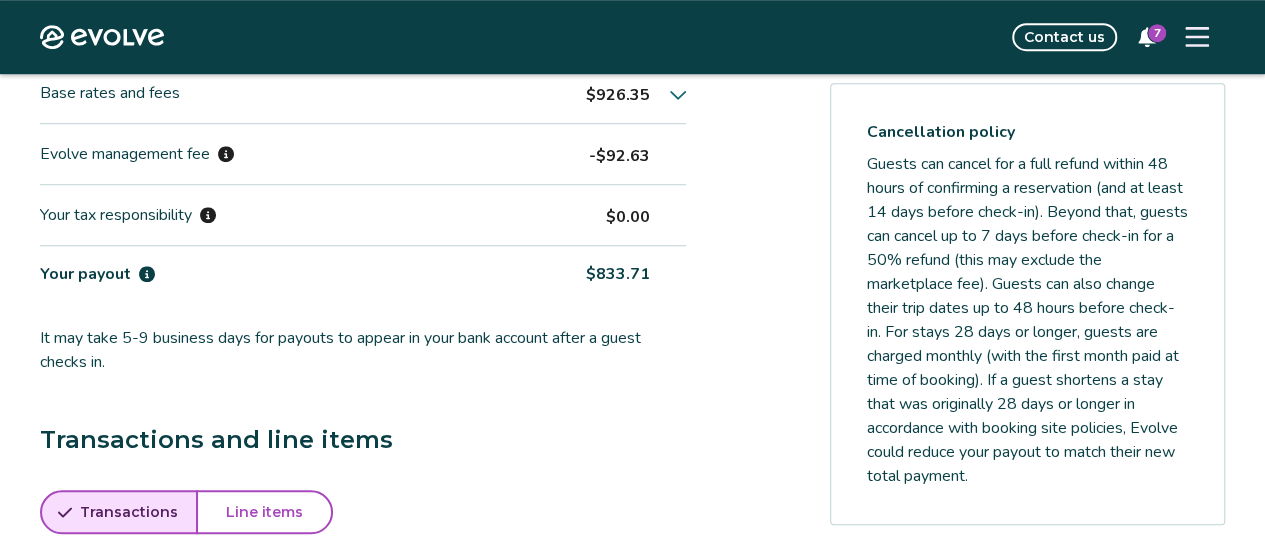 scroll, scrollTop: 673, scrollLeft: 0, axis: vertical 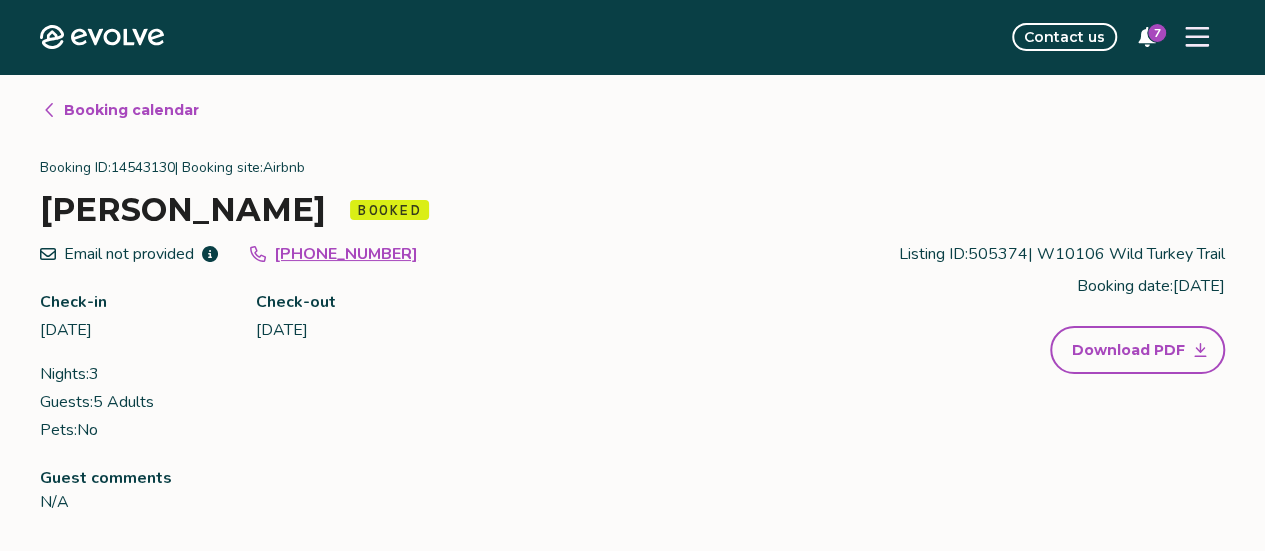 click on "Contact us" at bounding box center (1064, 37) 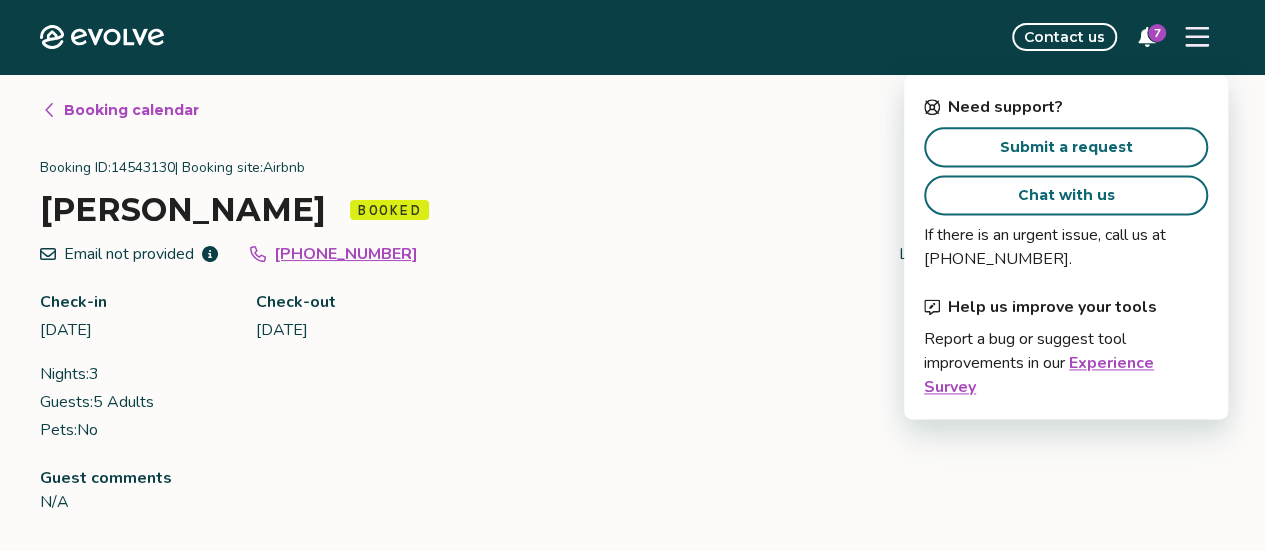 click on "Submit a request" at bounding box center [1066, 147] 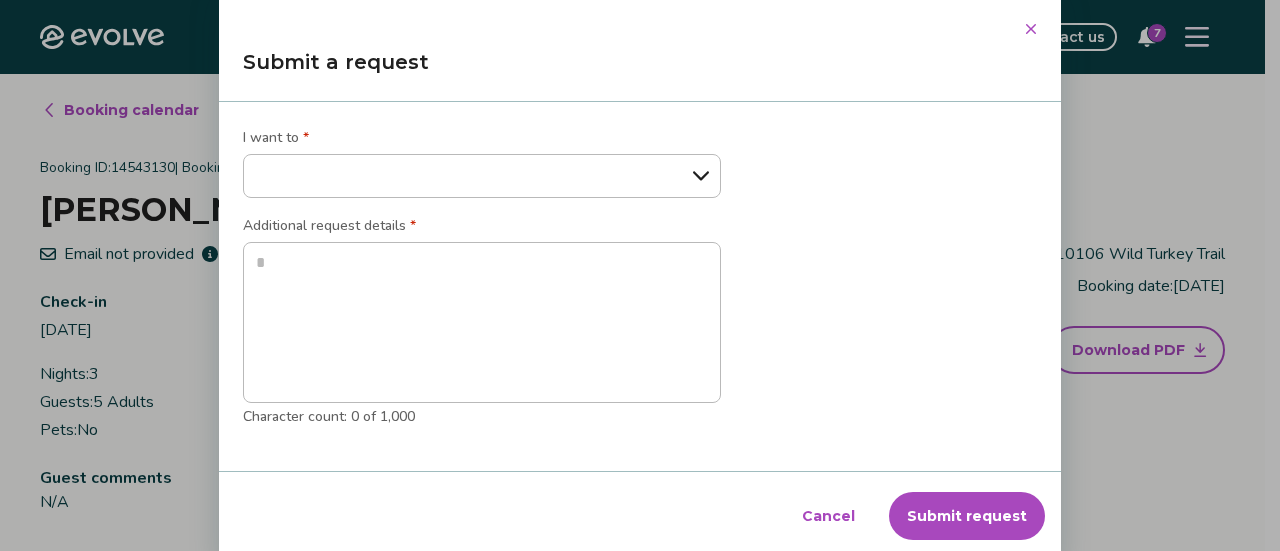 drag, startPoint x: 590, startPoint y: 177, endPoint x: 608, endPoint y: 178, distance: 18.027756 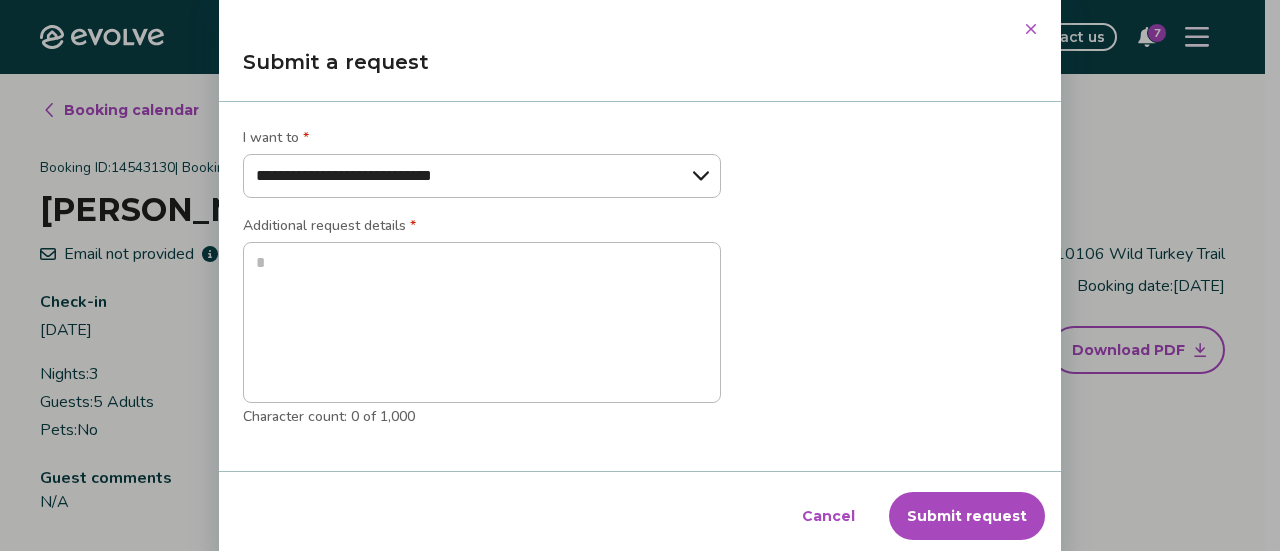 click on "**********" at bounding box center [482, 176] 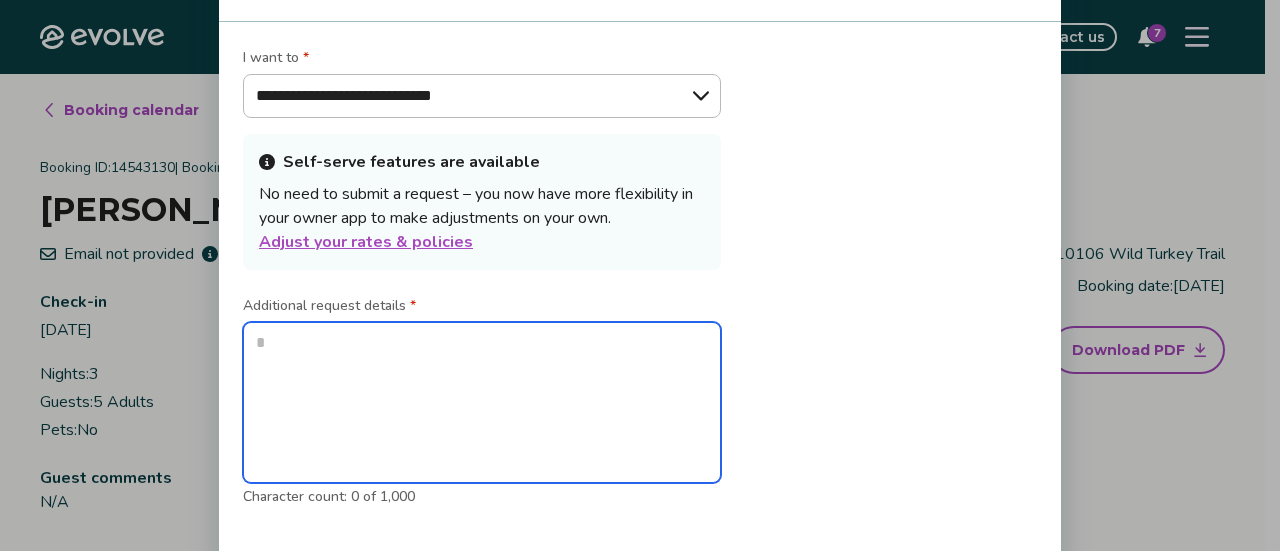 click at bounding box center [482, 402] 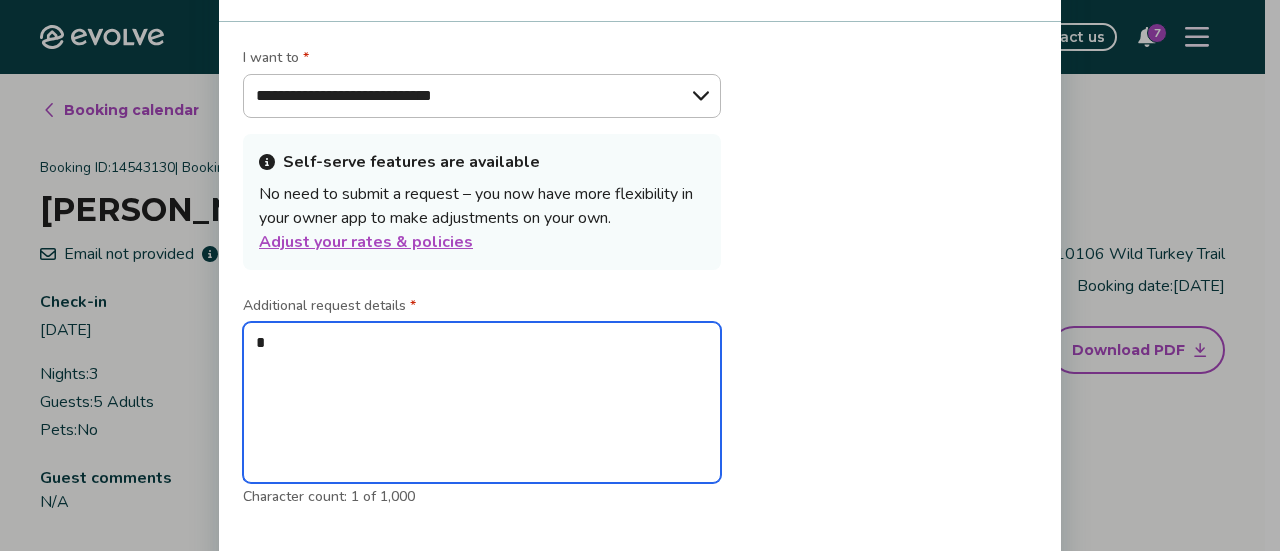 type on "**" 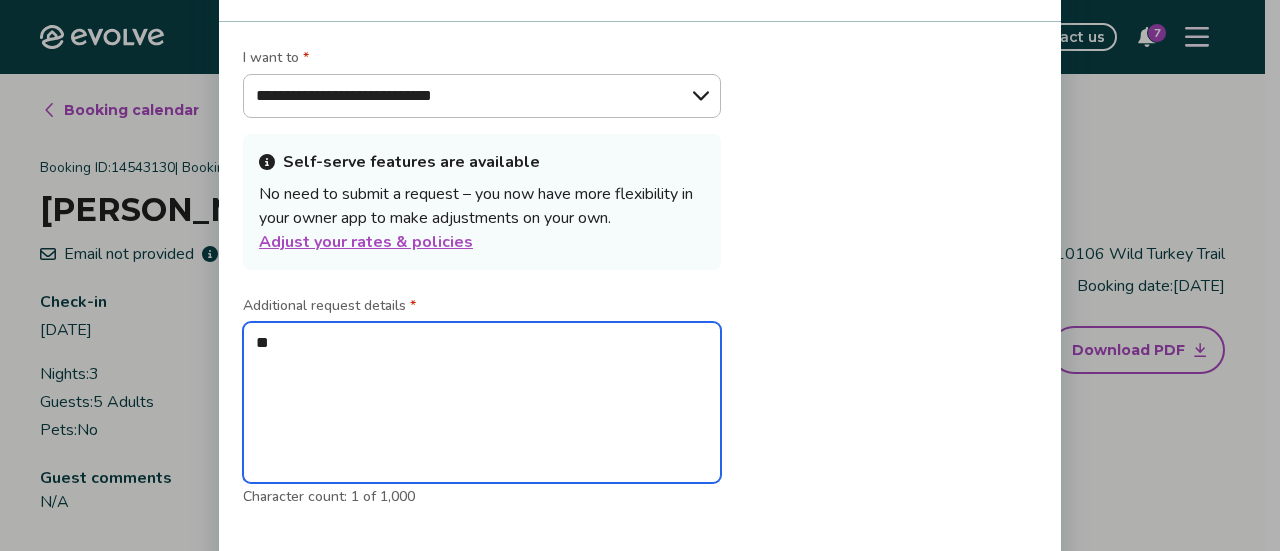 type on "**" 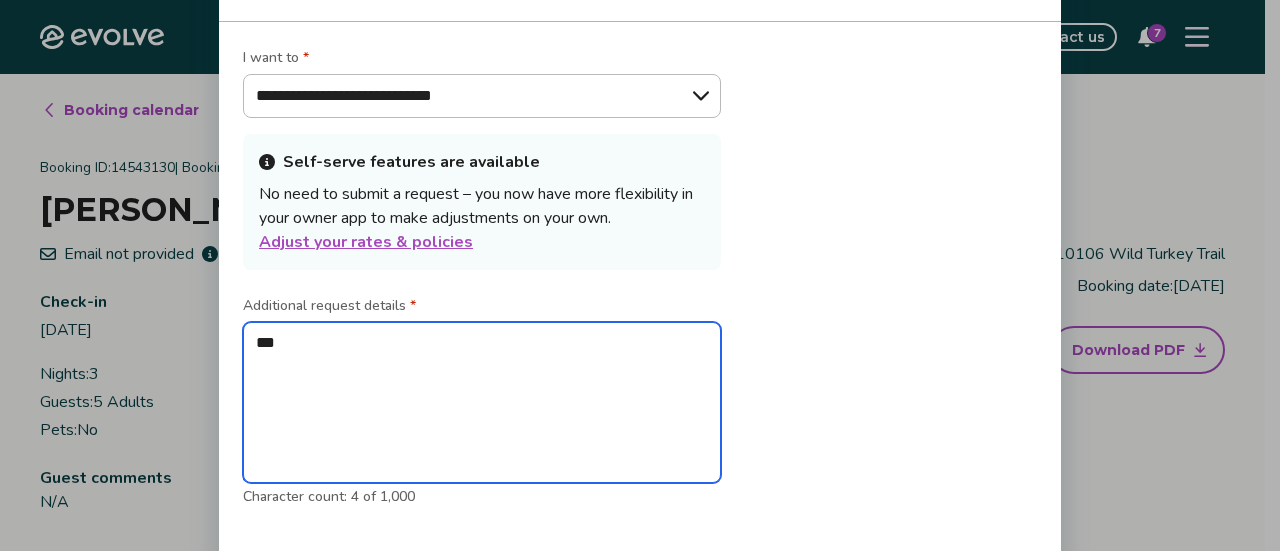 type on "****" 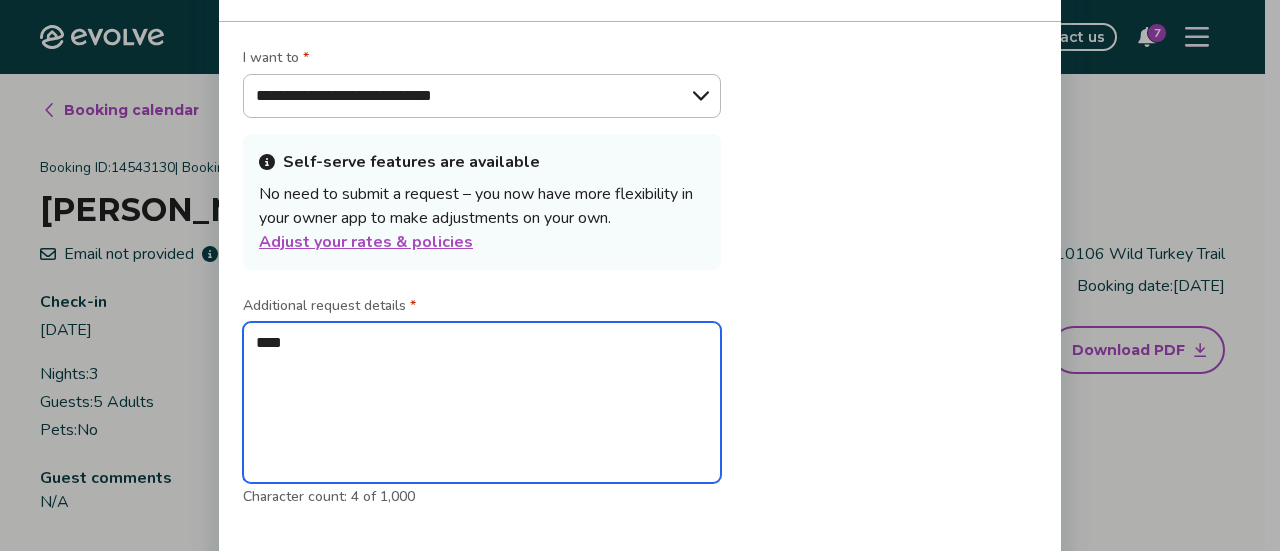 type on "****" 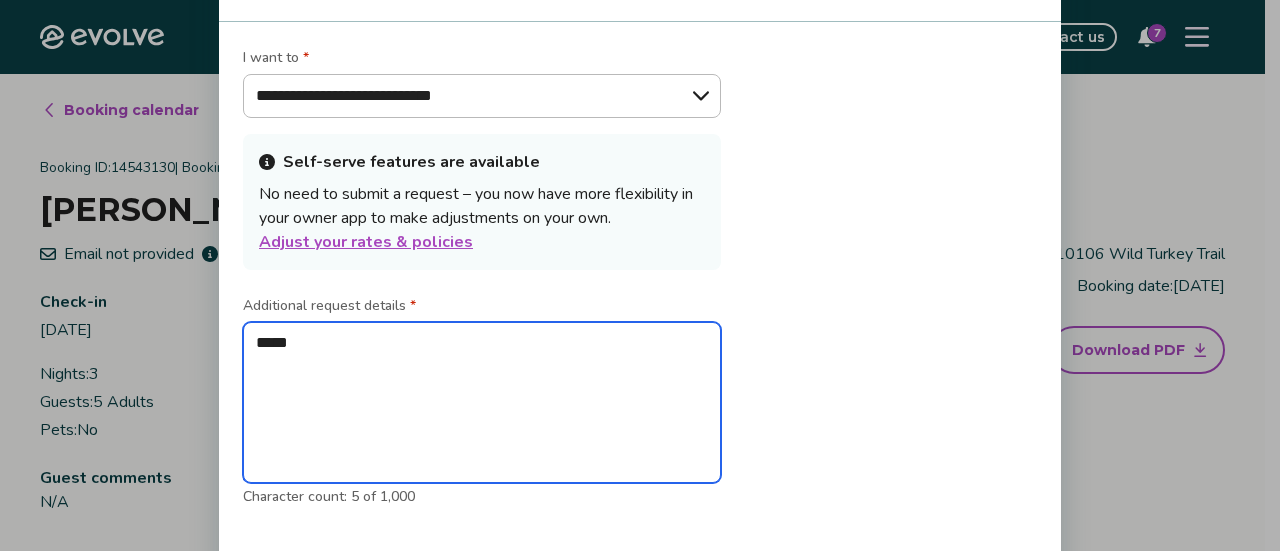 type on "******" 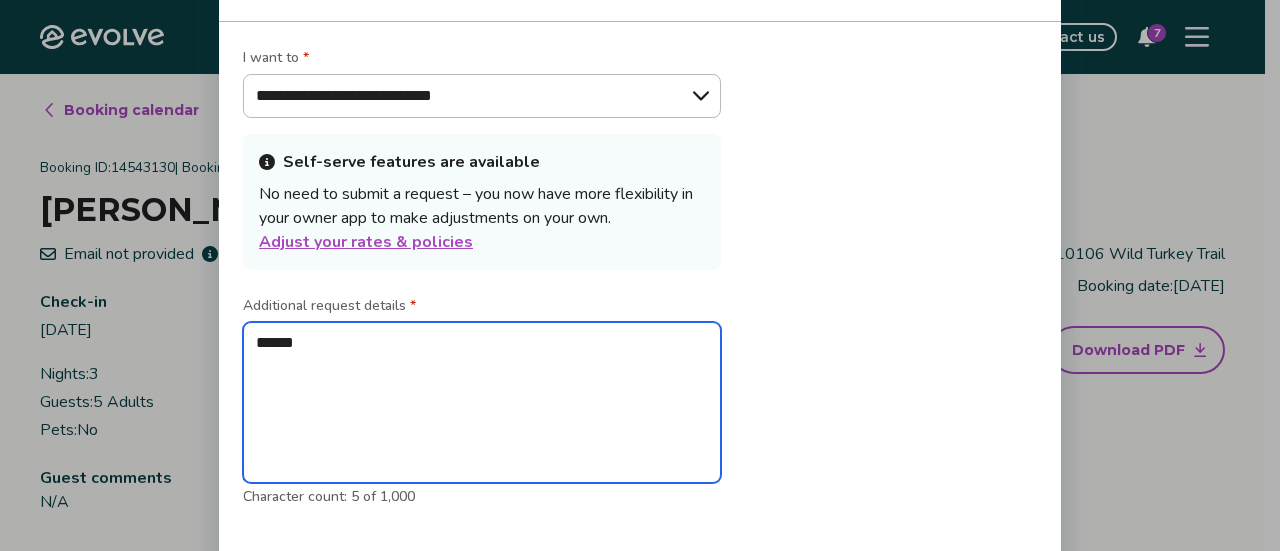 type on "*******" 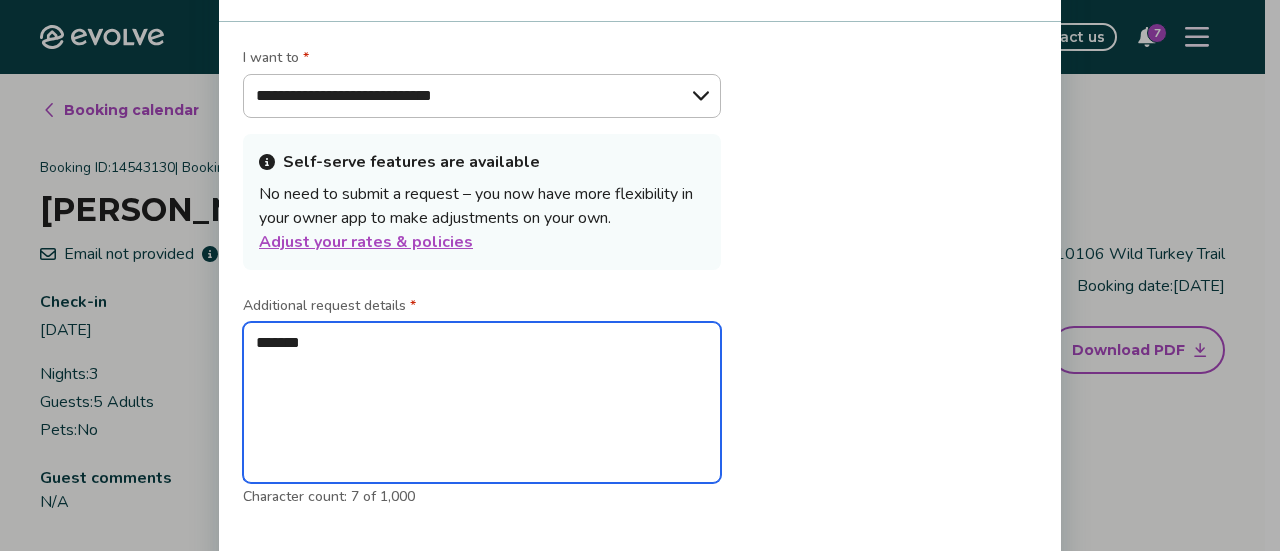 type on "********" 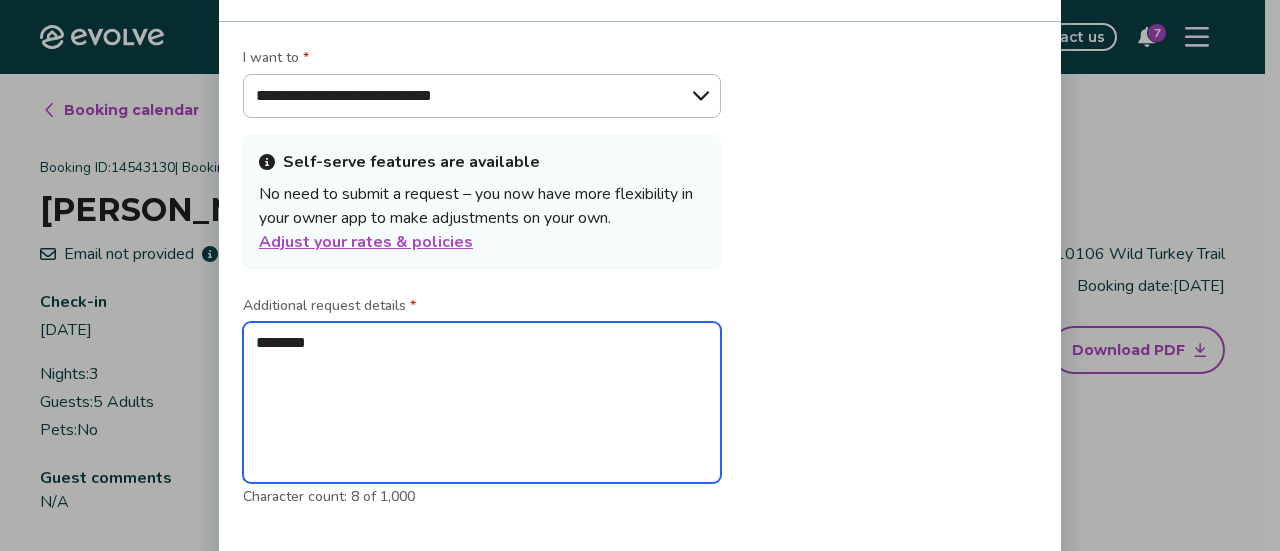 type on "*********" 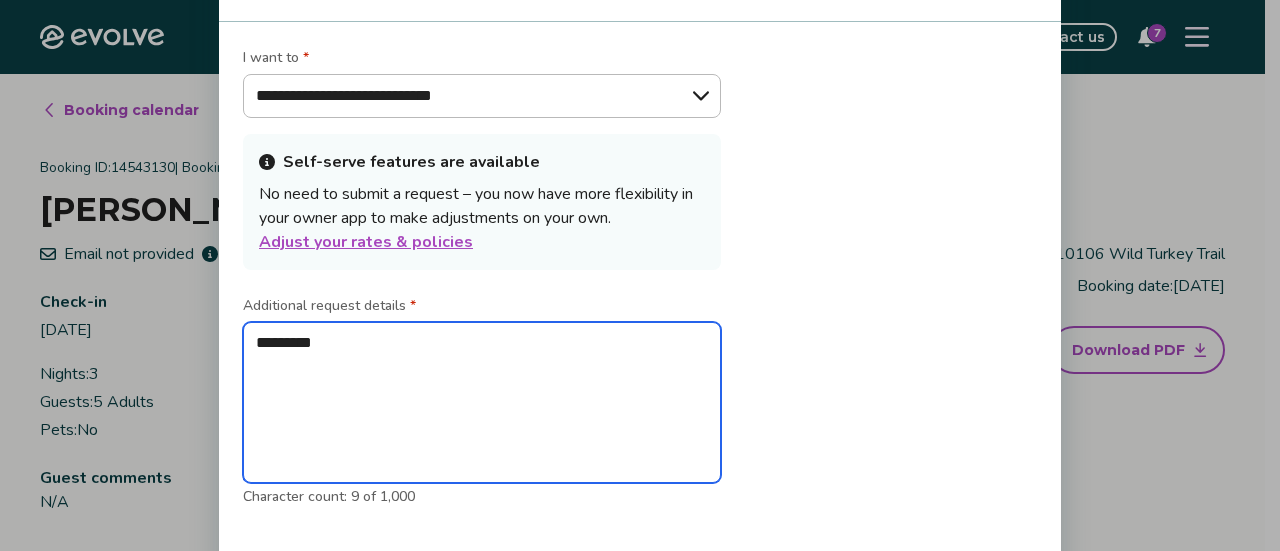 type on "**********" 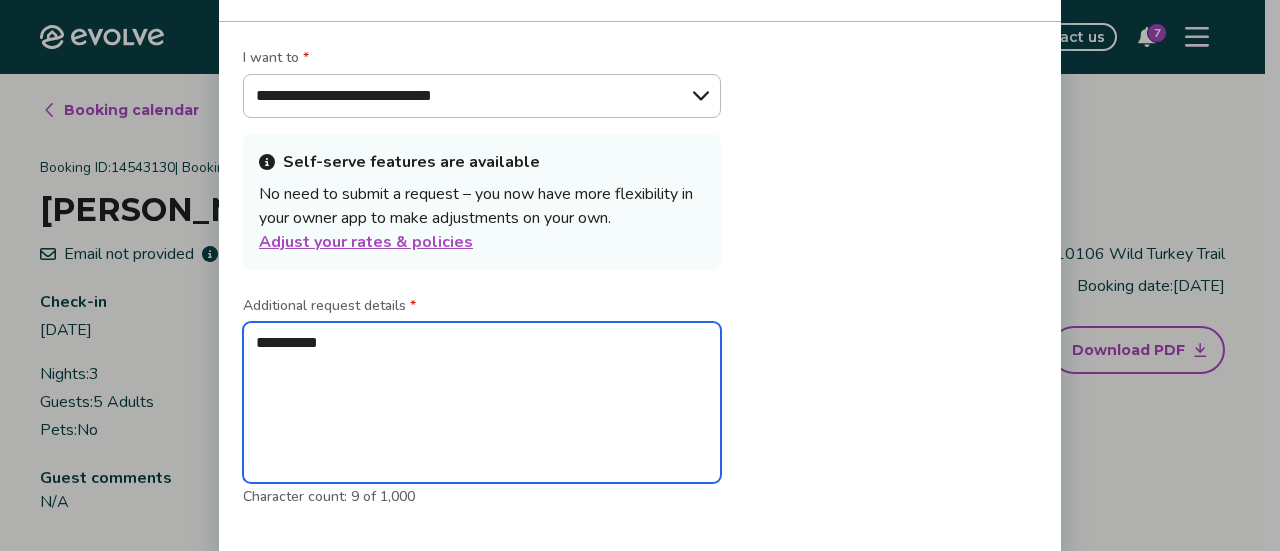 type on "**********" 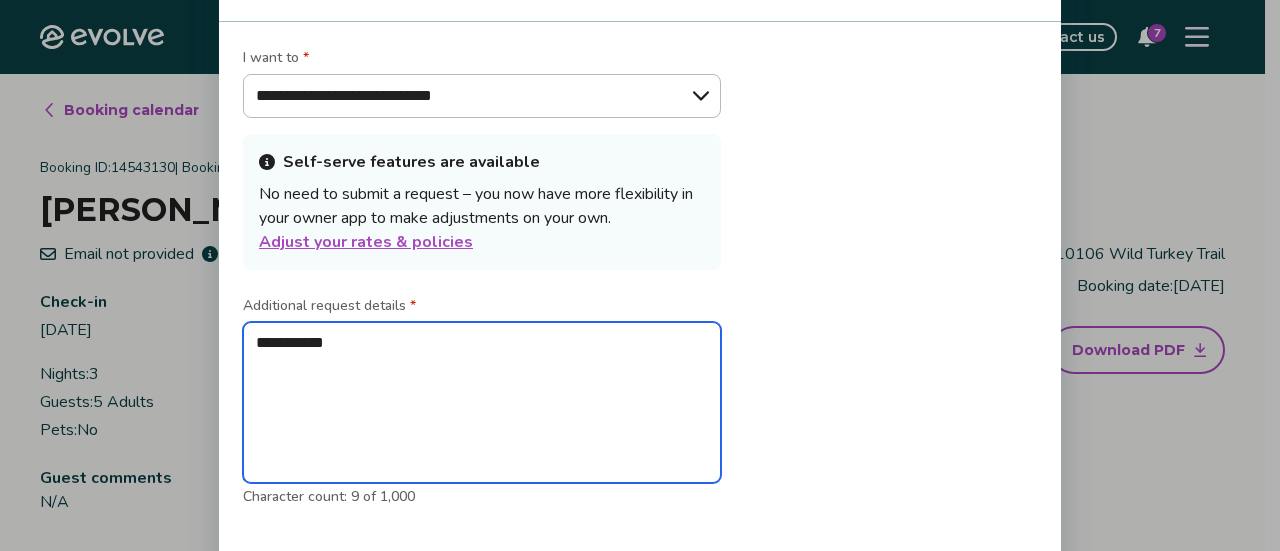 type on "**********" 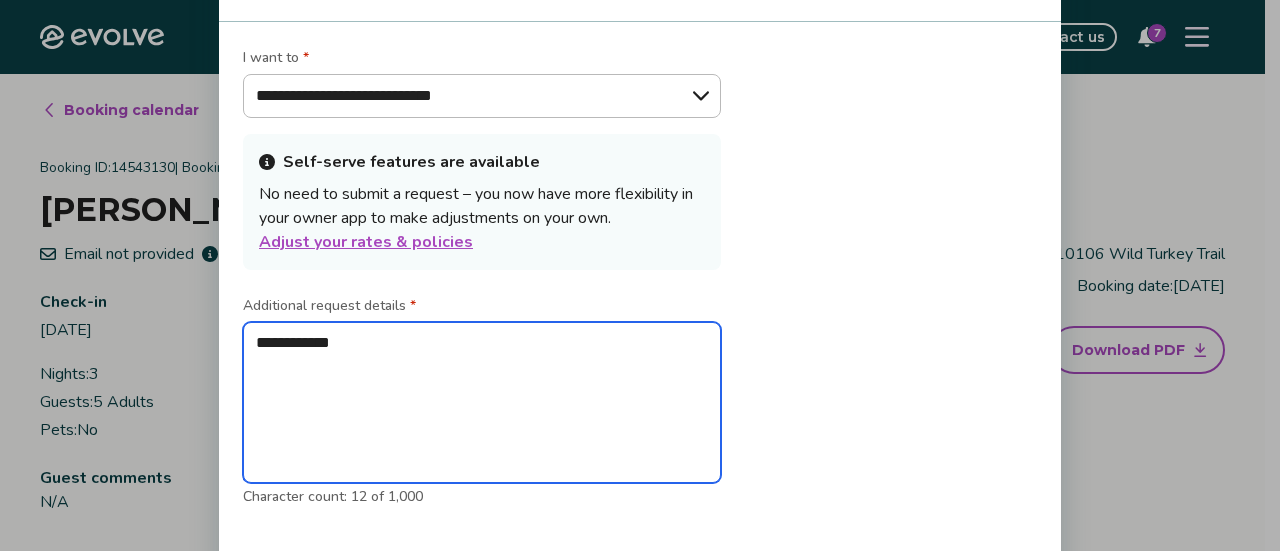 type on "**********" 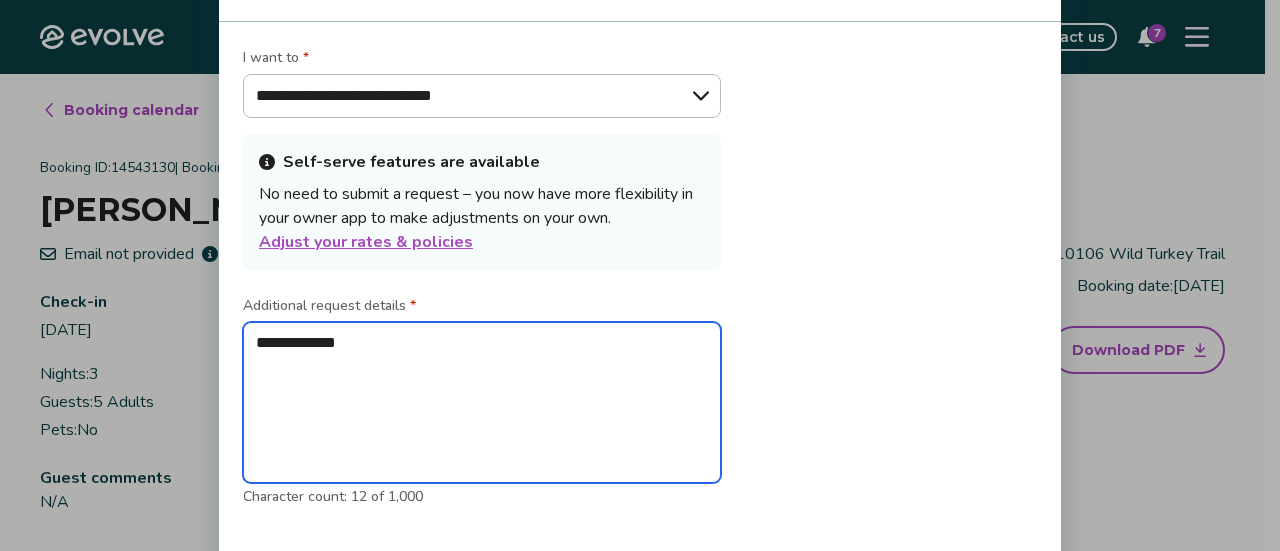 type on "*" 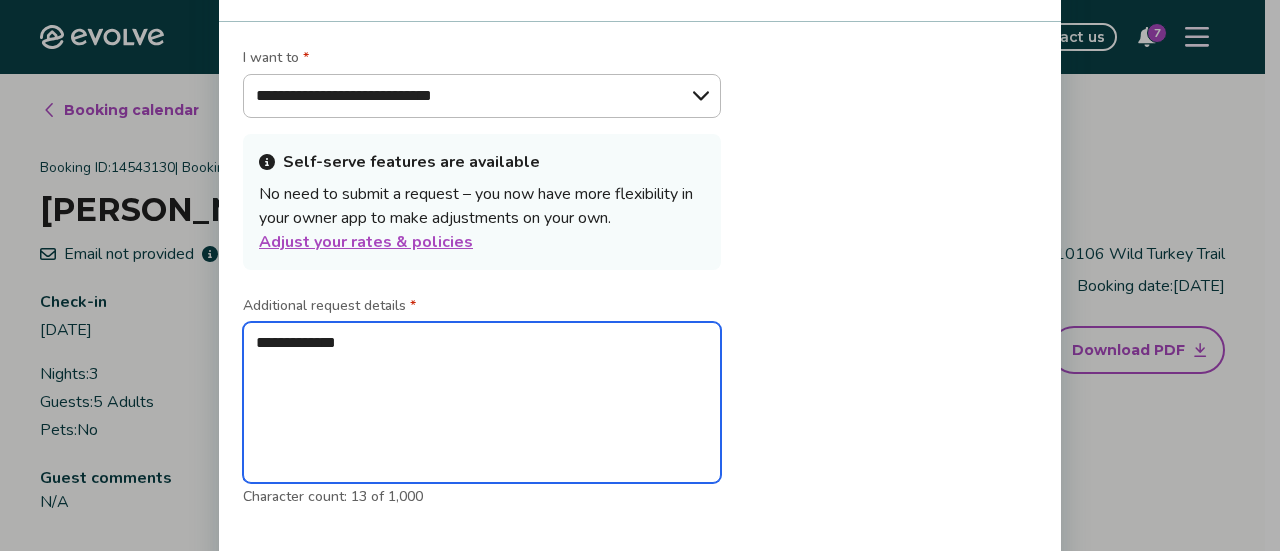 type on "**********" 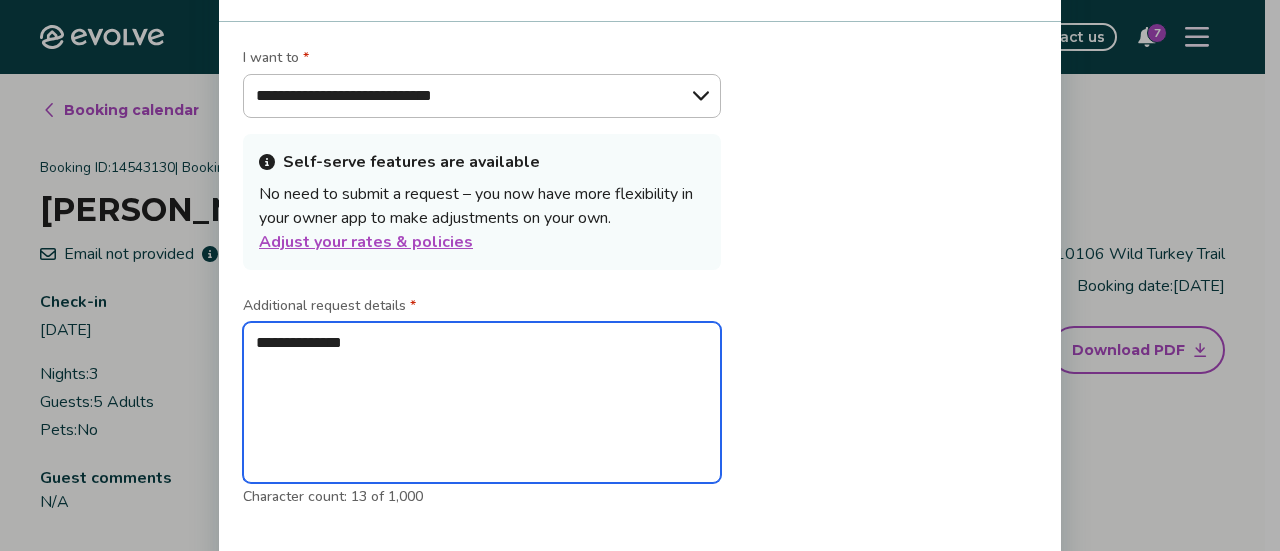 type on "**********" 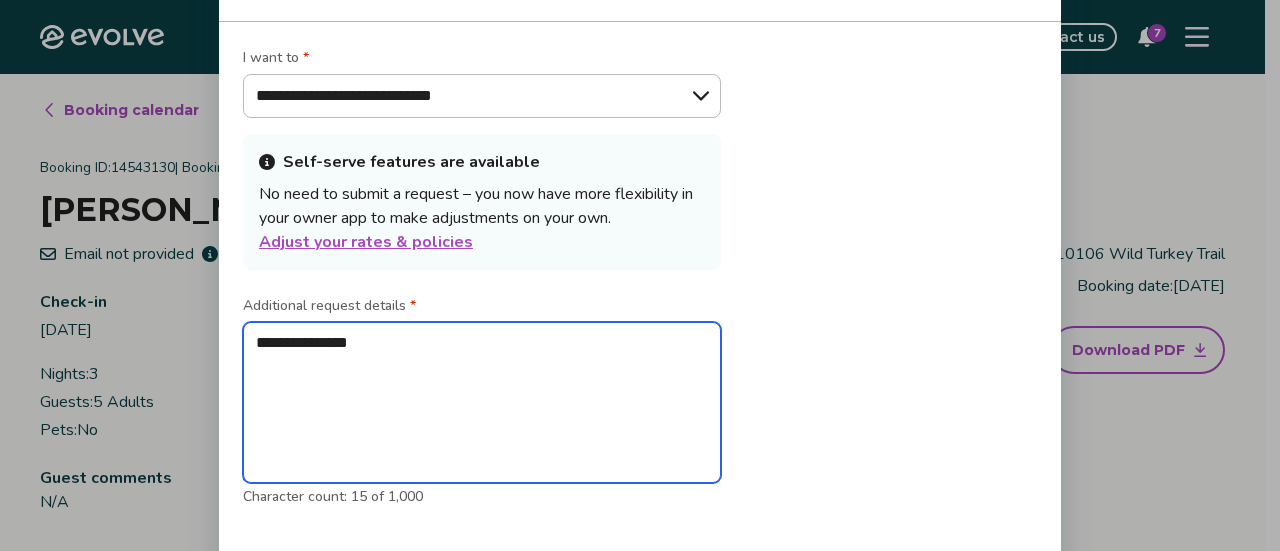 type on "**********" 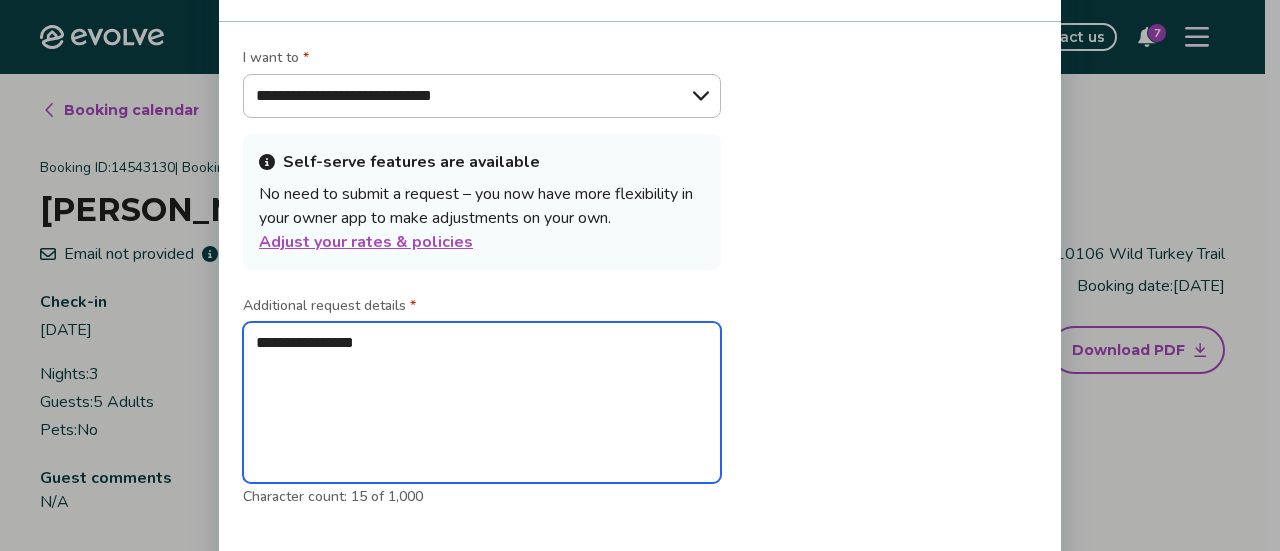 type on "**********" 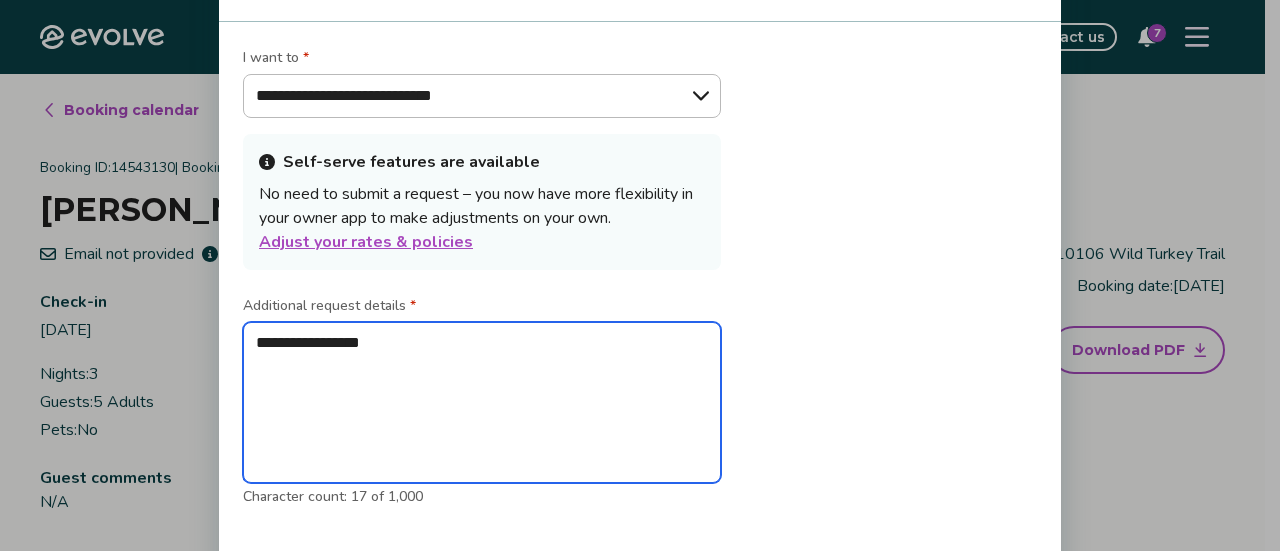 type on "**********" 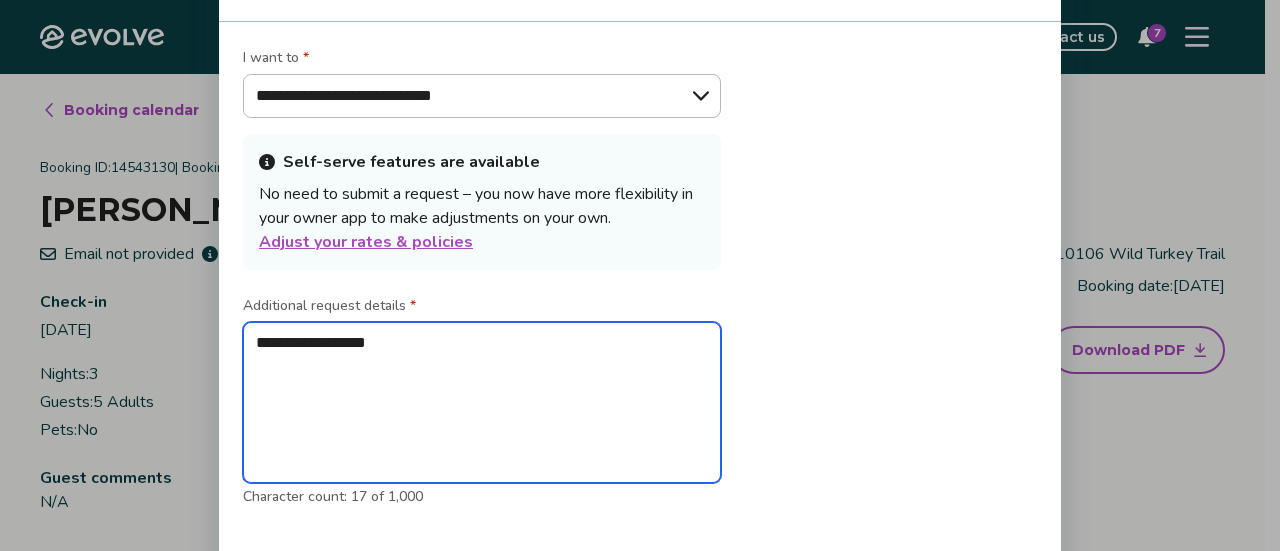 type on "**********" 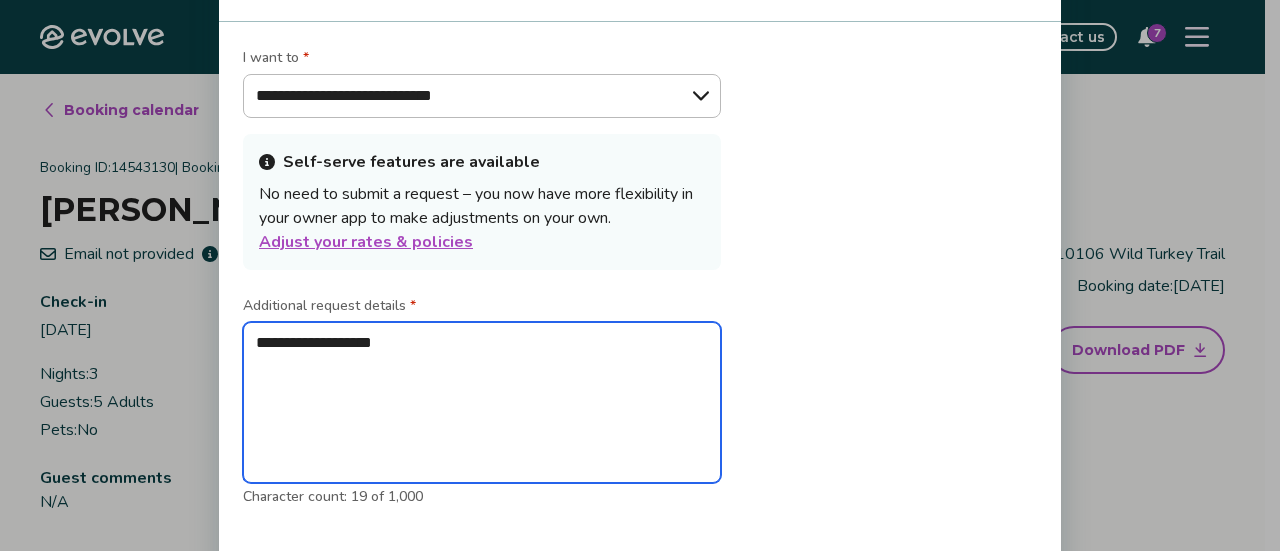 type on "**********" 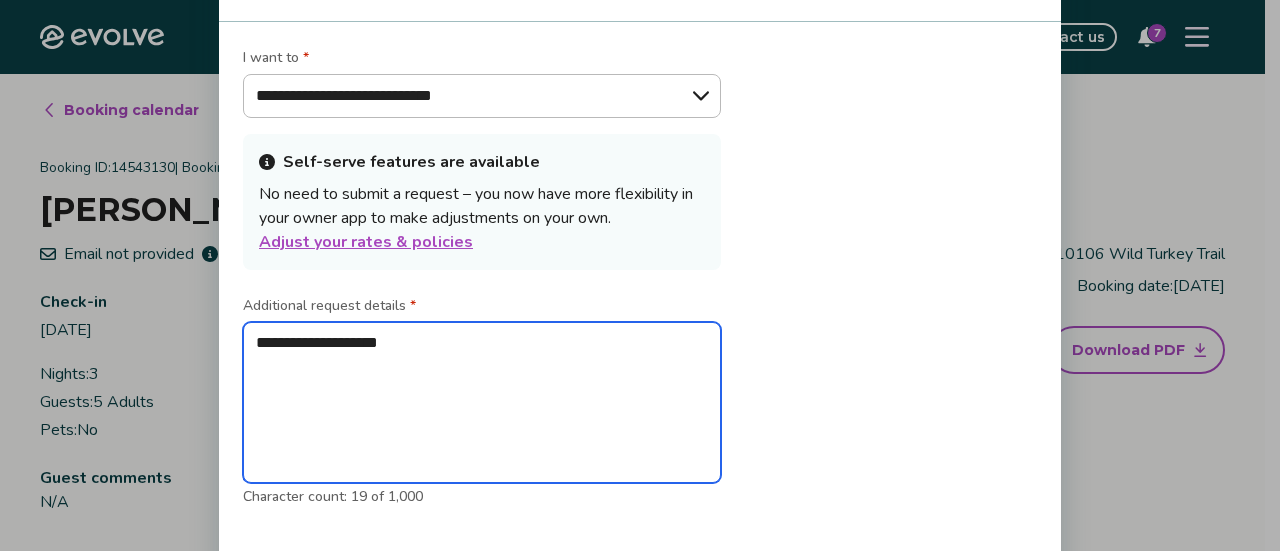 type on "**********" 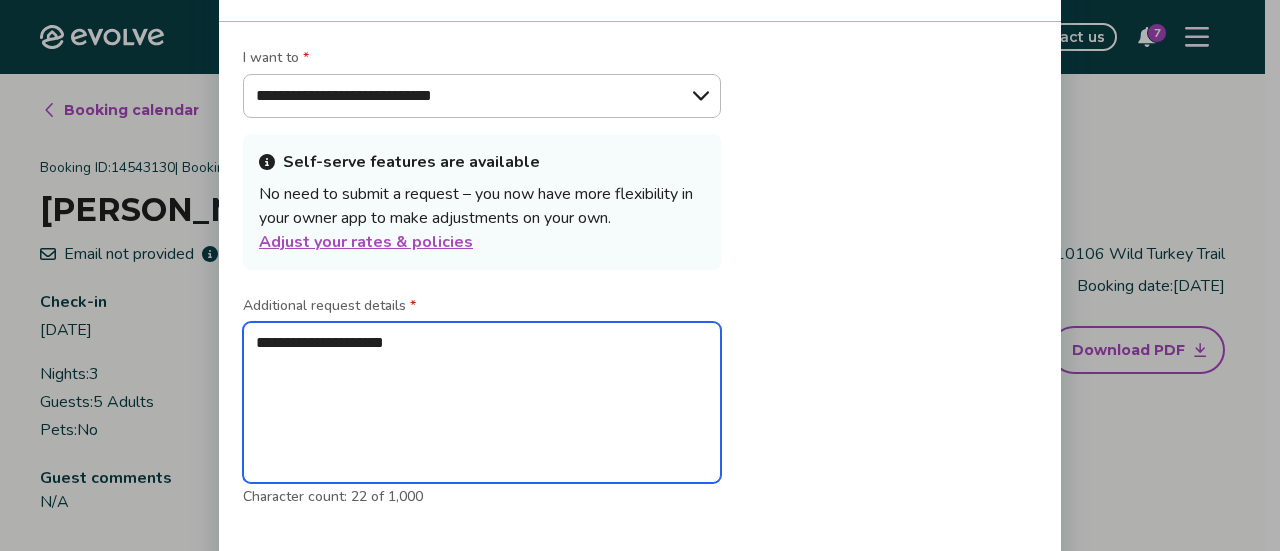 type on "**********" 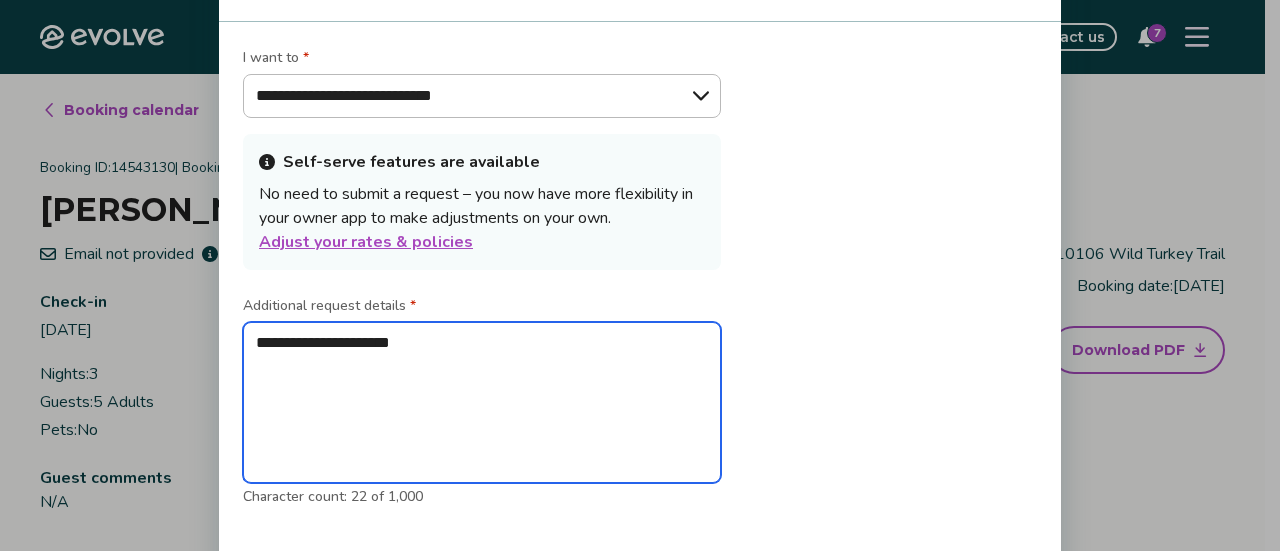 type on "**********" 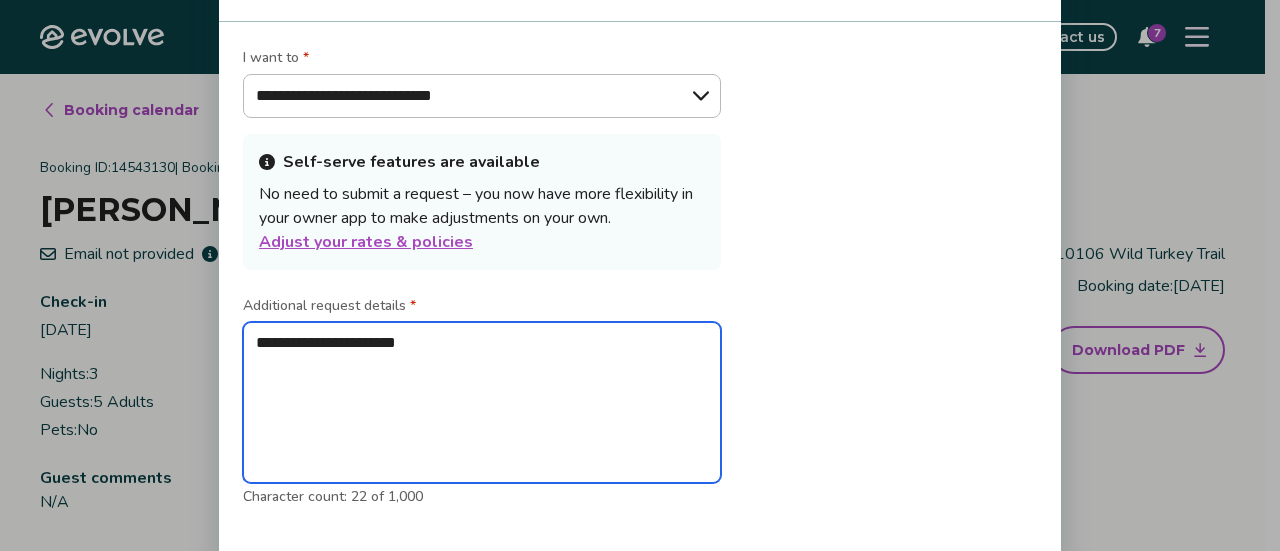 type on "*" 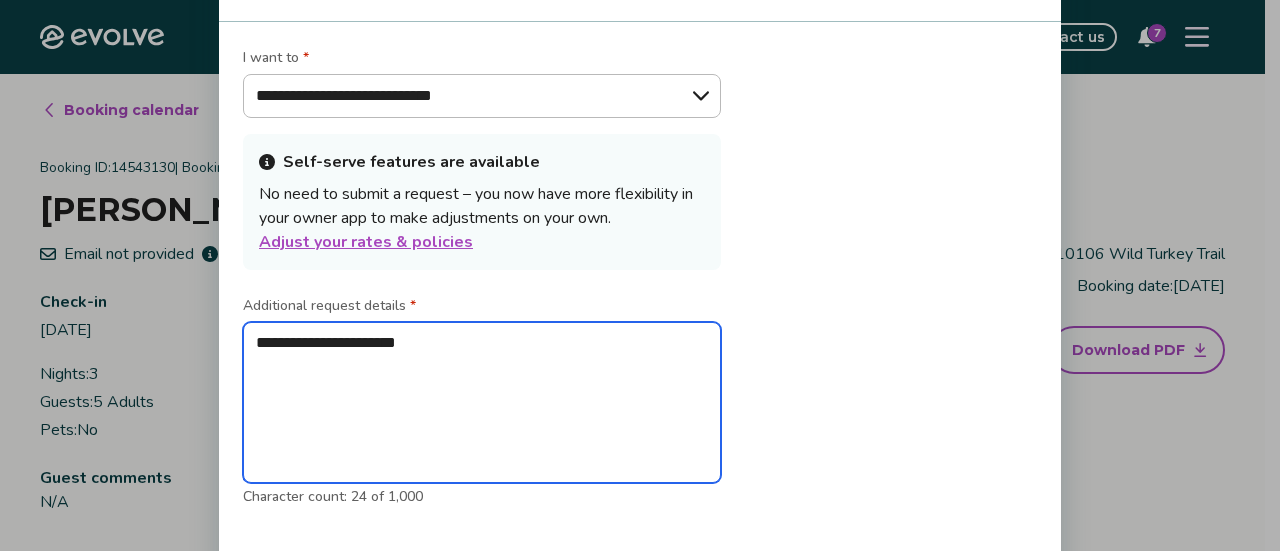 type on "**********" 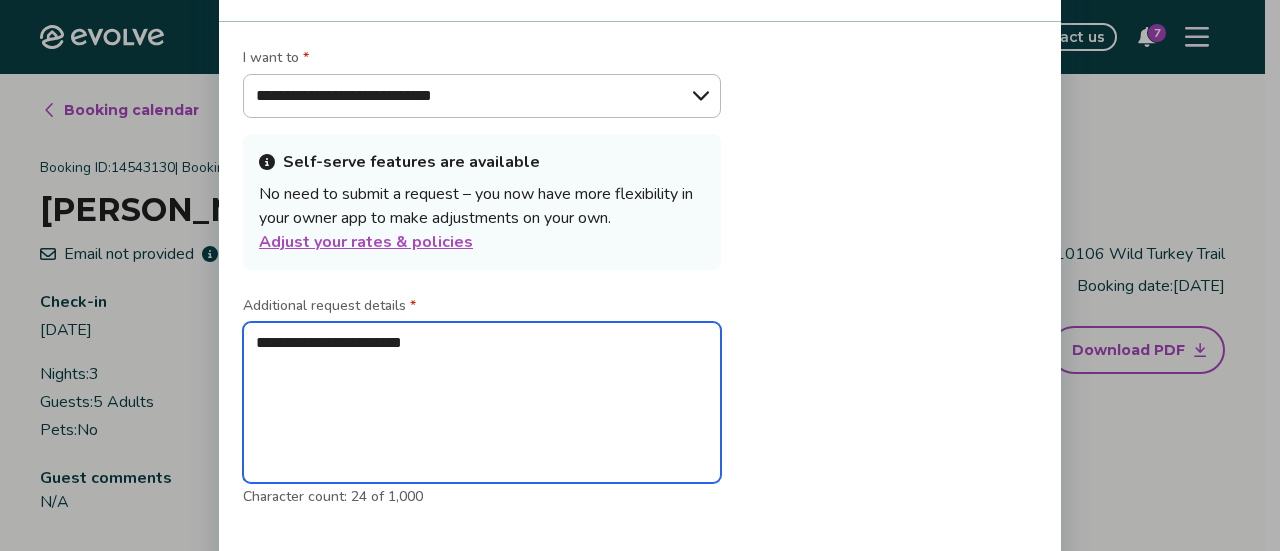 type on "**********" 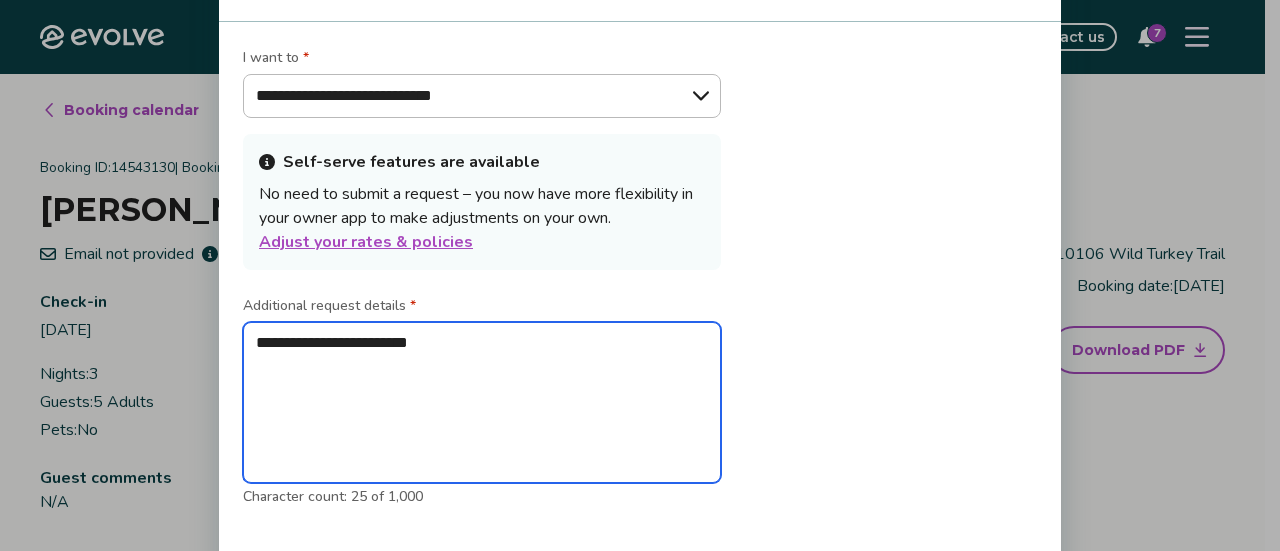 type on "**********" 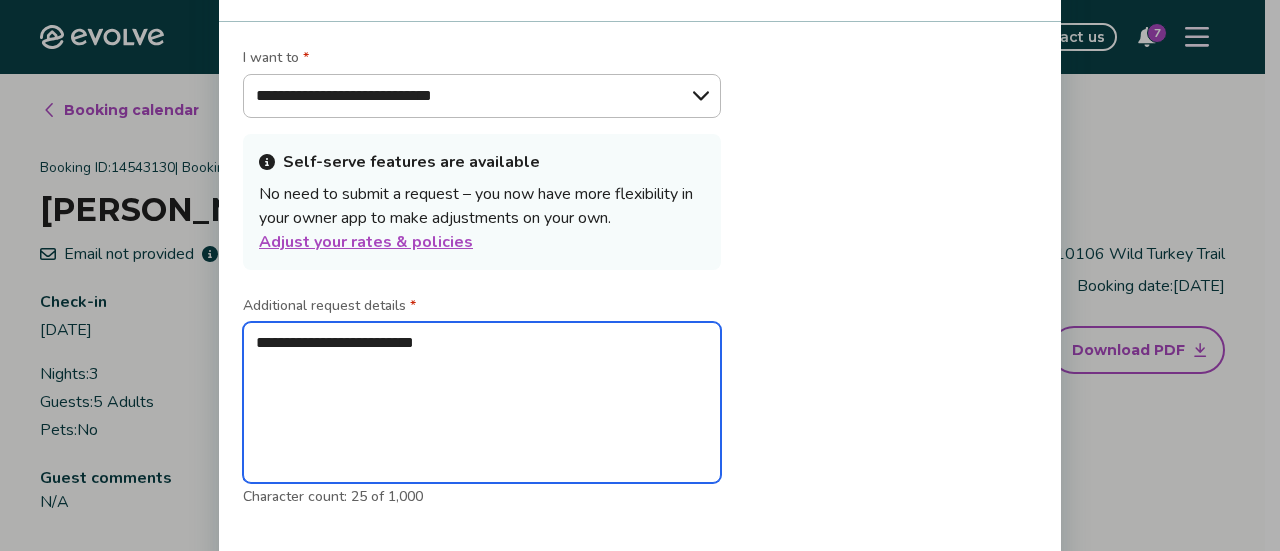 type on "**********" 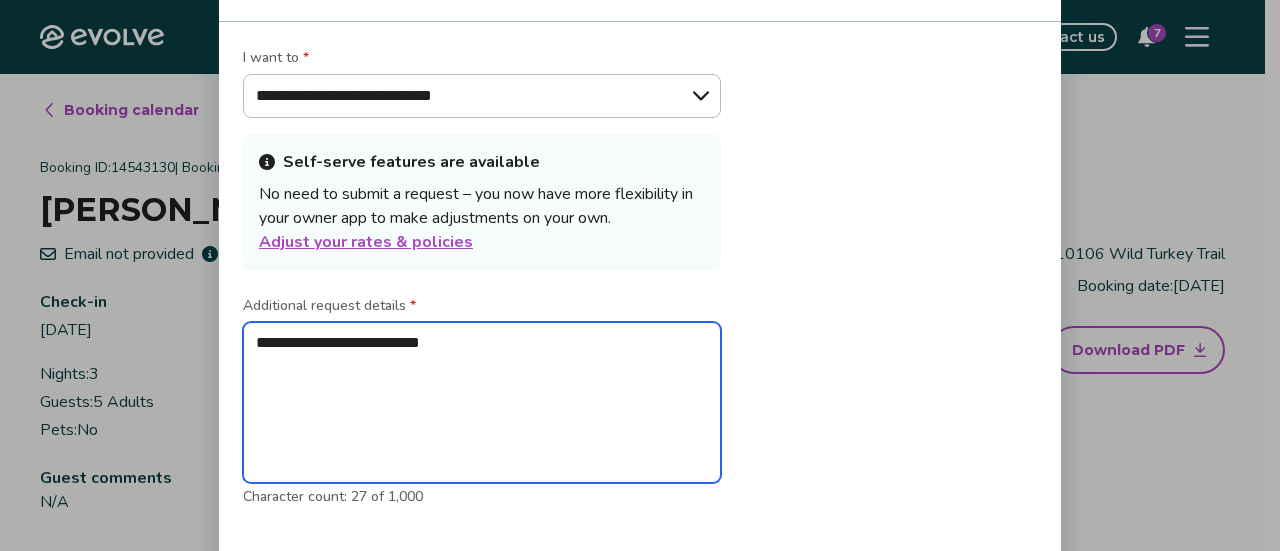 type on "**********" 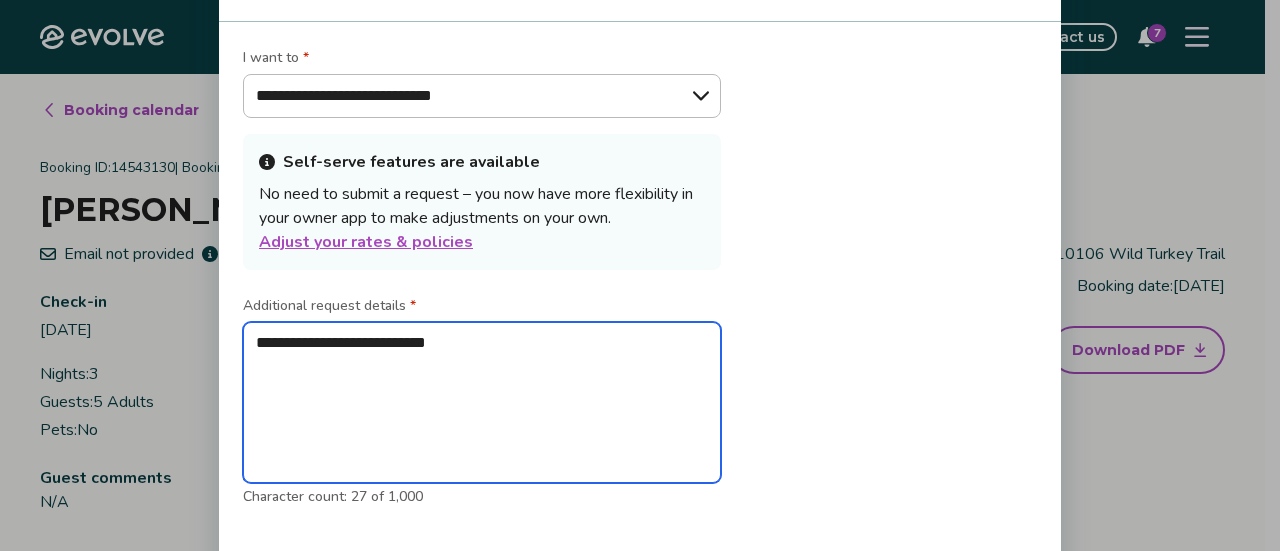 type on "**********" 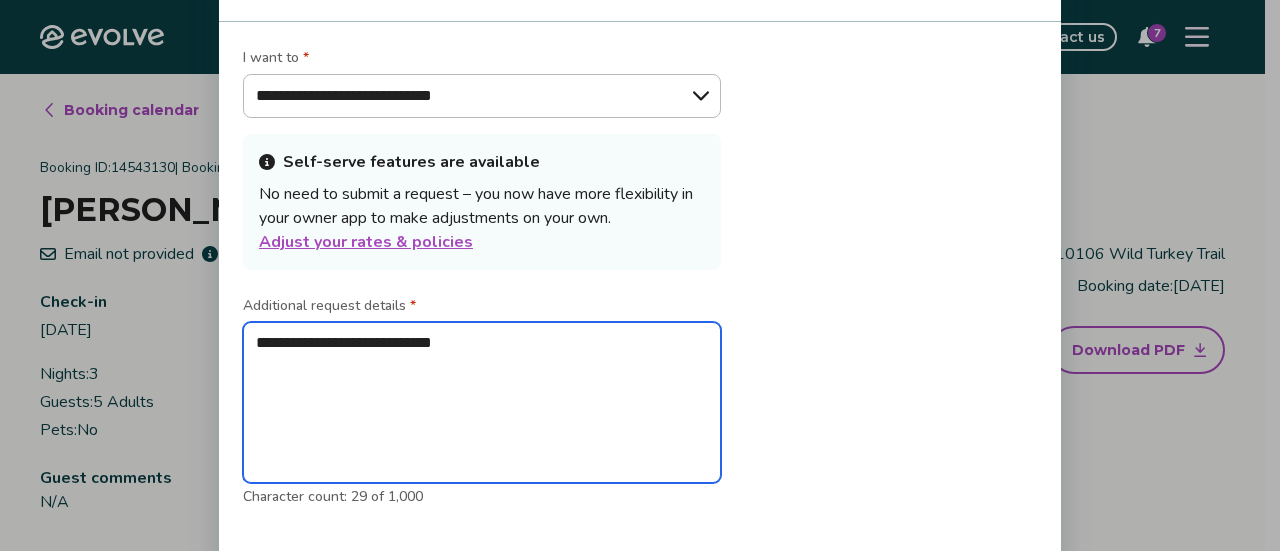 type on "**********" 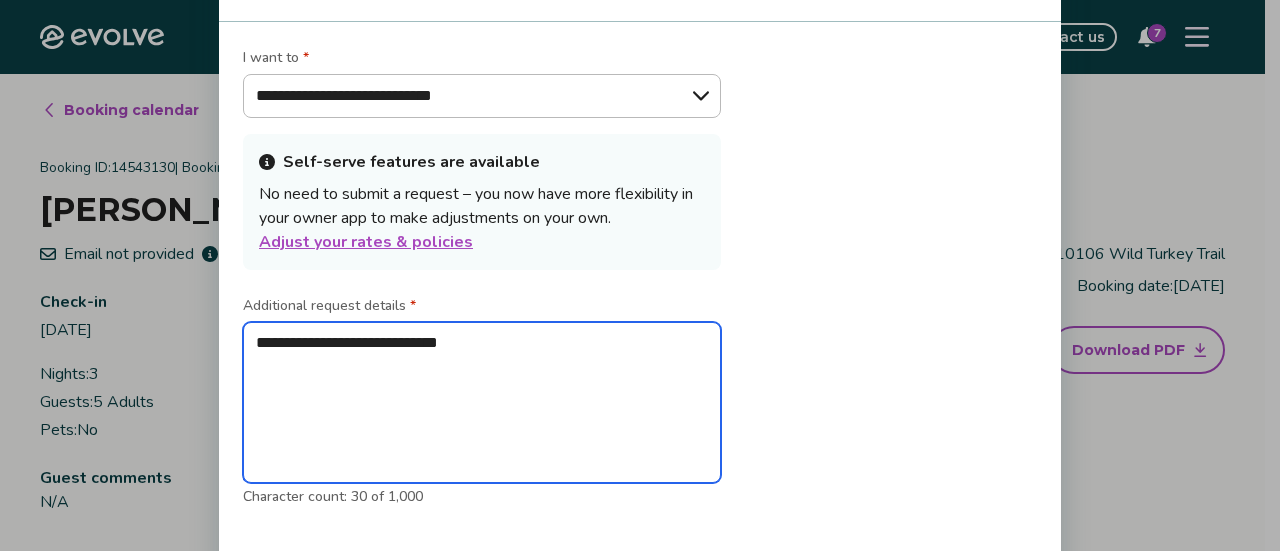 type on "**********" 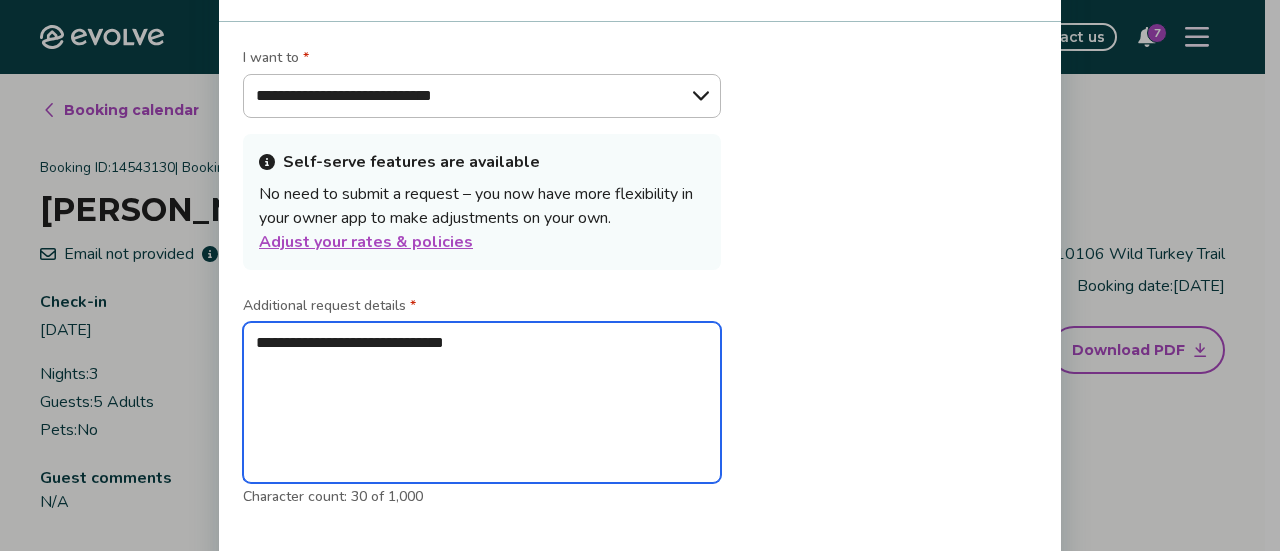 type on "**********" 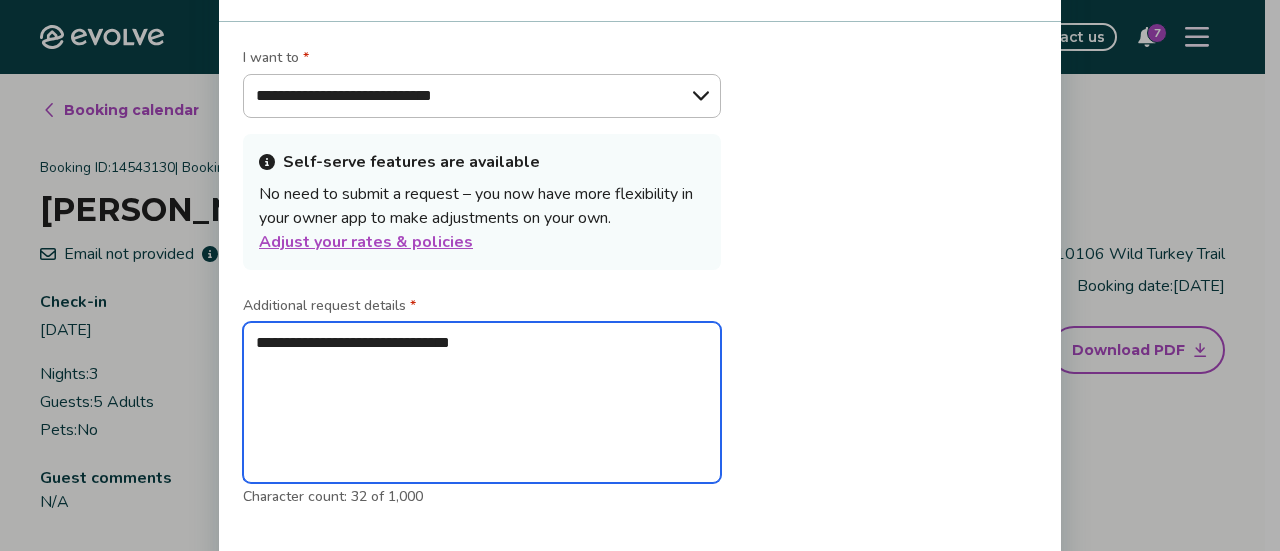 type on "**********" 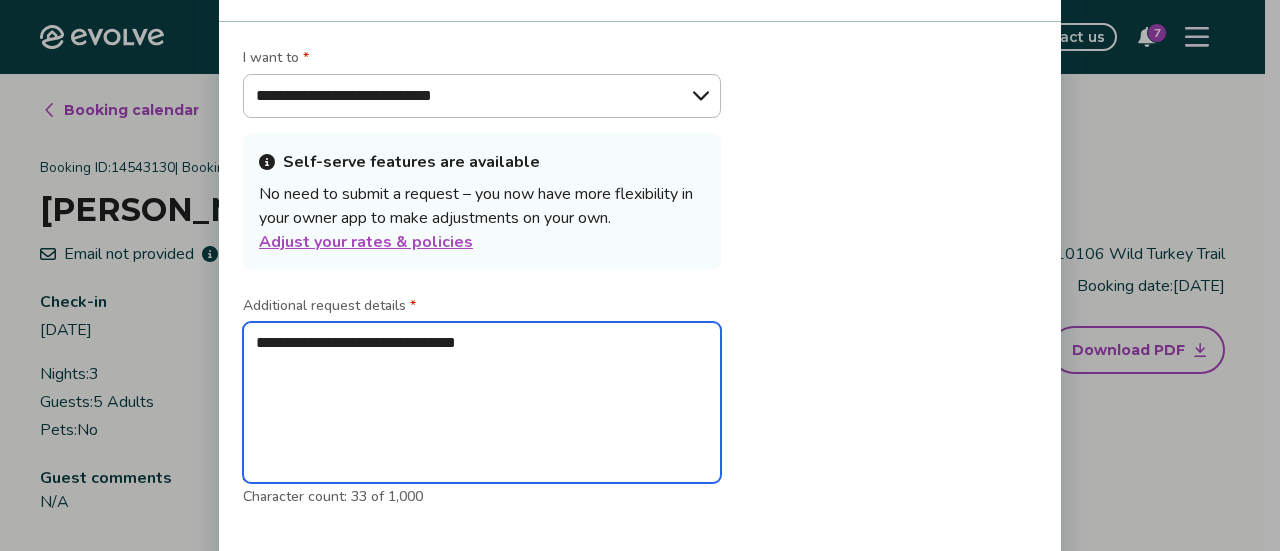 type on "**********" 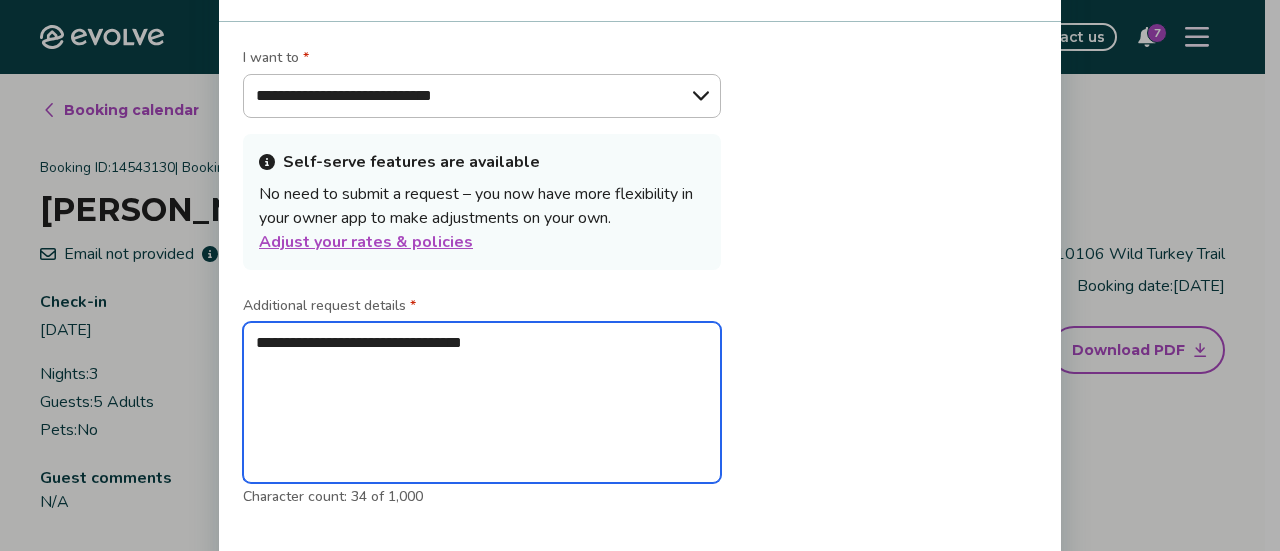 type on "**********" 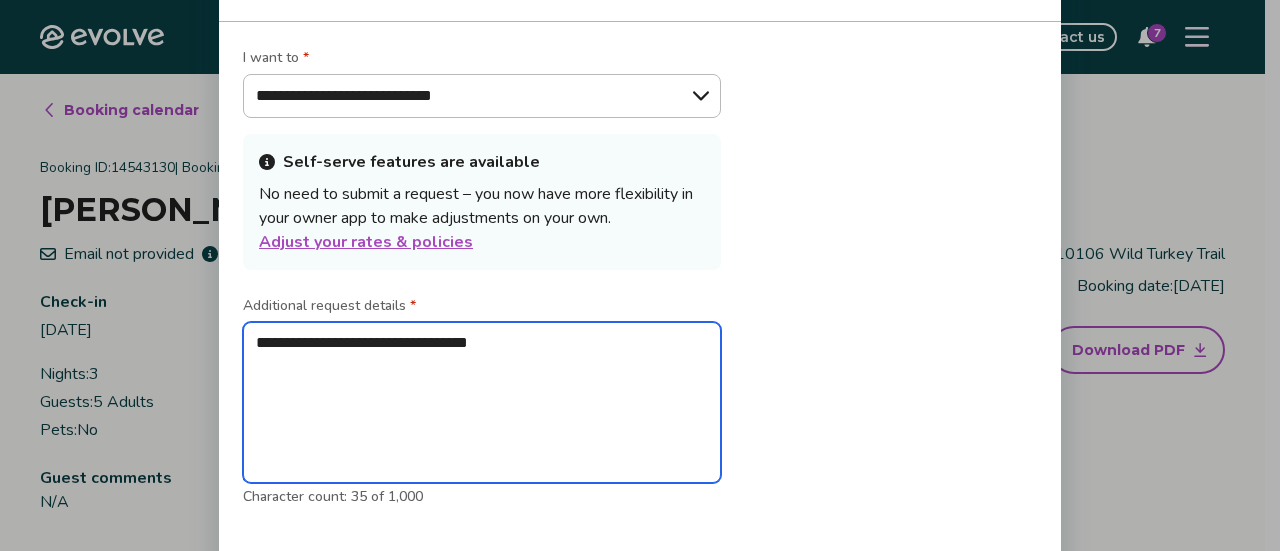 type on "**********" 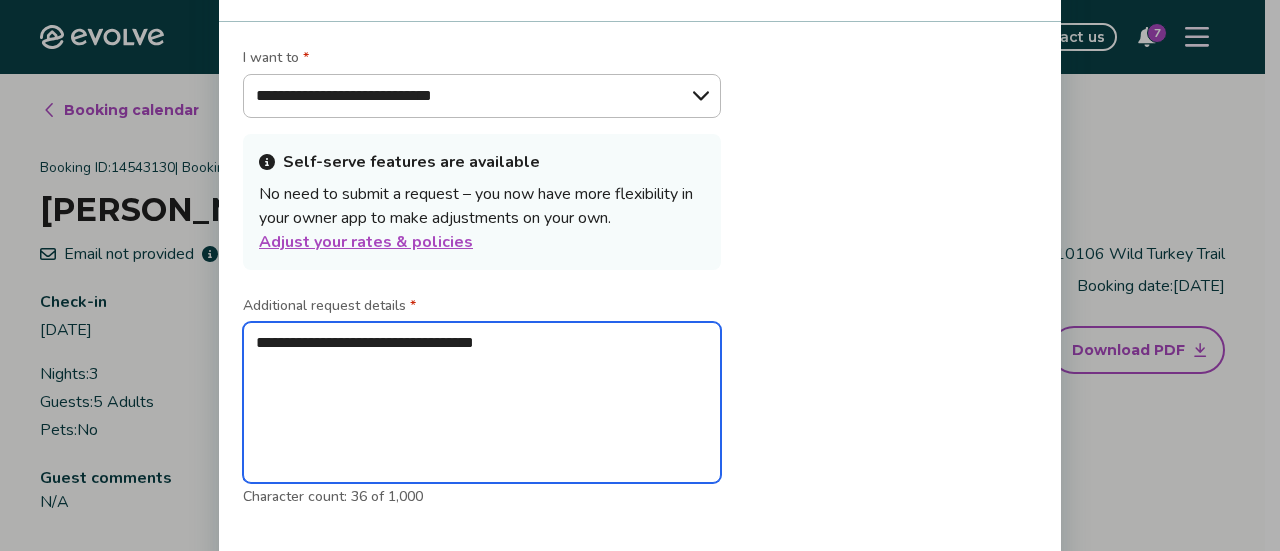 type on "**********" 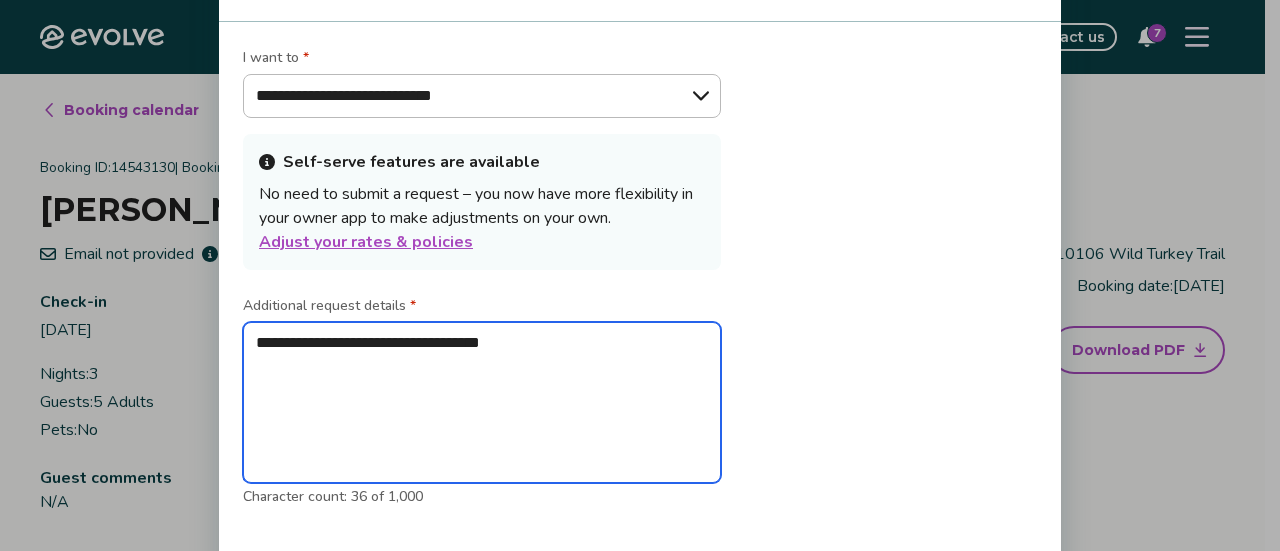 type on "**********" 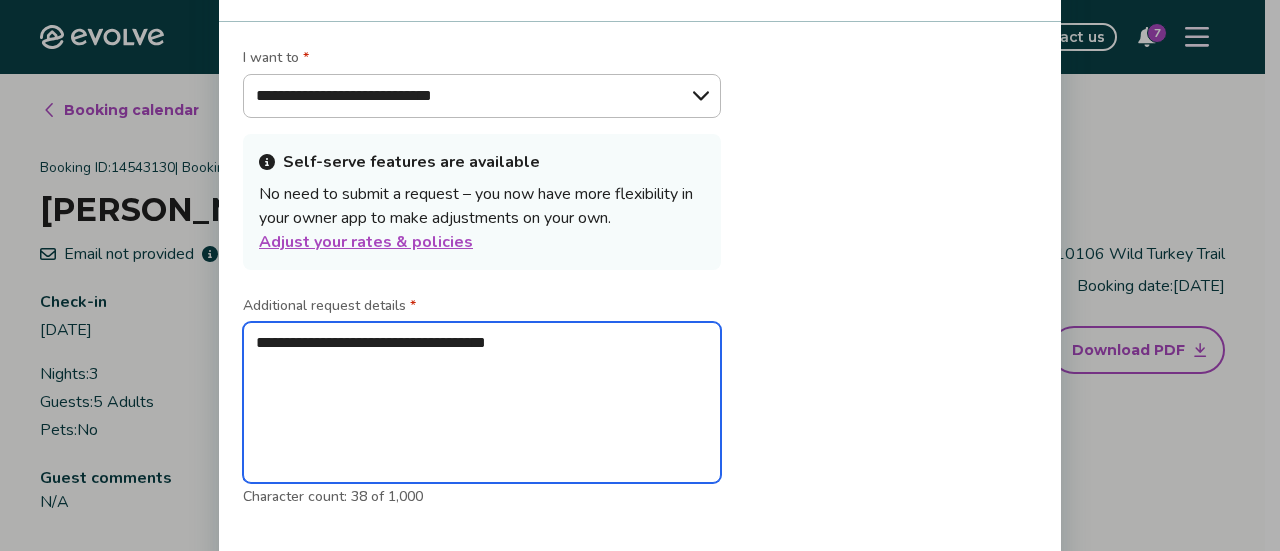 type on "**********" 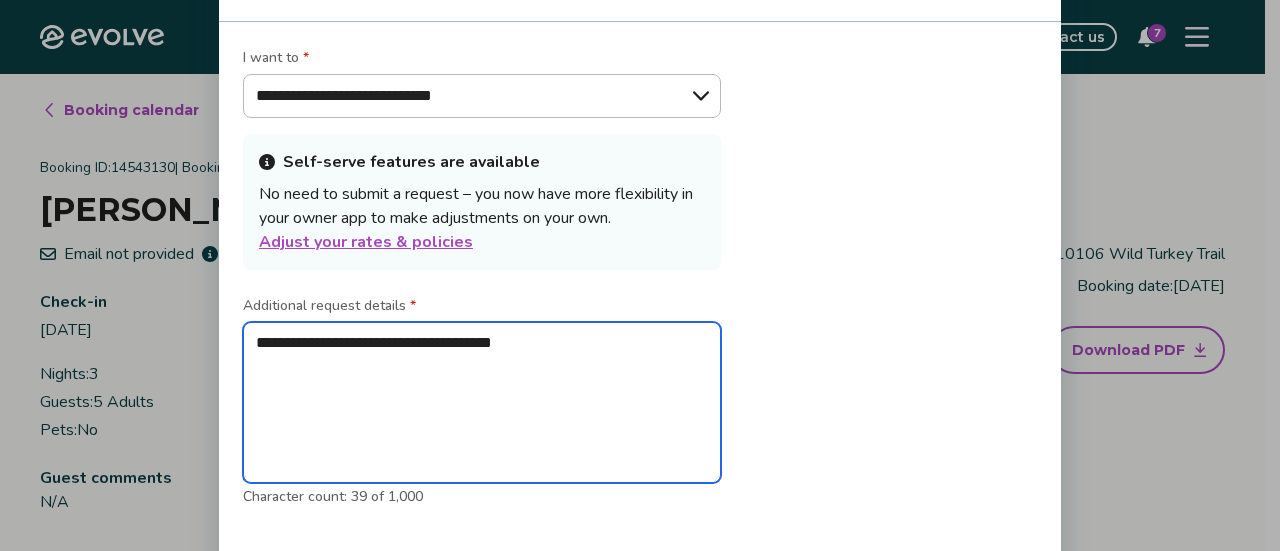 type on "**********" 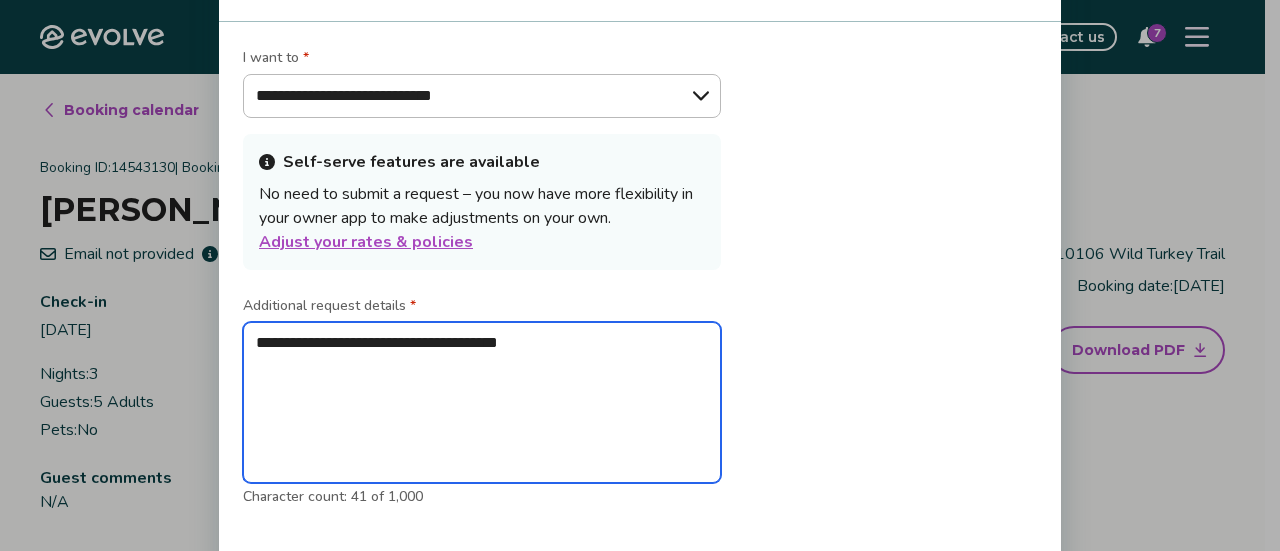 type on "**********" 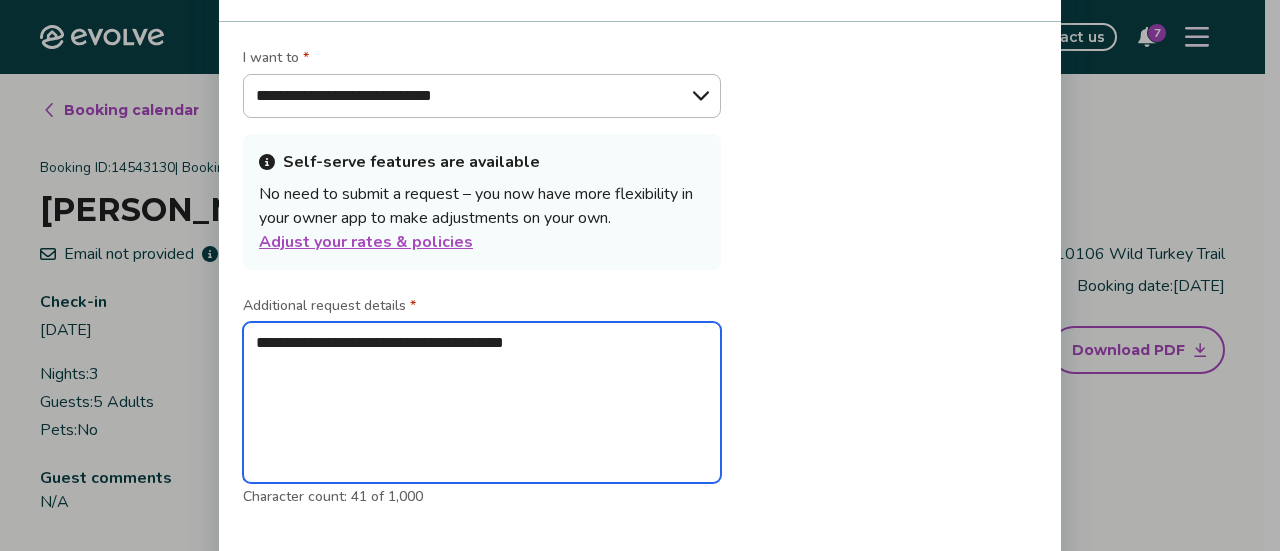 type on "**********" 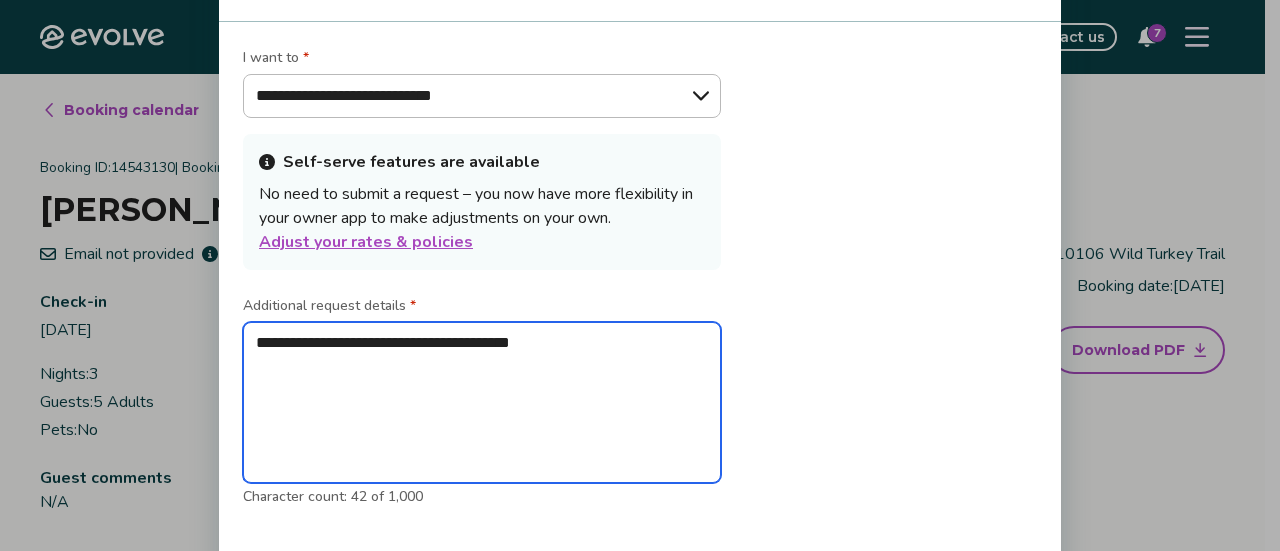 type on "**********" 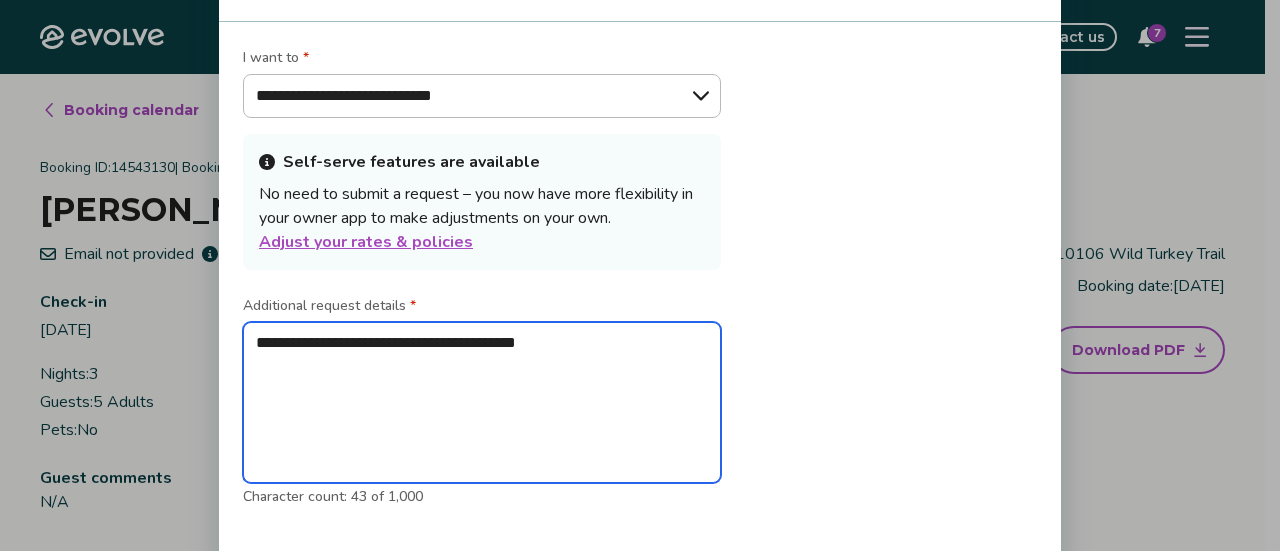 type on "**********" 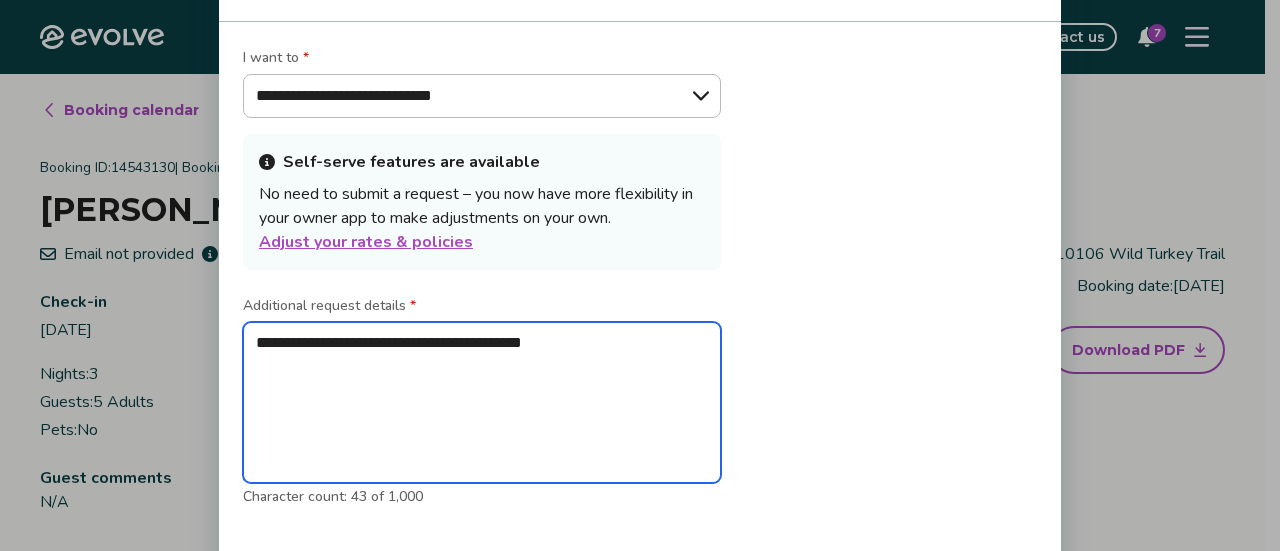 type on "**********" 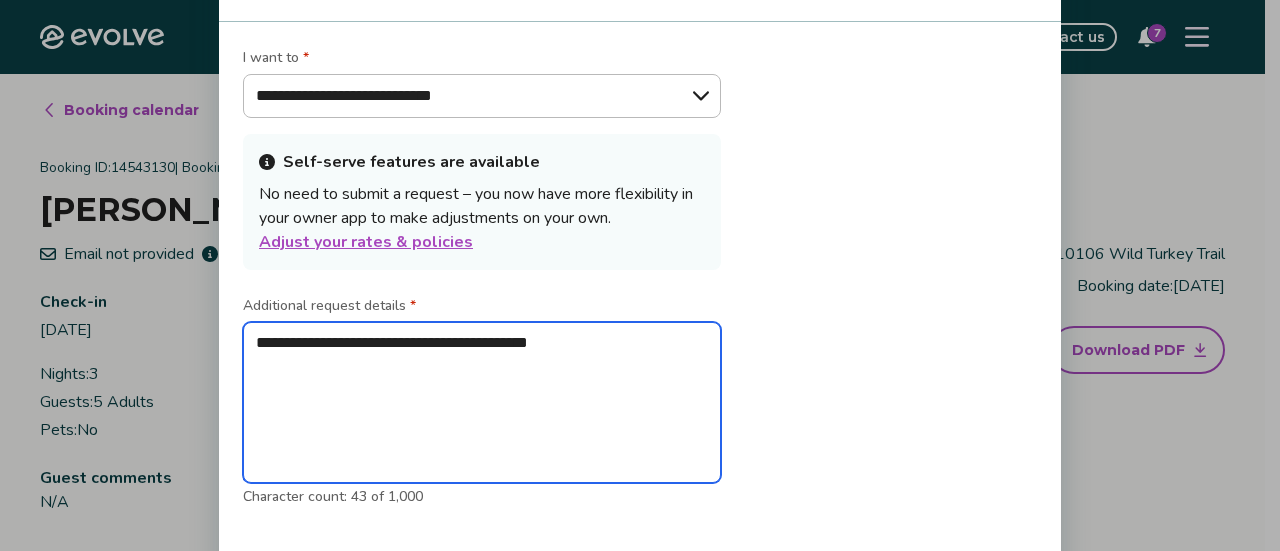type on "**********" 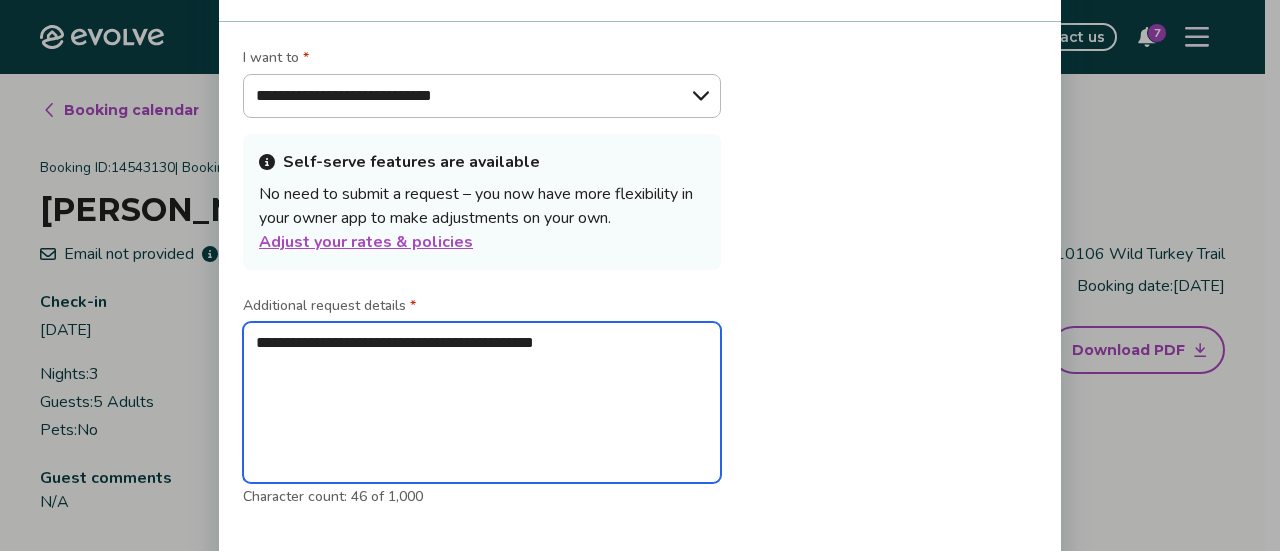 type on "**********" 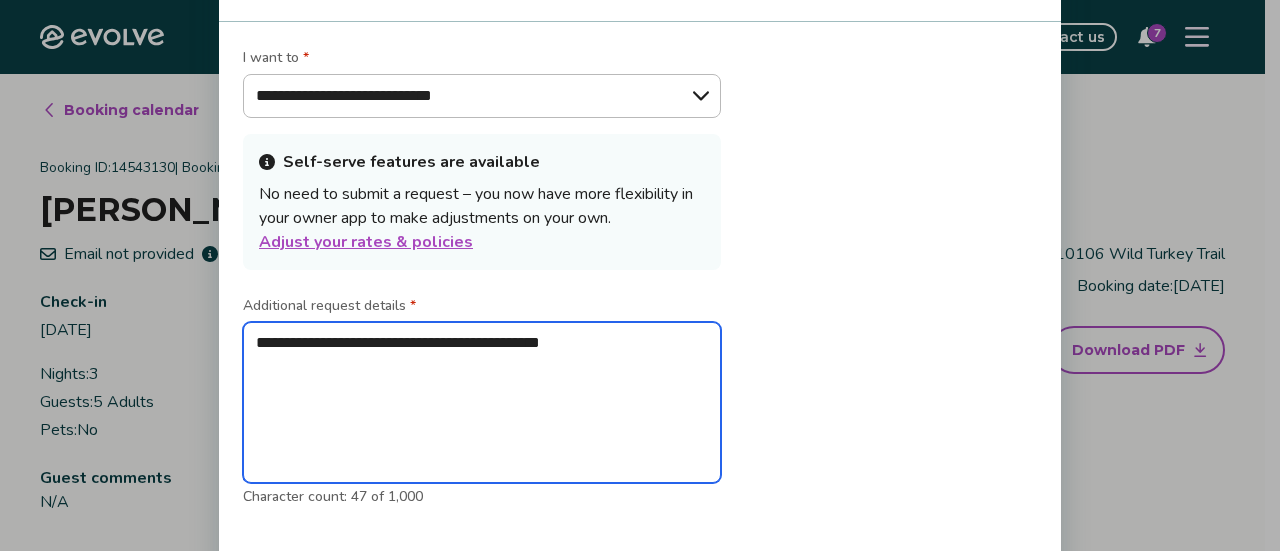 type on "**********" 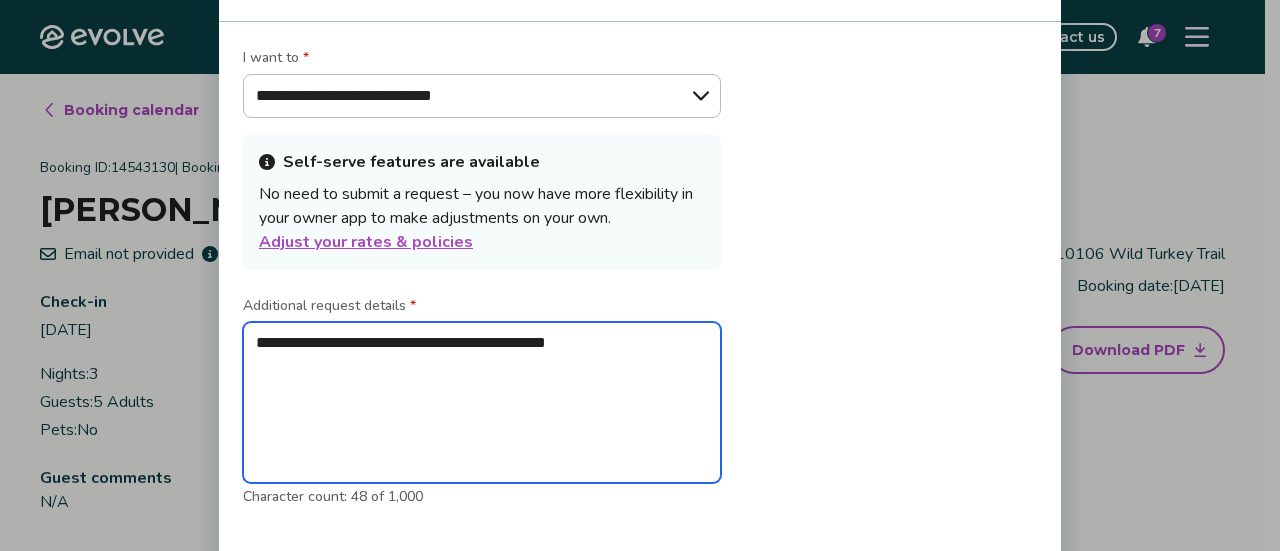 type on "**********" 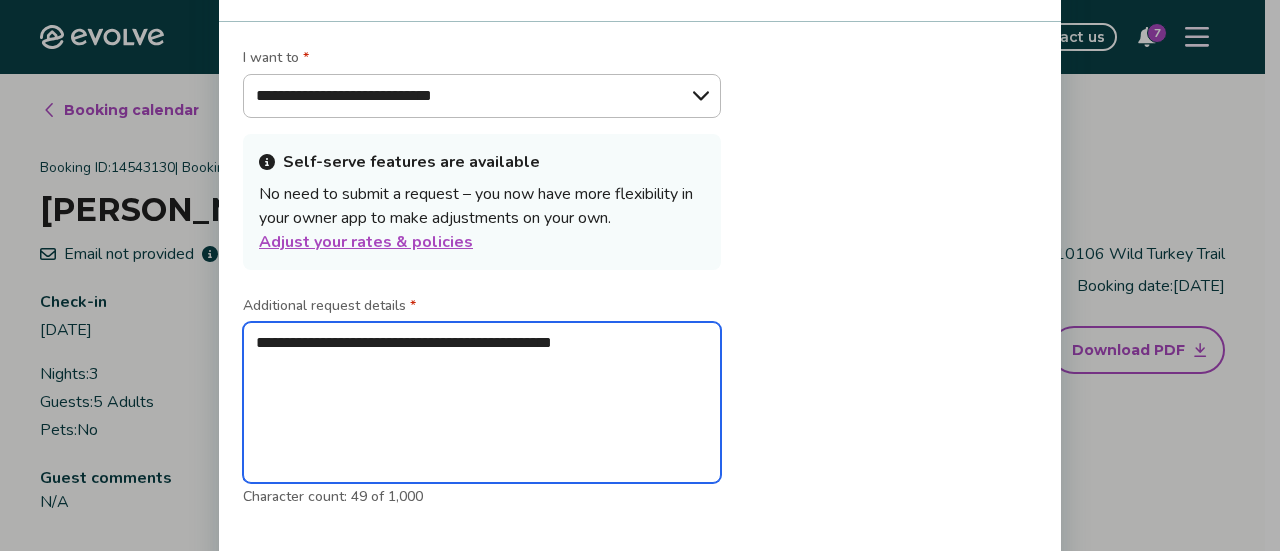 type on "**********" 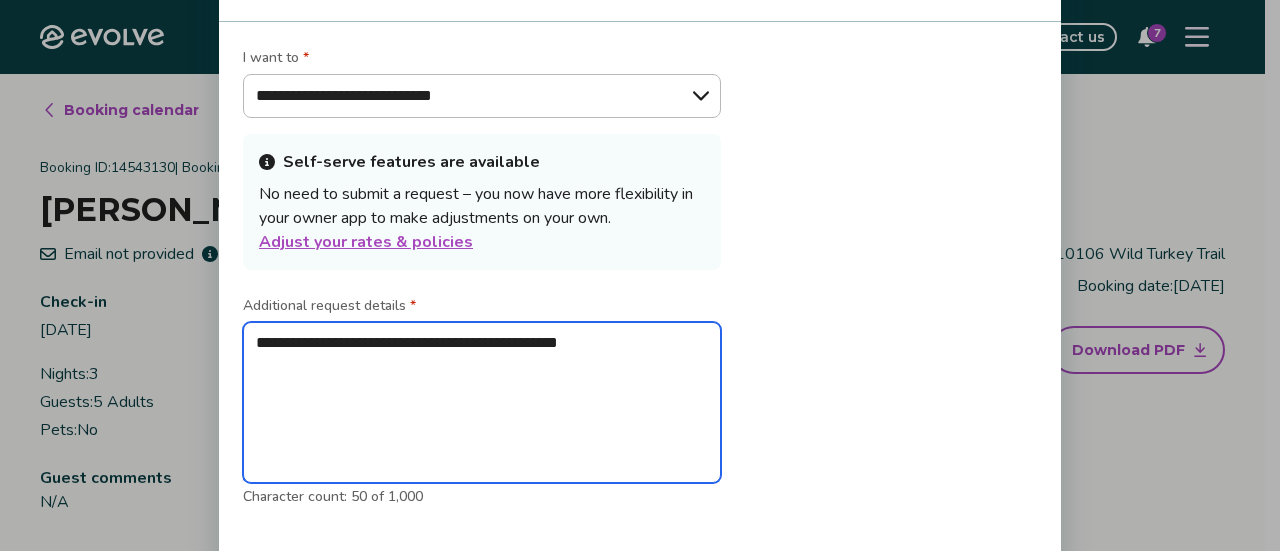 type on "**********" 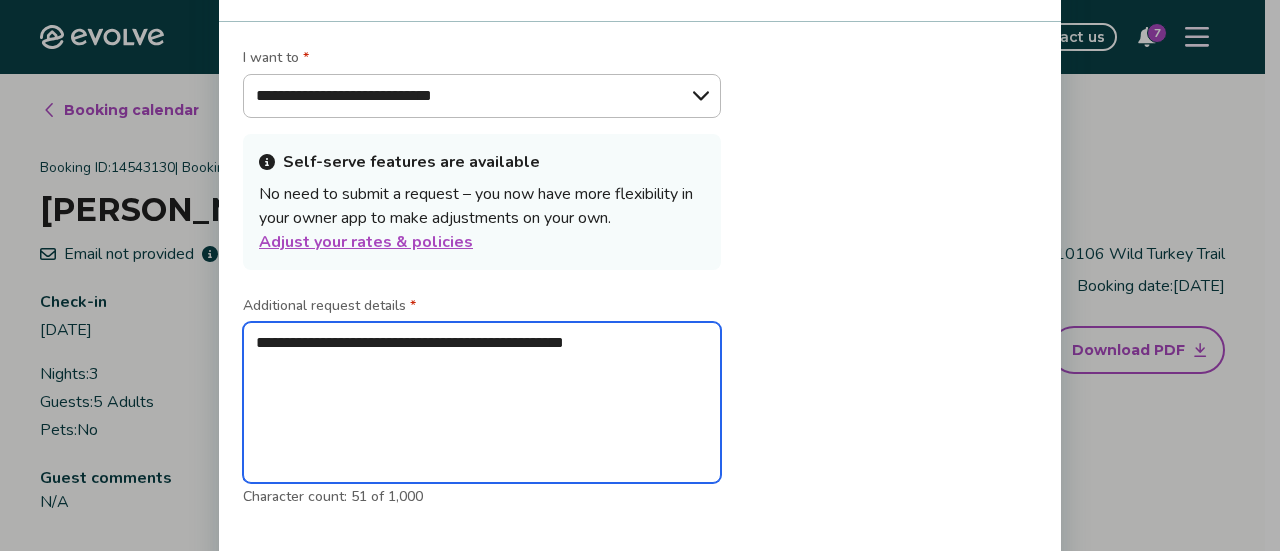 type on "**********" 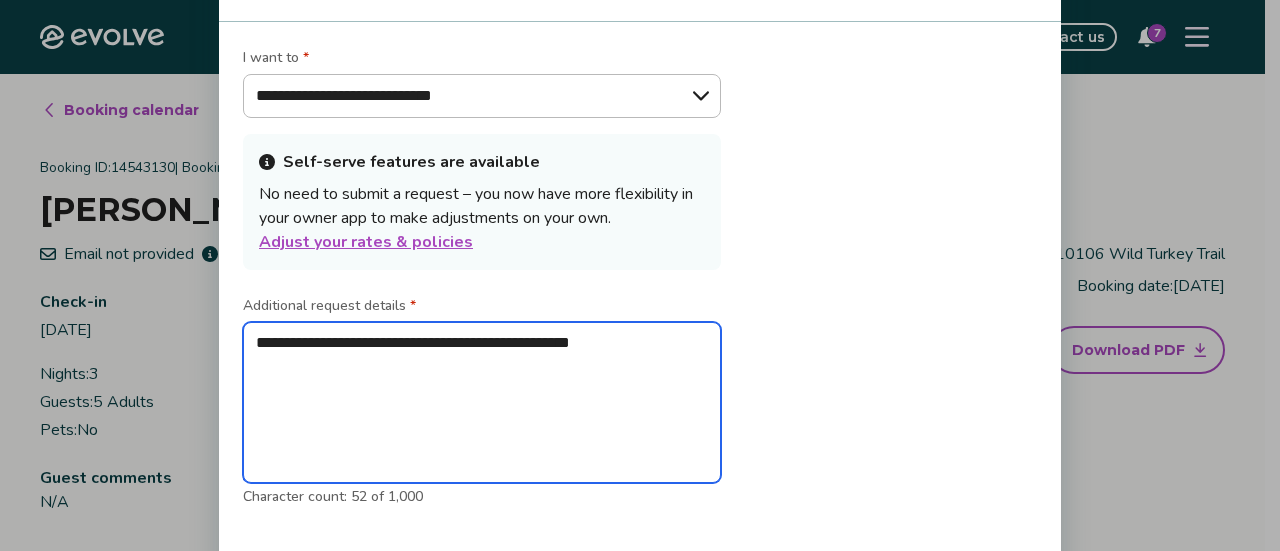 type on "**********" 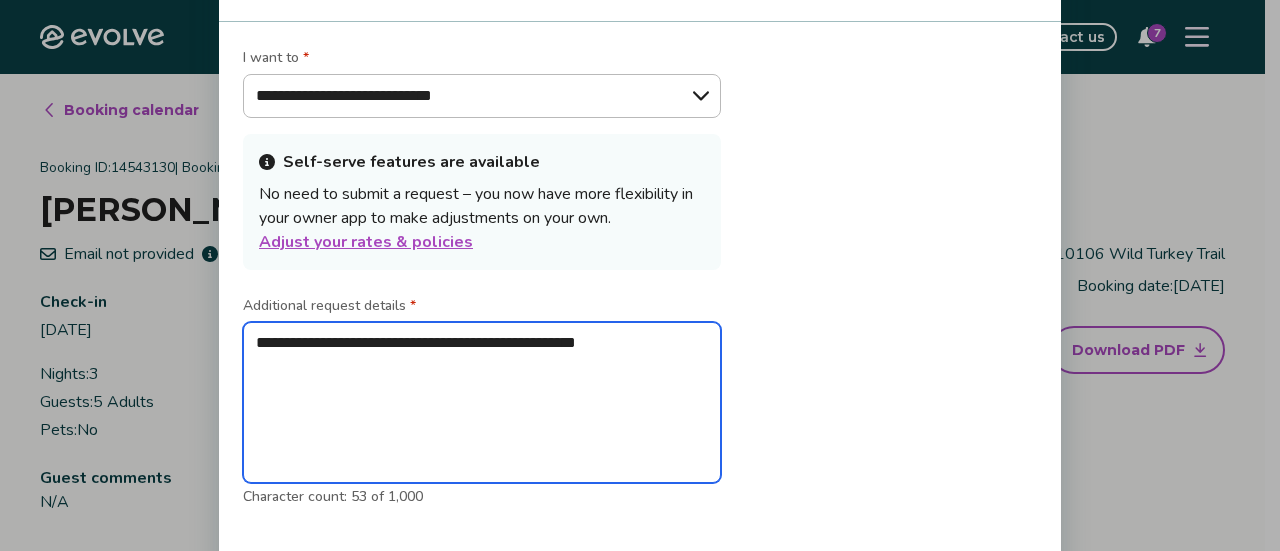 type on "**********" 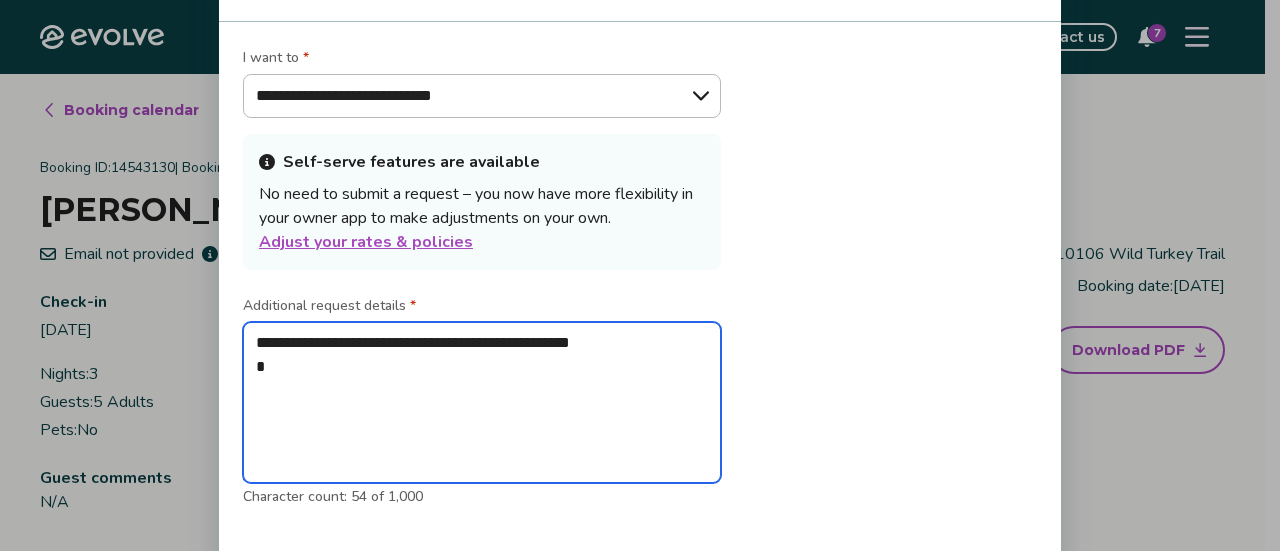 type on "**********" 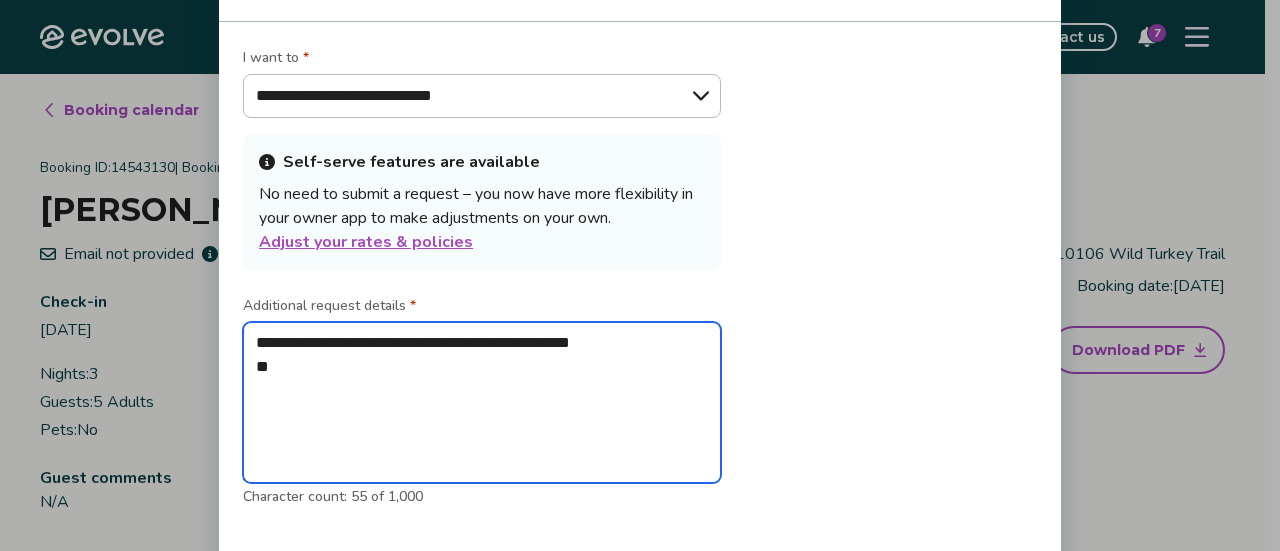 type on "**********" 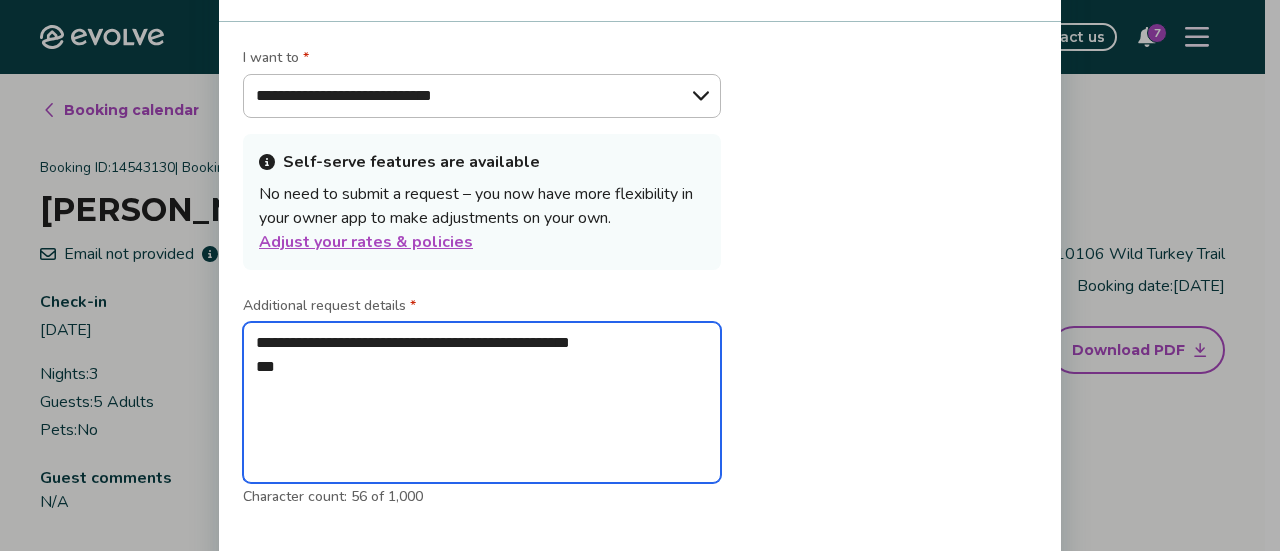 type on "**********" 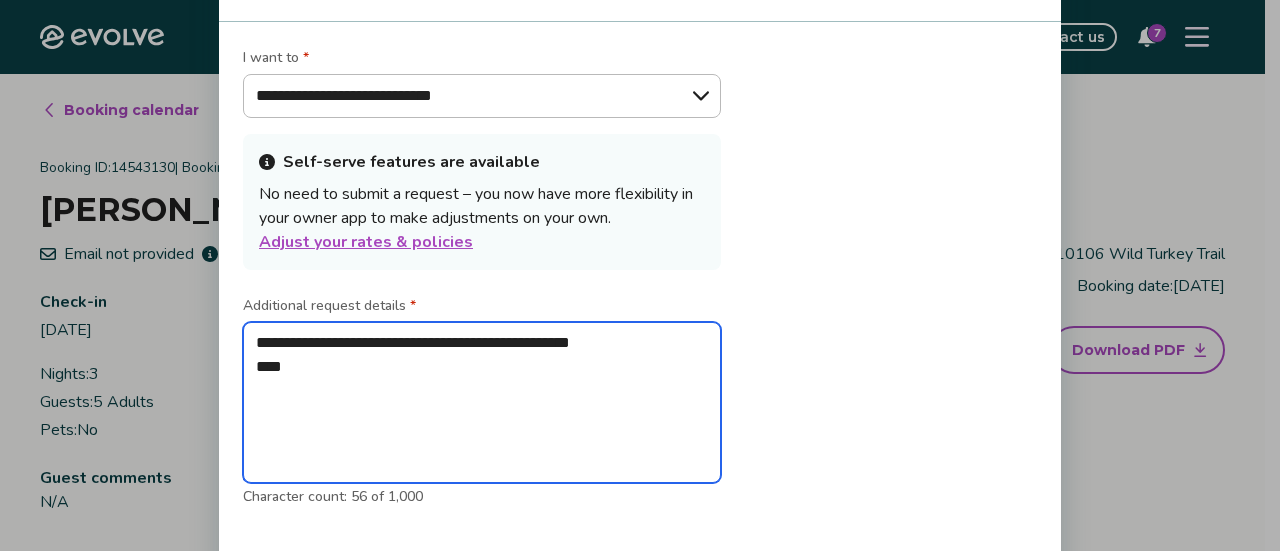 type on "**********" 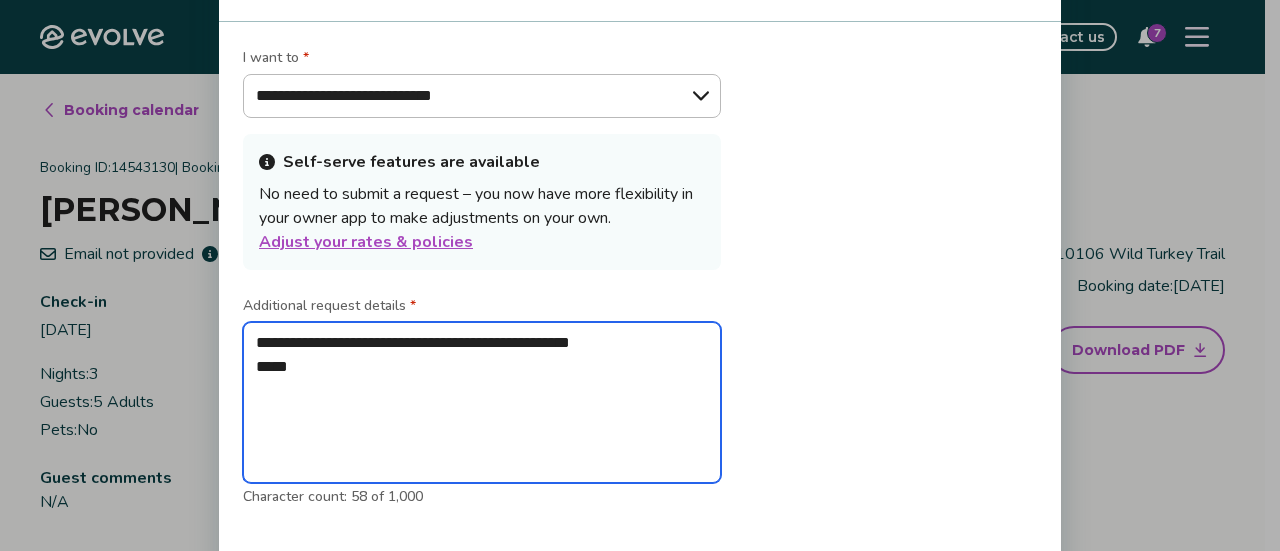type on "**********" 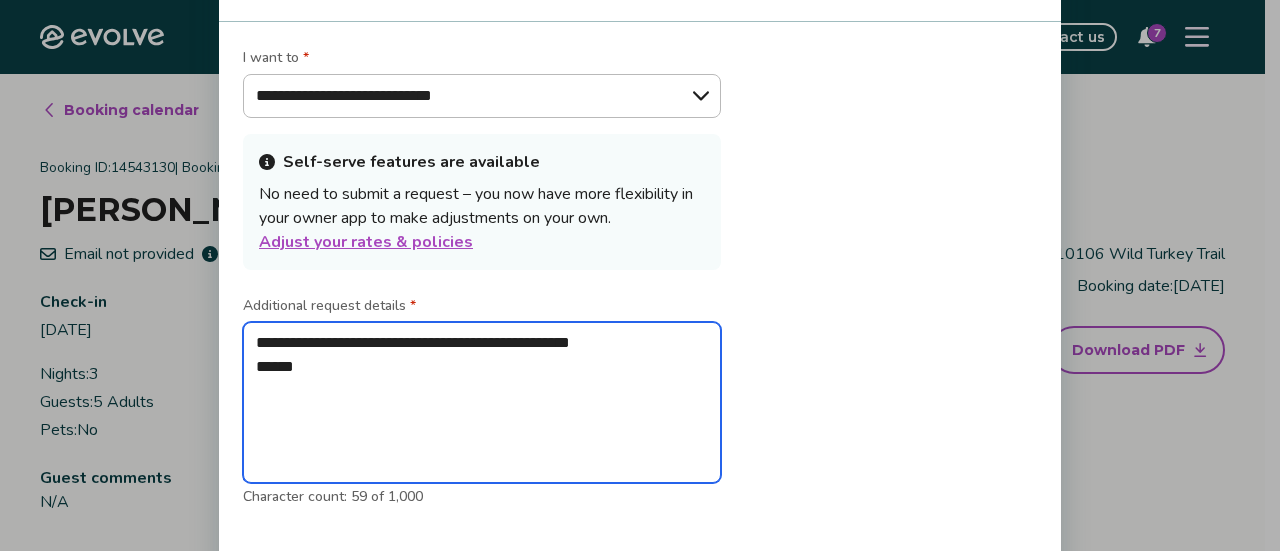 type on "**********" 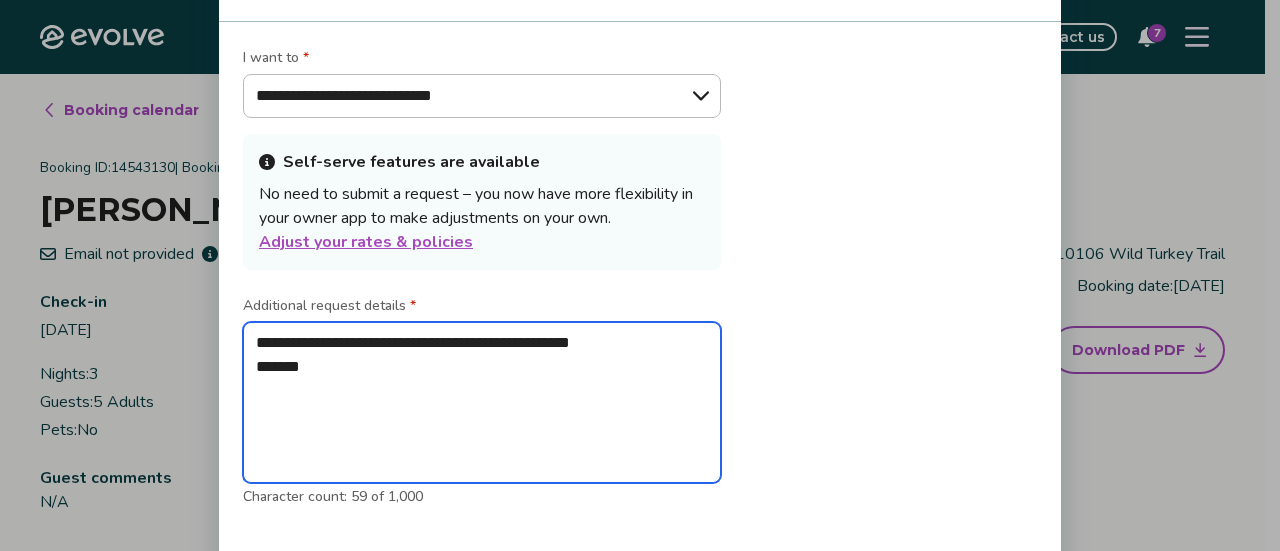 type on "**********" 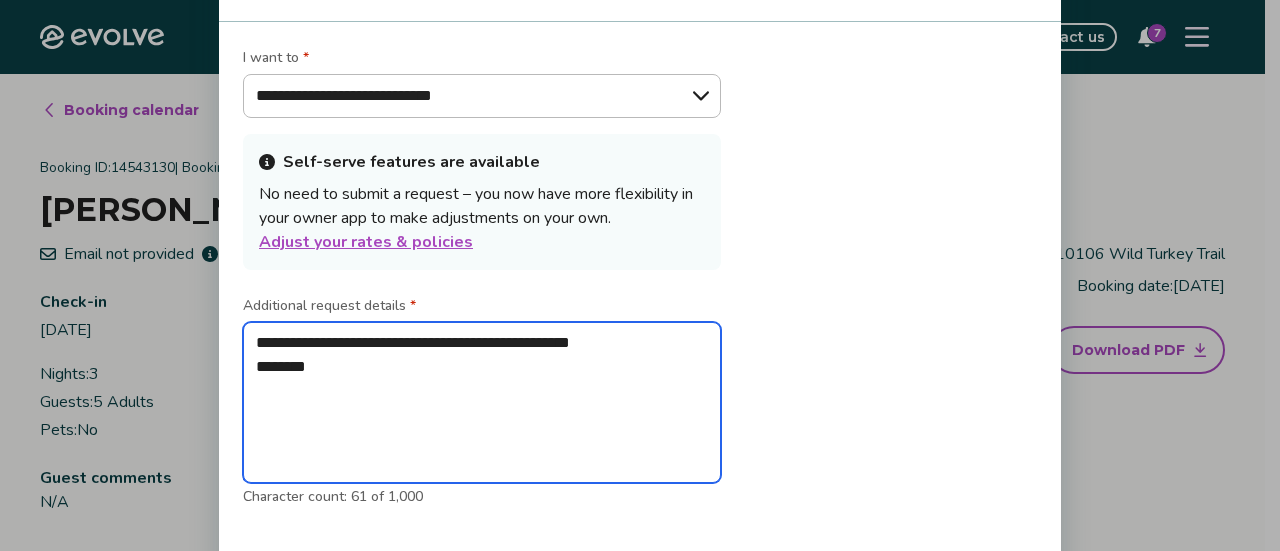 type on "**********" 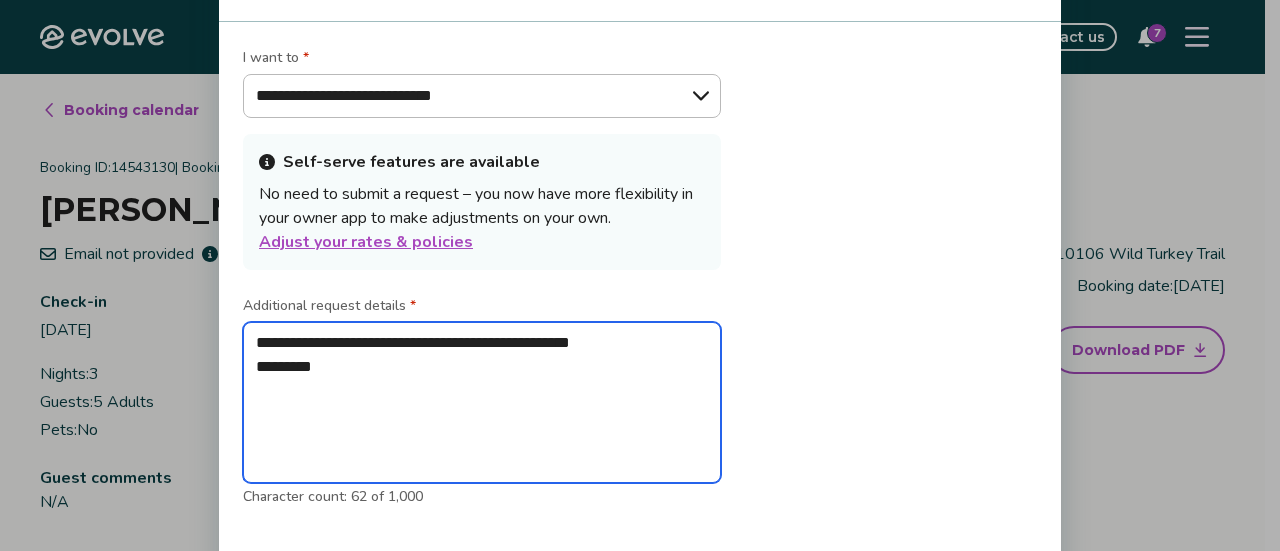 type on "**********" 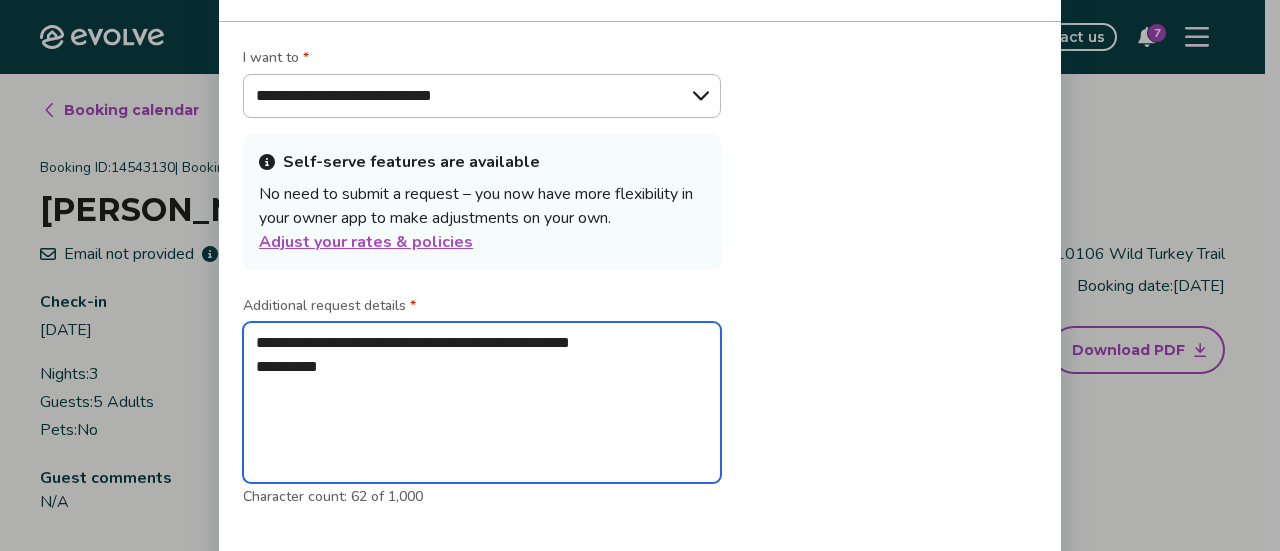 type on "**********" 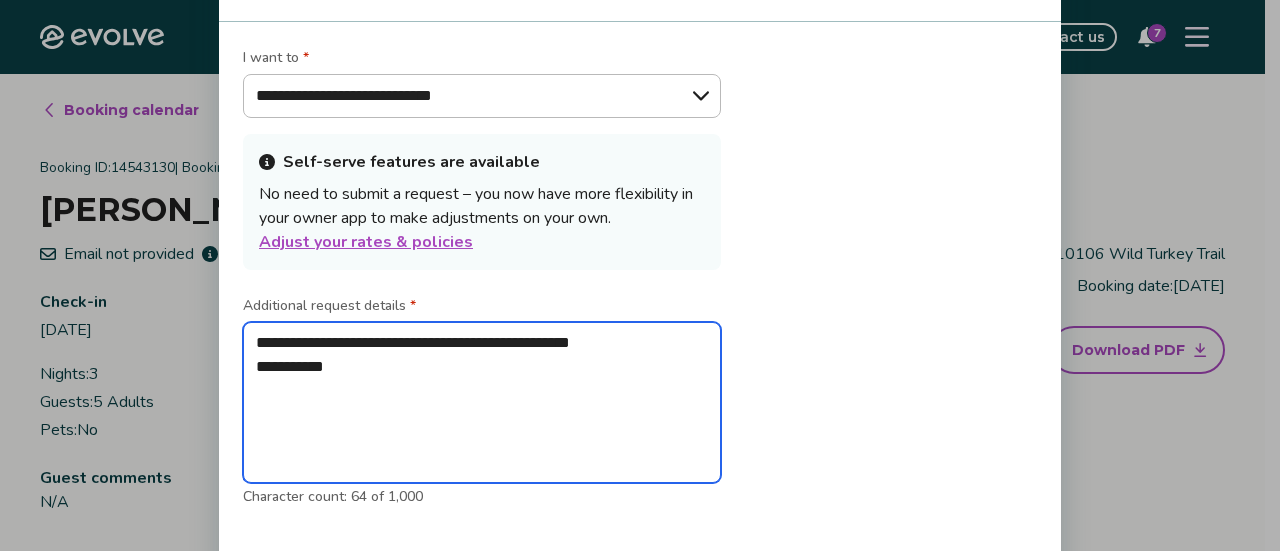 type on "**********" 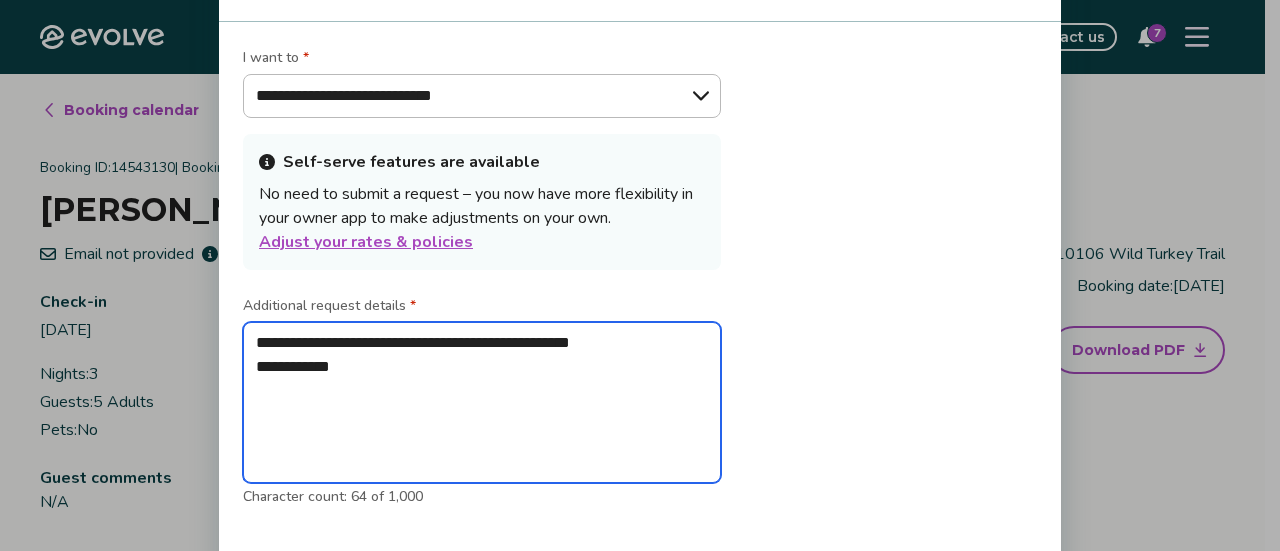 type on "*" 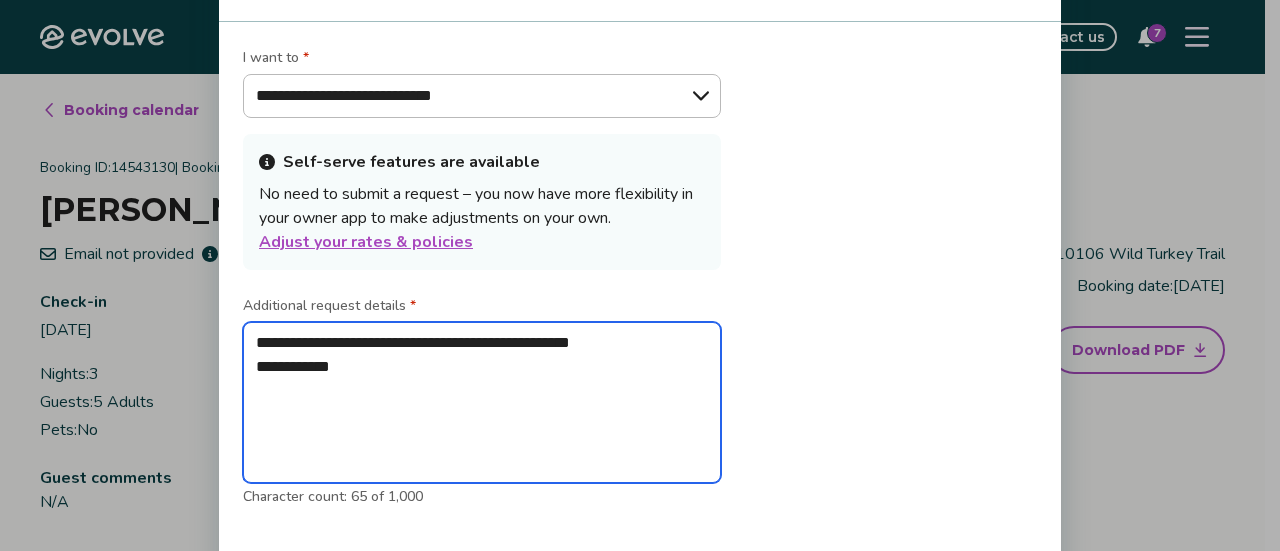 type on "**********" 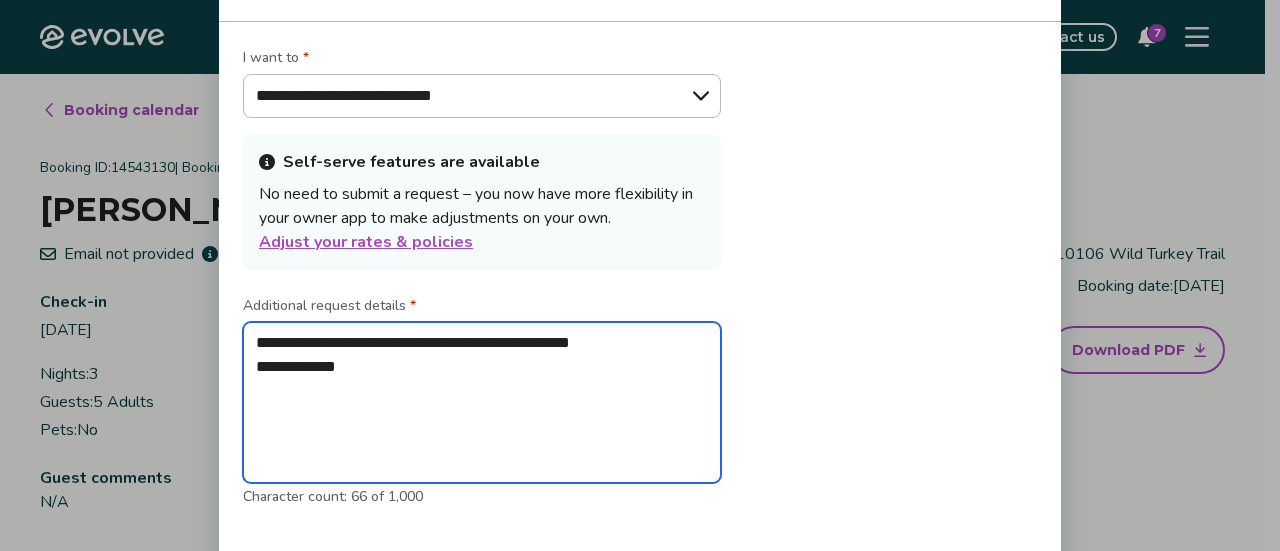 type on "**********" 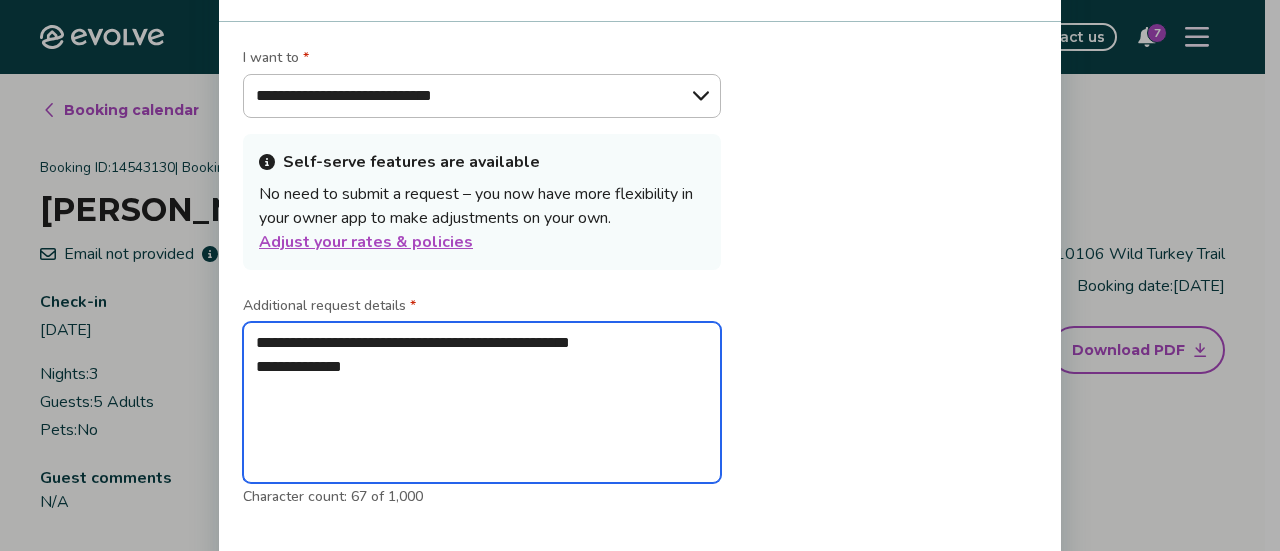 type on "**********" 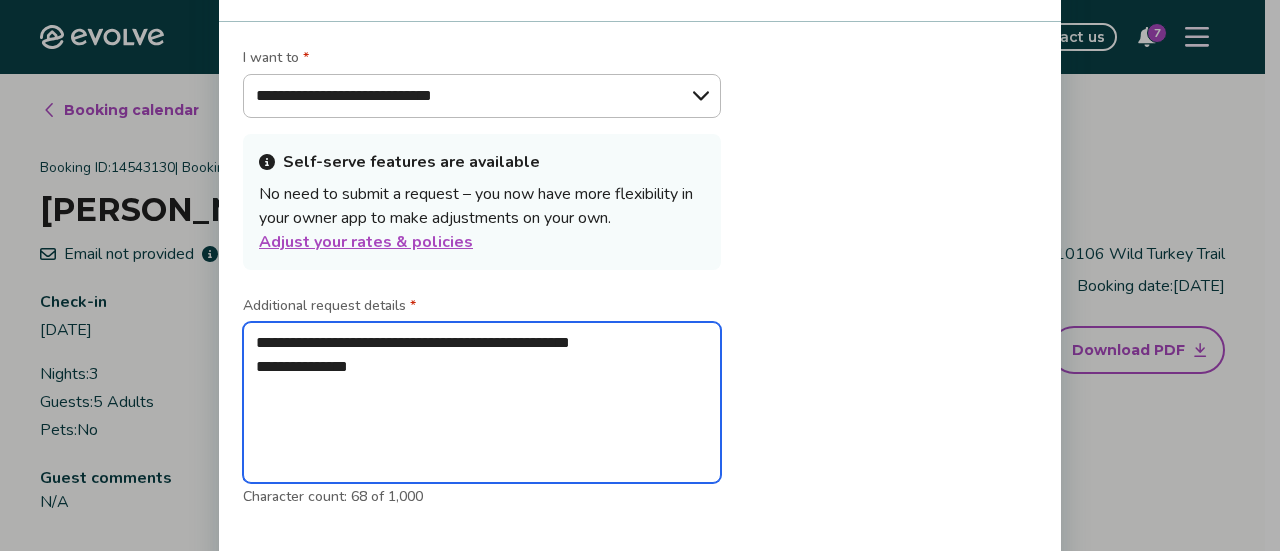 type on "**********" 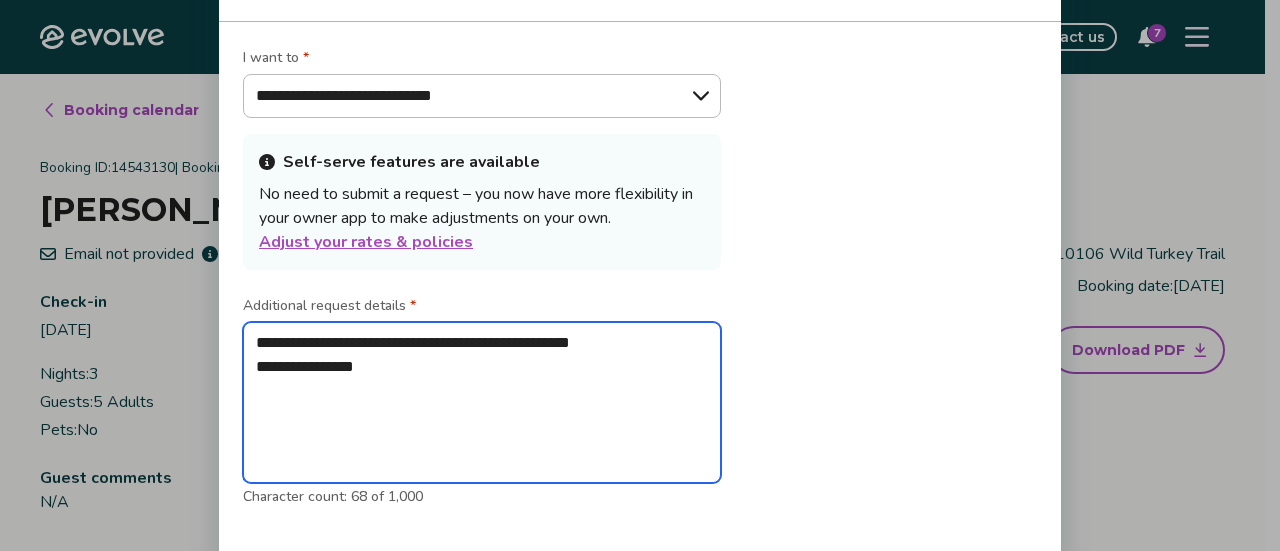 type on "**********" 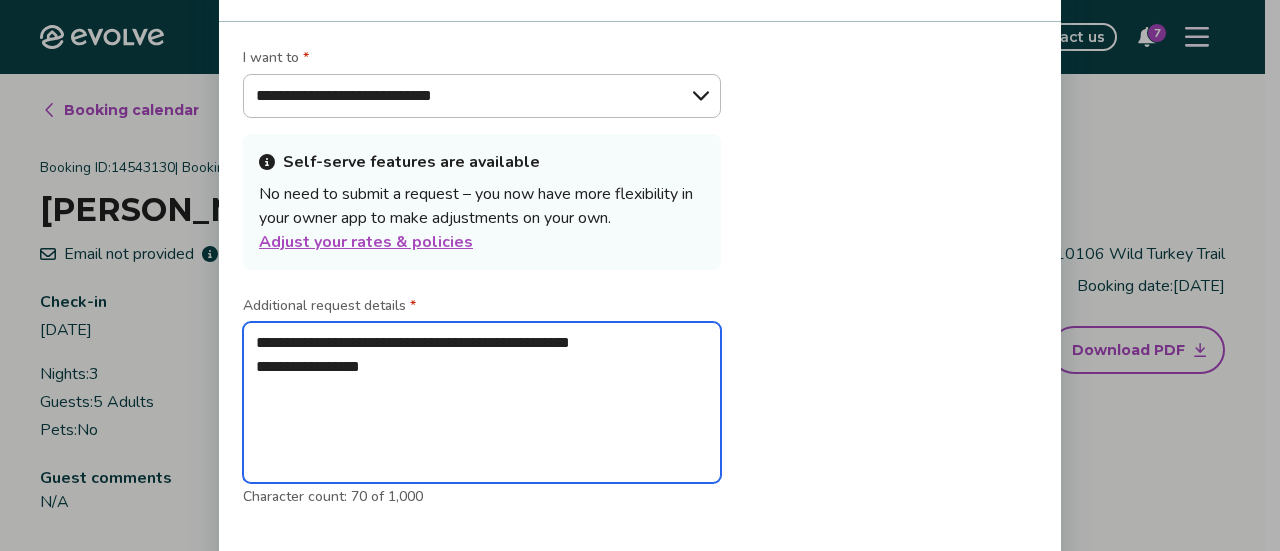 type on "**********" 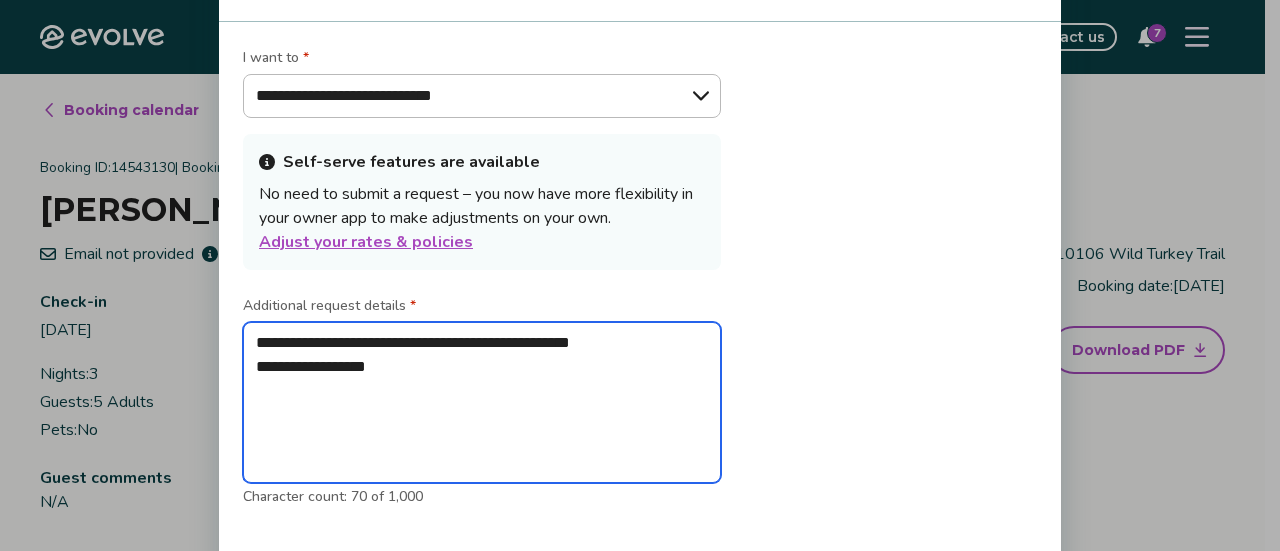 type on "**********" 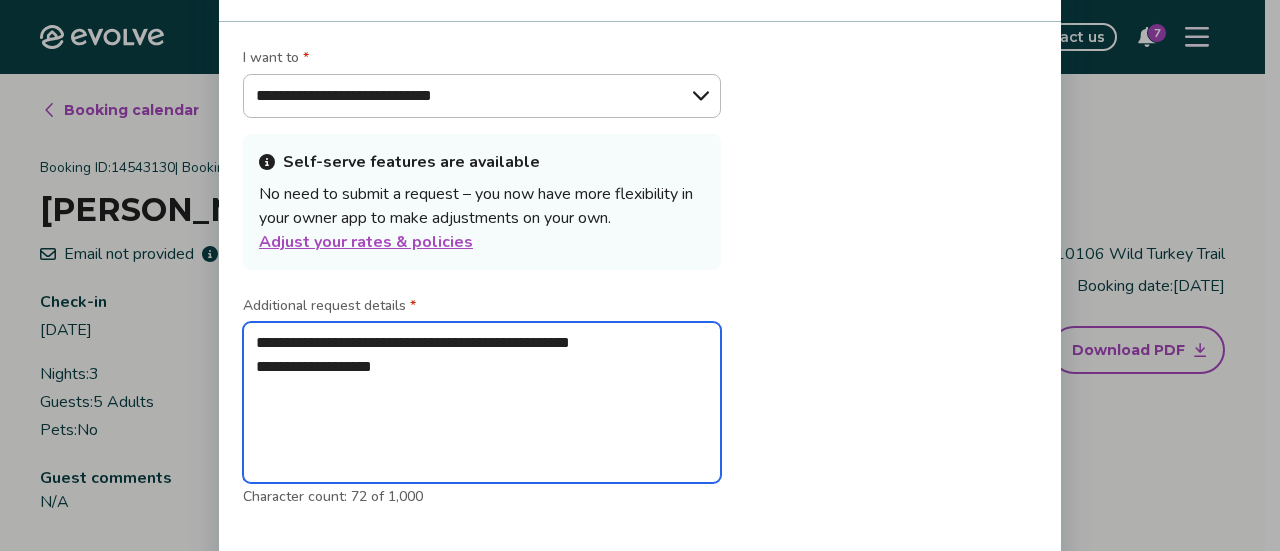 type on "**********" 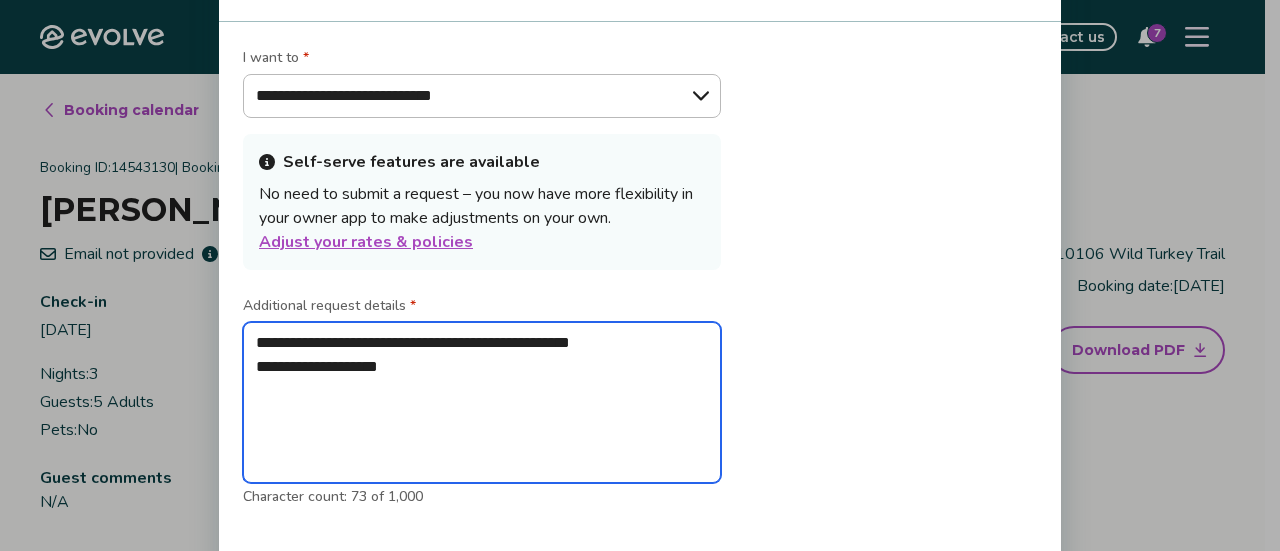 type on "**********" 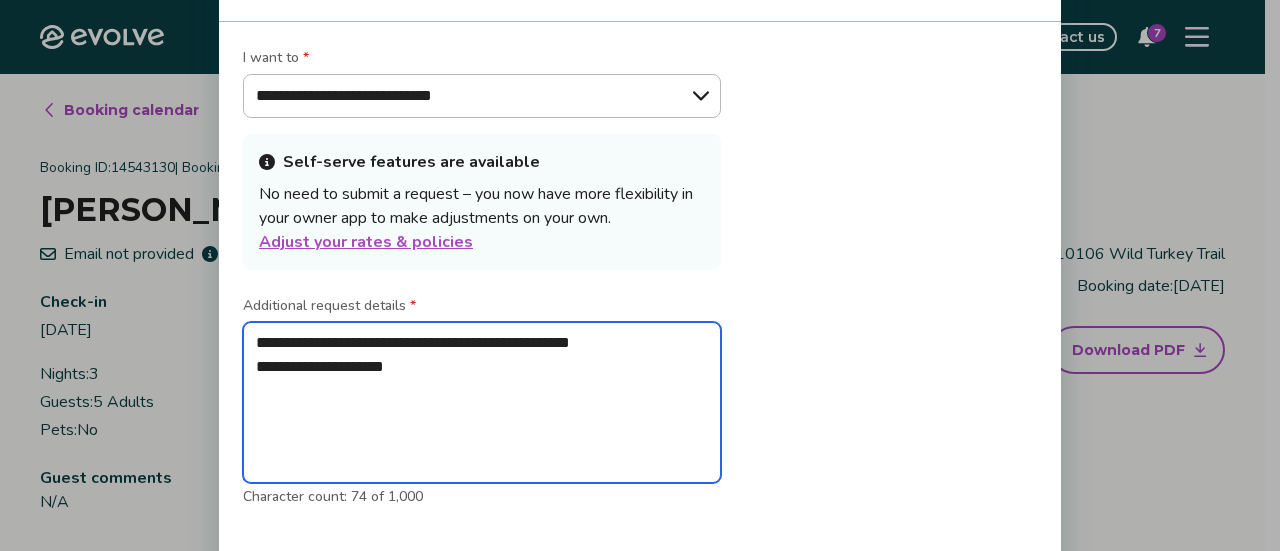 type on "**********" 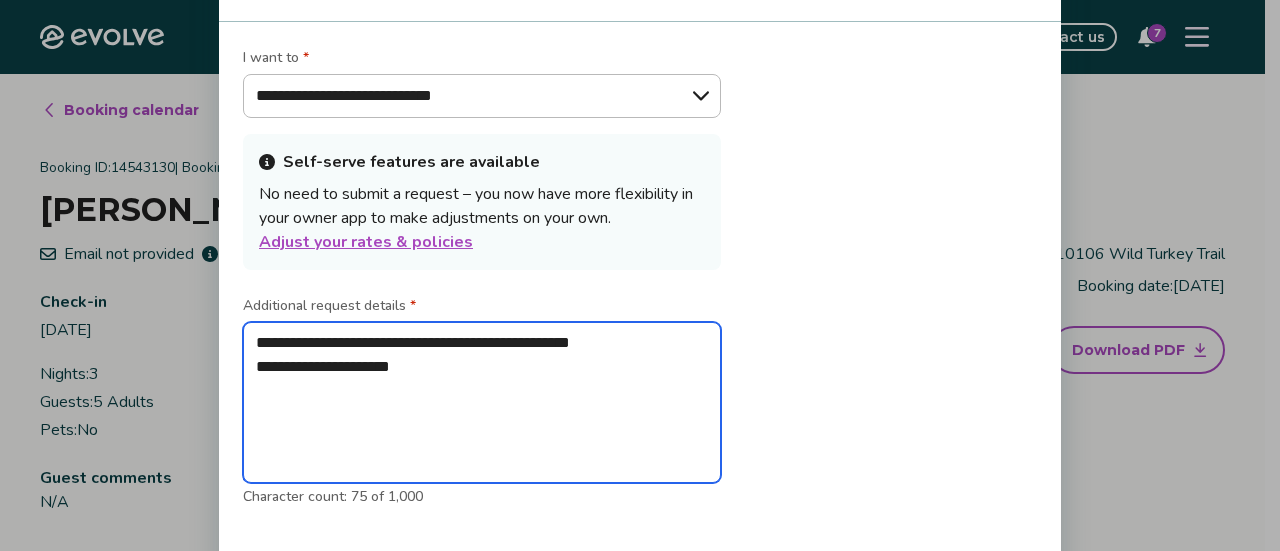 type on "**********" 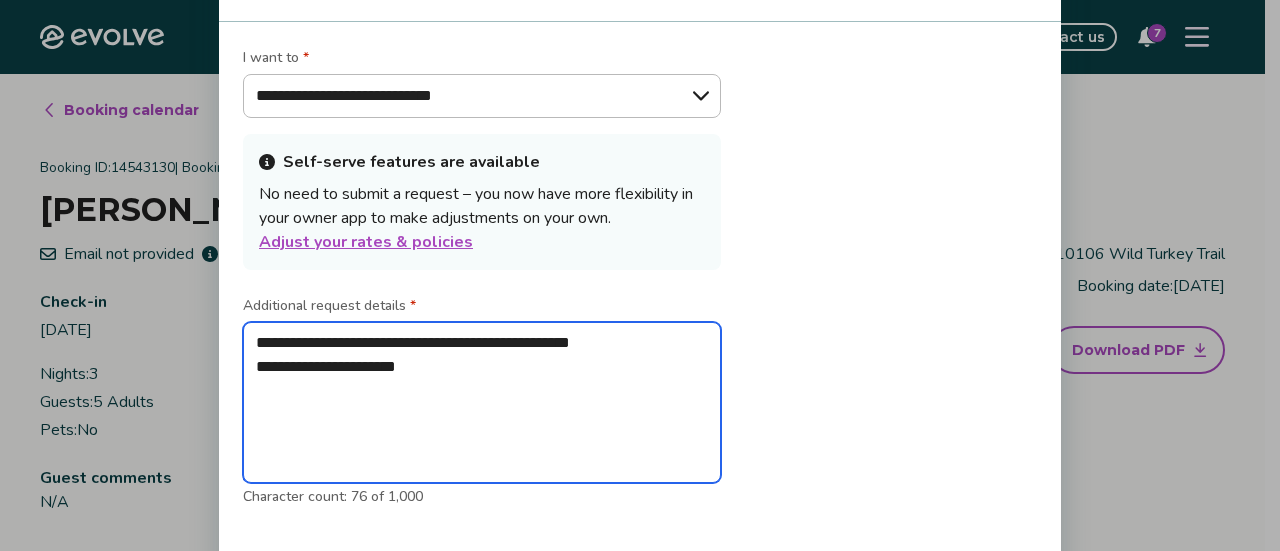 type on "**********" 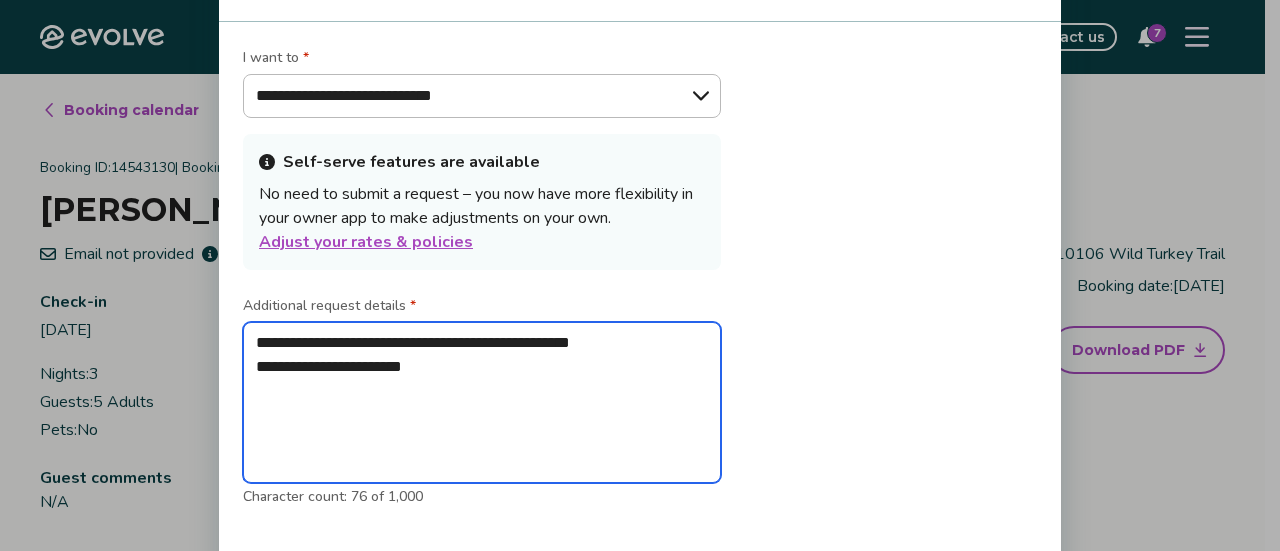 type on "**********" 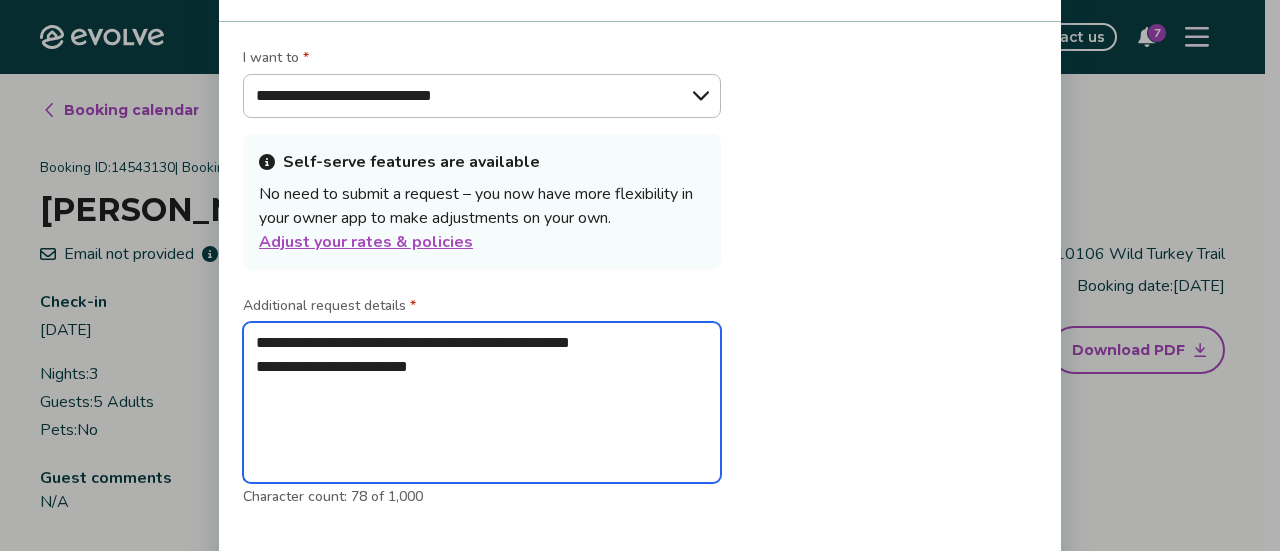 type on "**********" 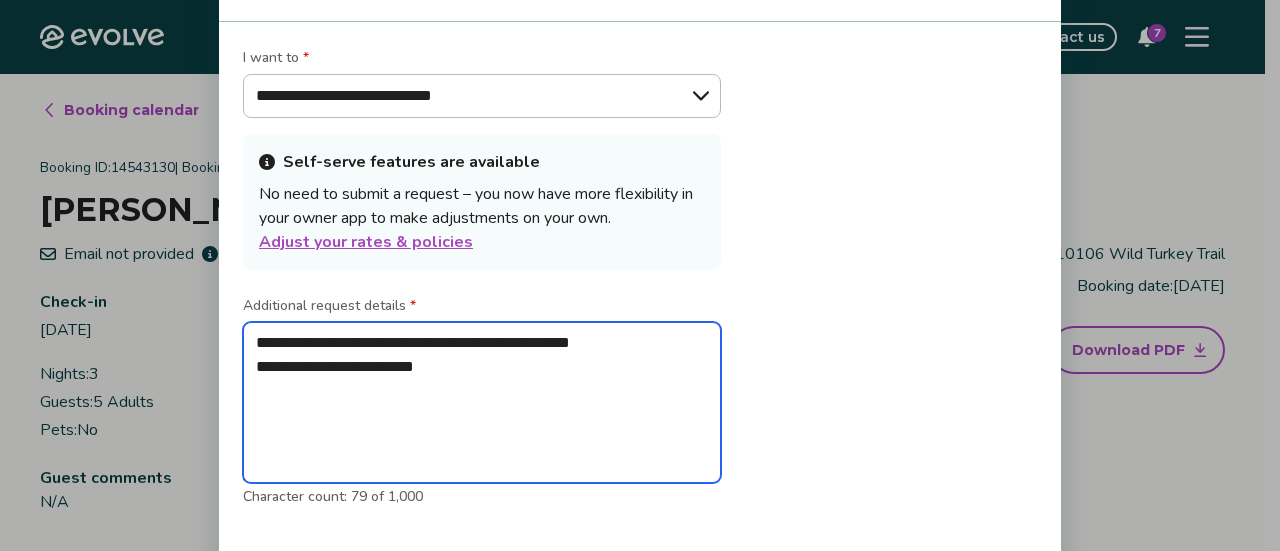 type on "**********" 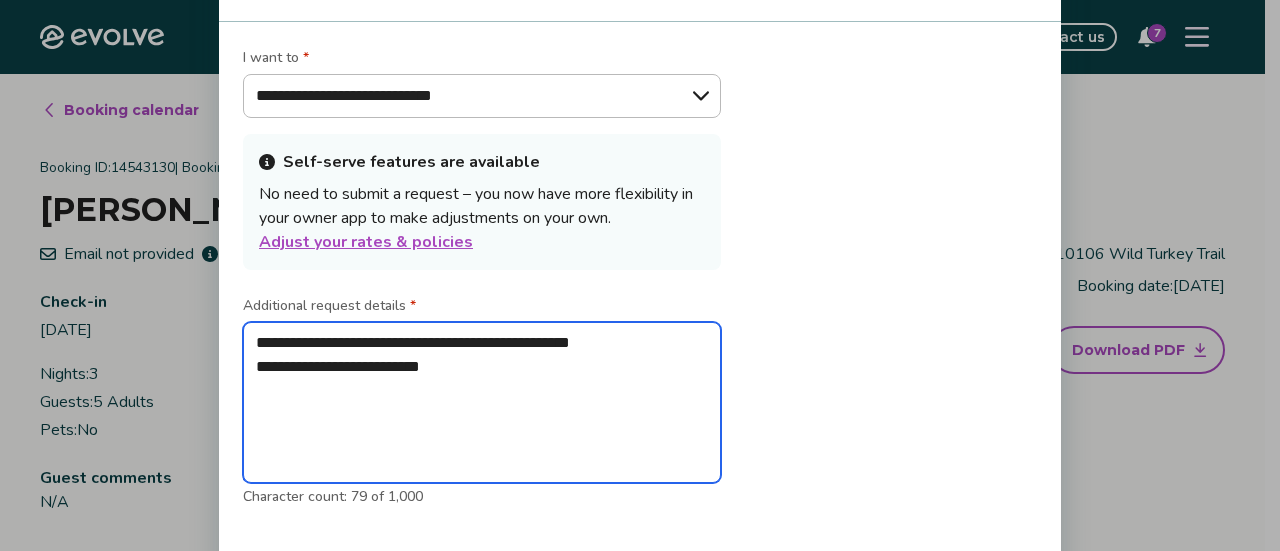 type on "**********" 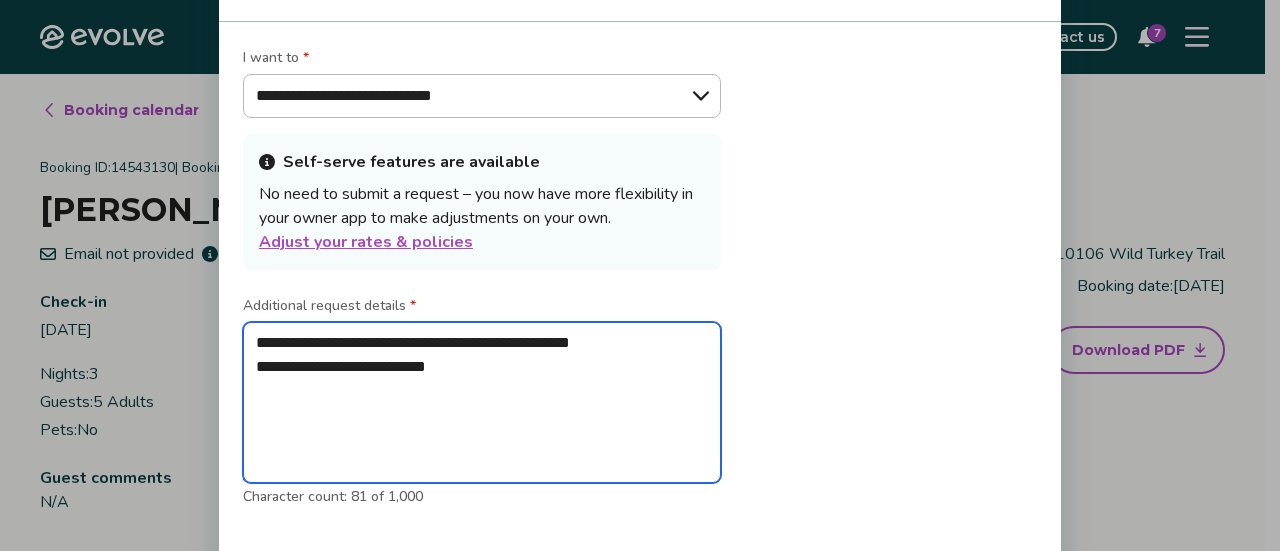 type on "**********" 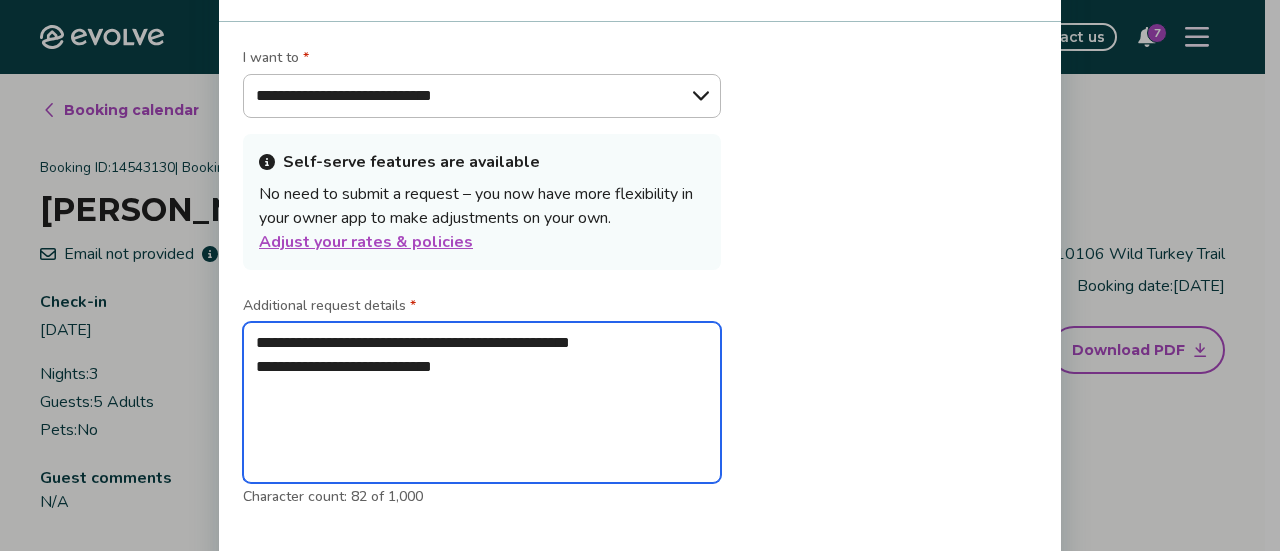 type on "**********" 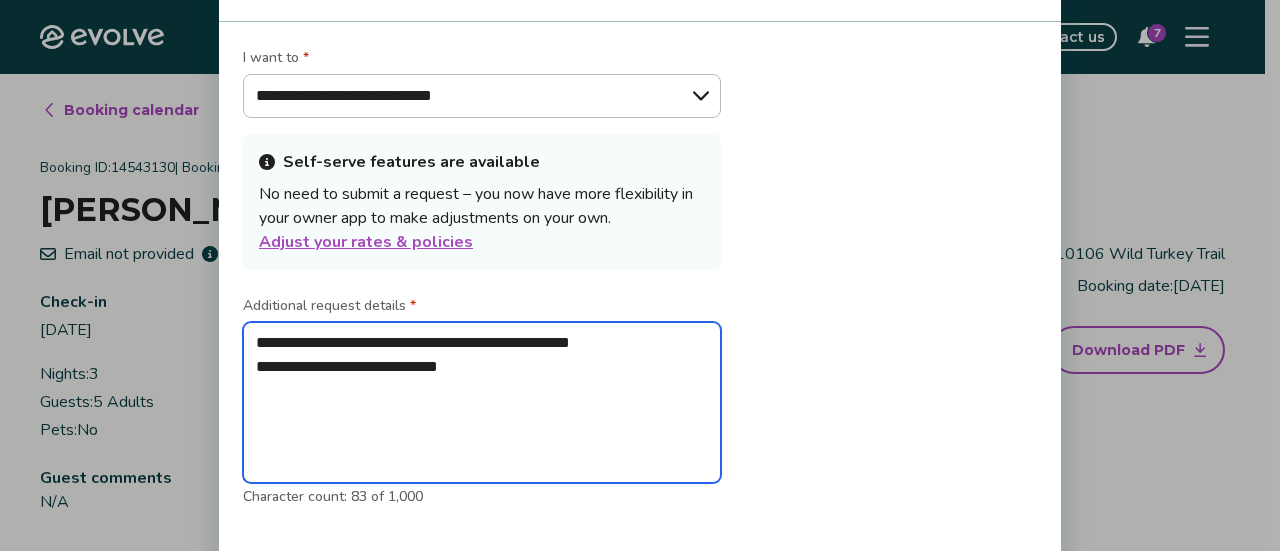type on "**********" 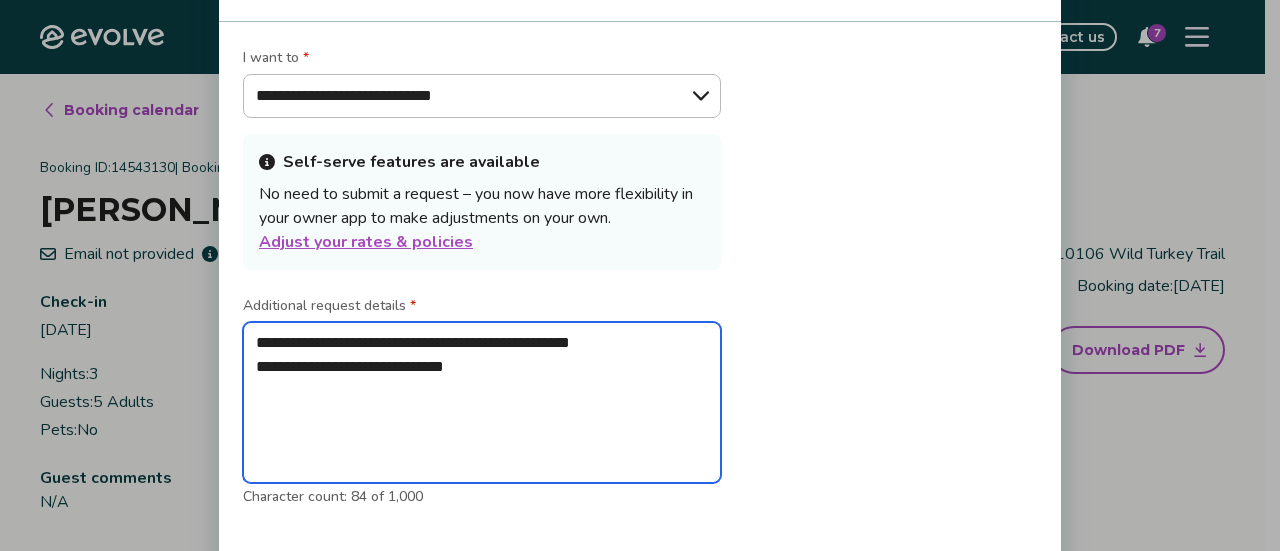 type on "**********" 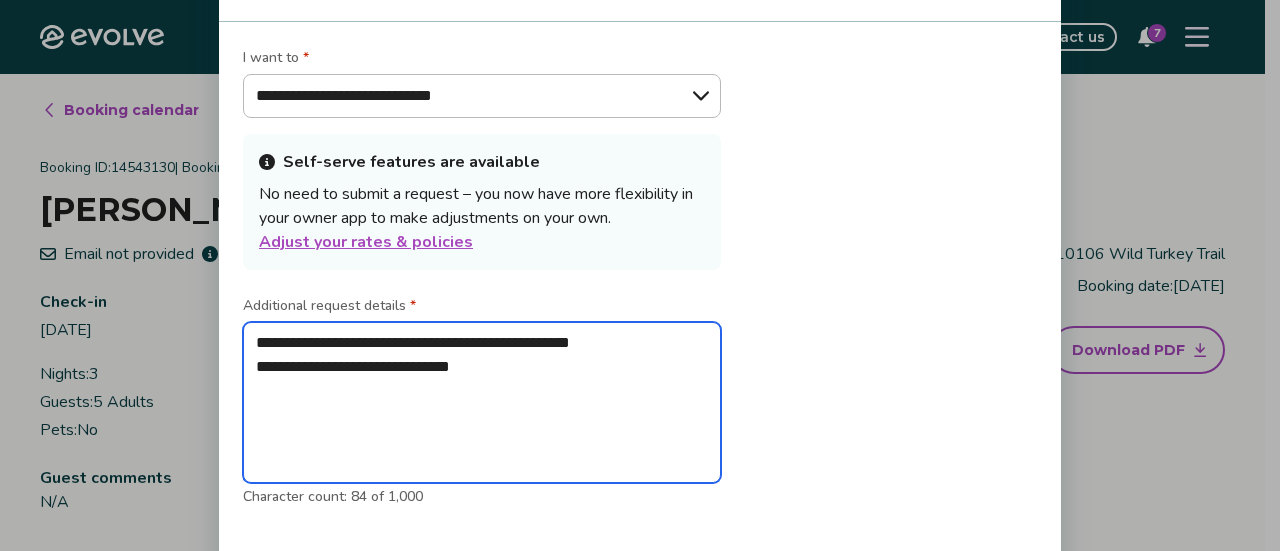 type on "**********" 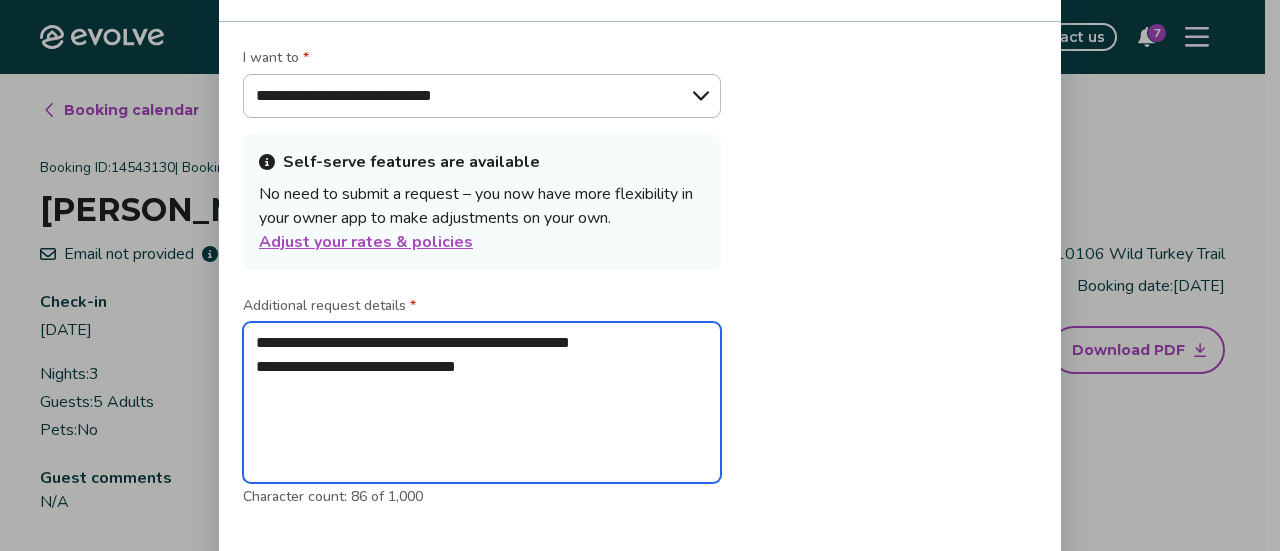 type on "**********" 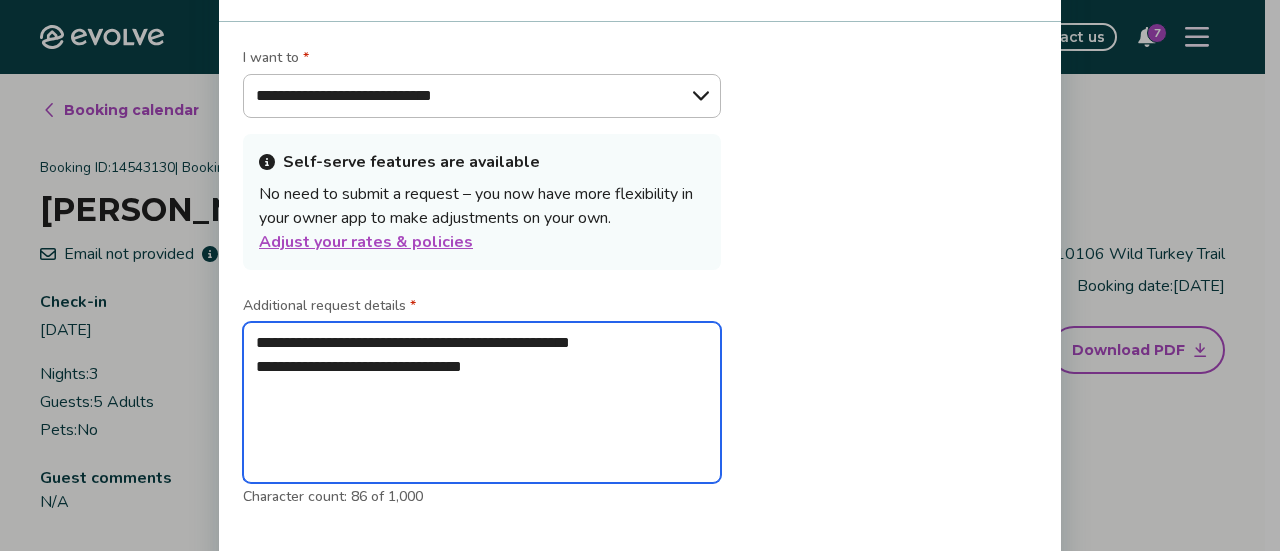 type on "**********" 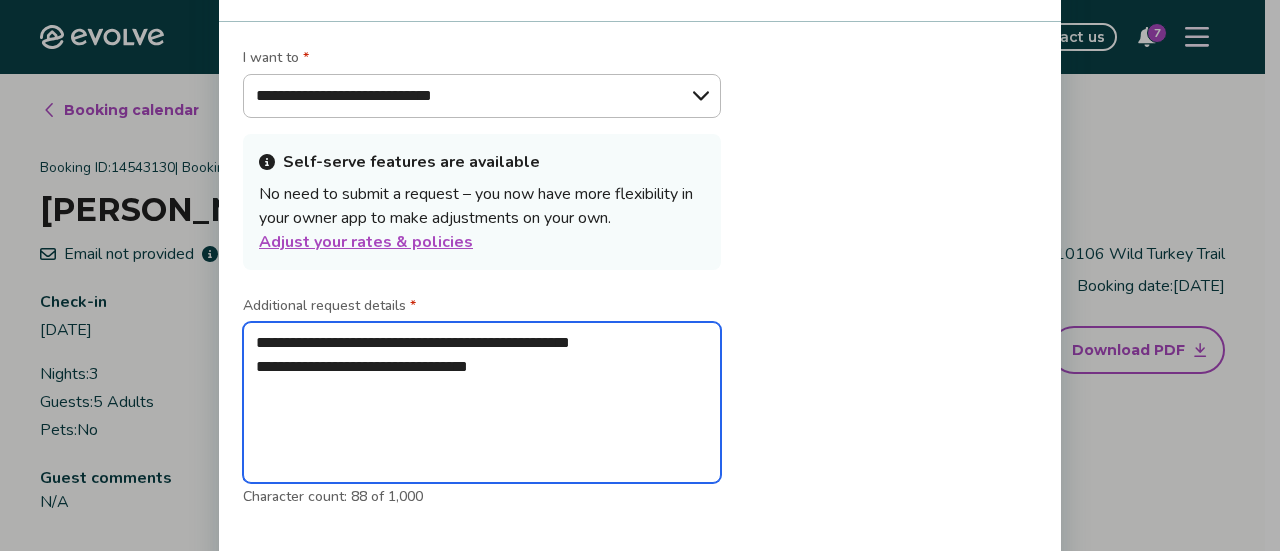 type on "**********" 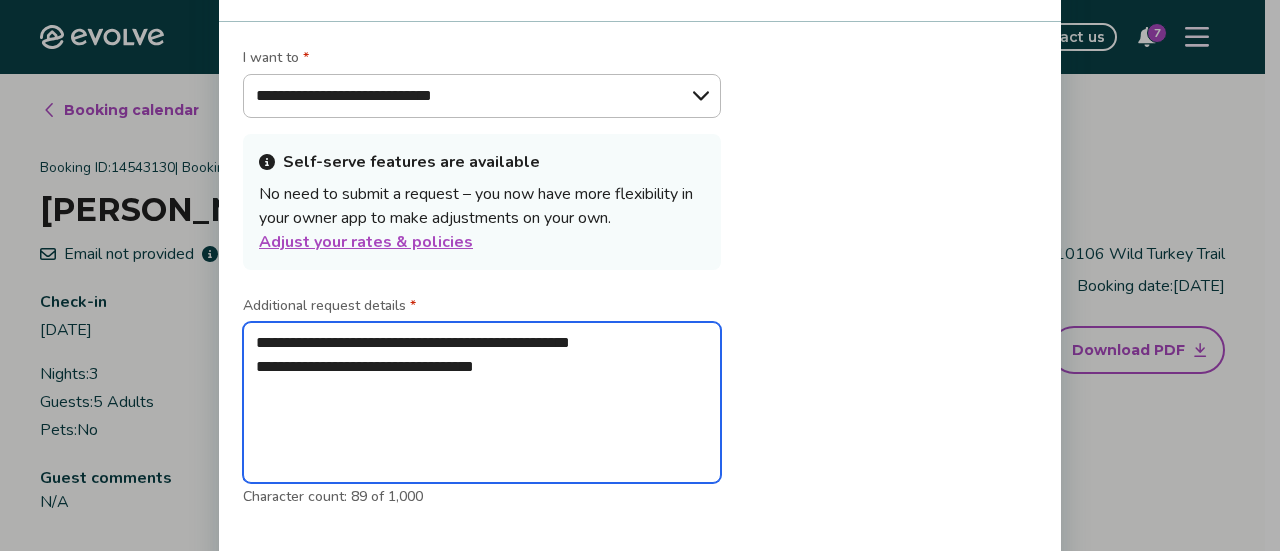 type on "**********" 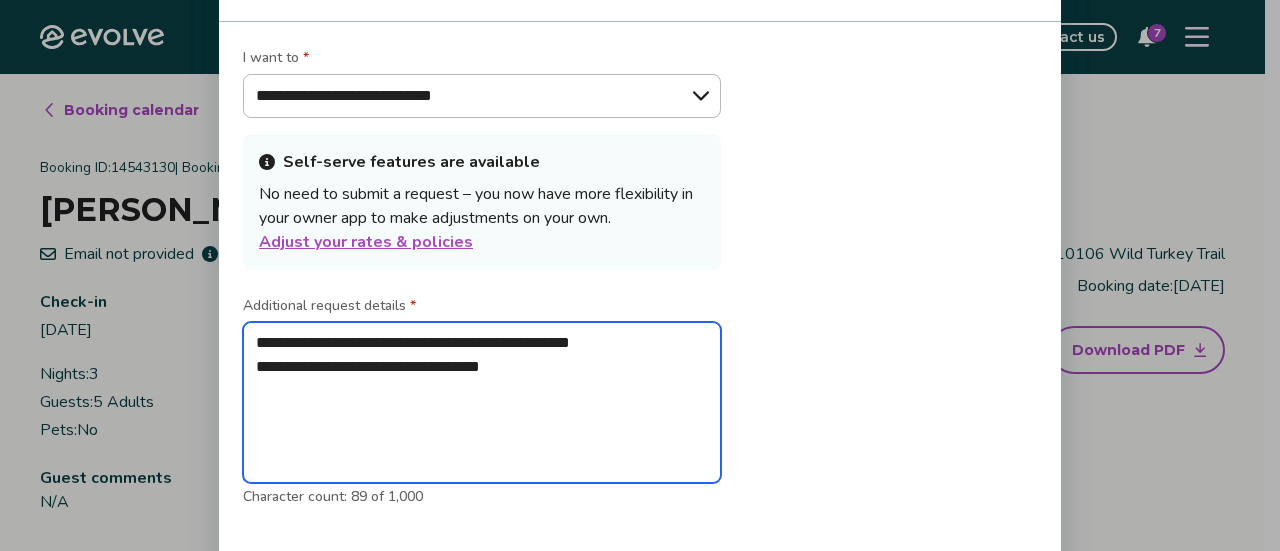 type on "**********" 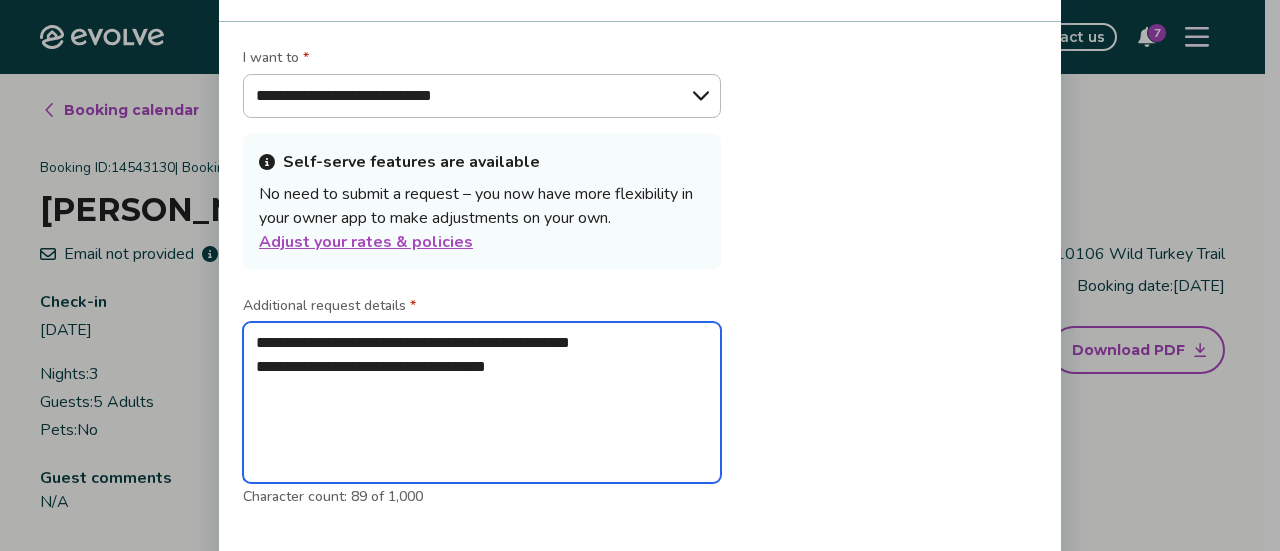 type on "**********" 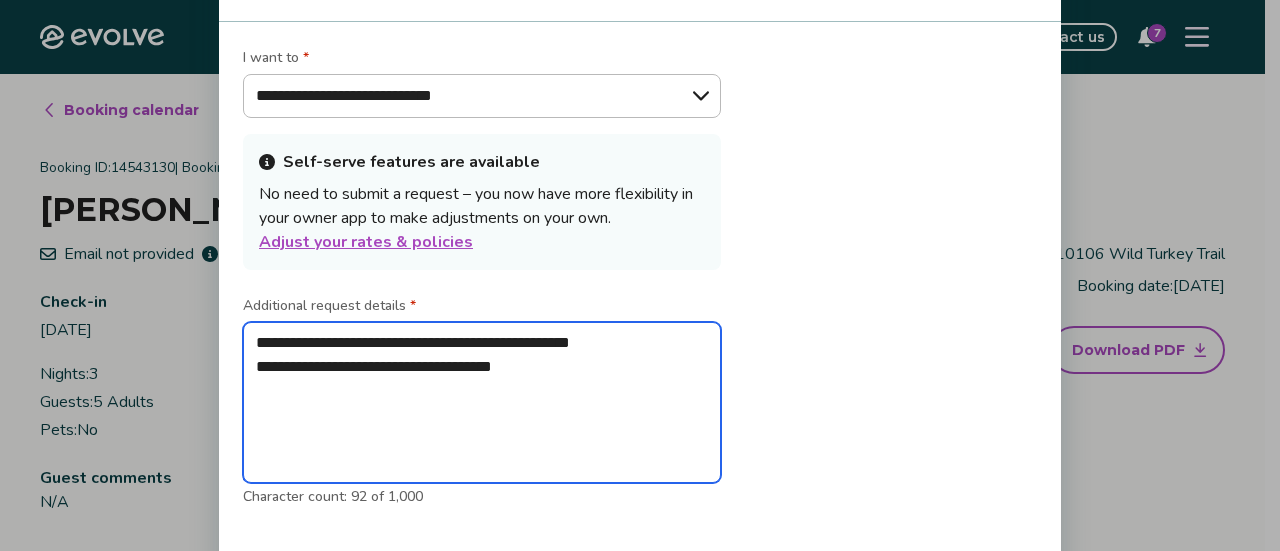 type on "**********" 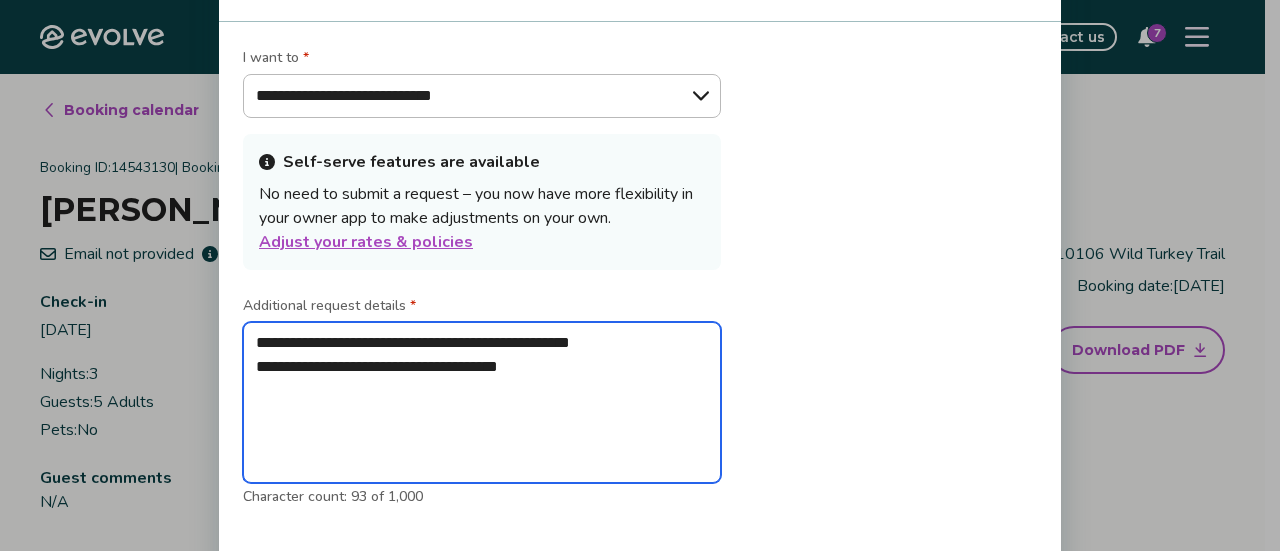 type on "**********" 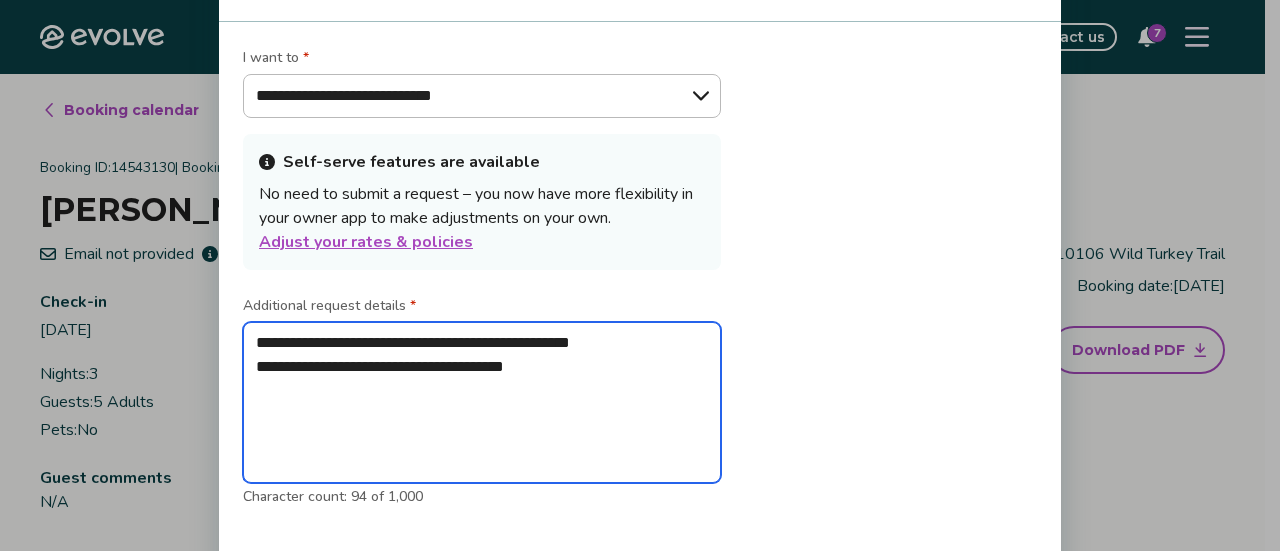 type on "**********" 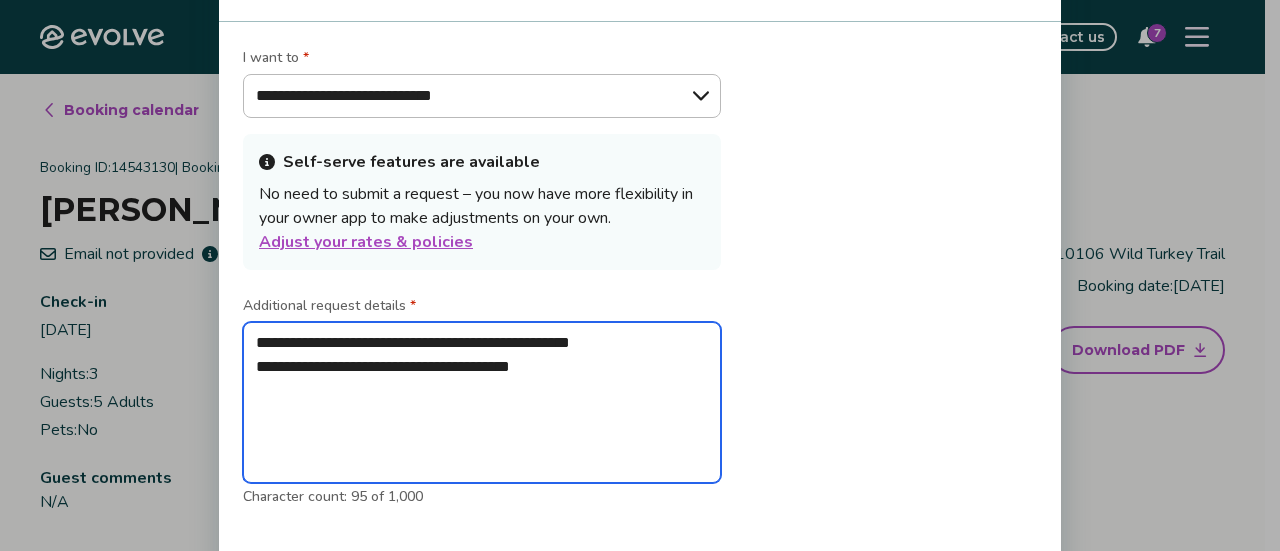 type on "**********" 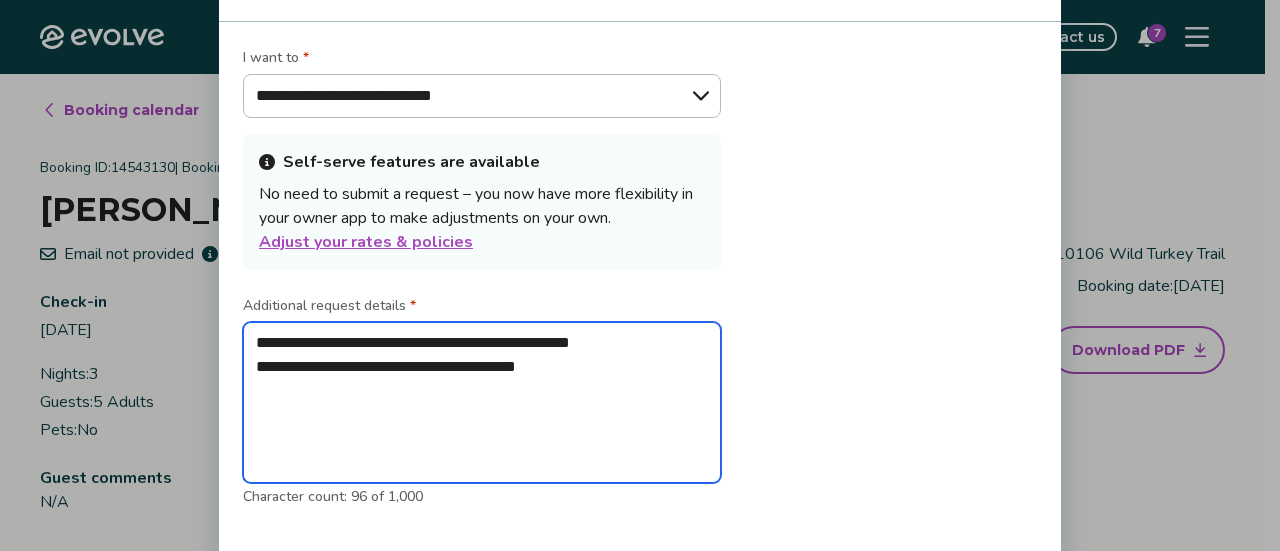 type on "**********" 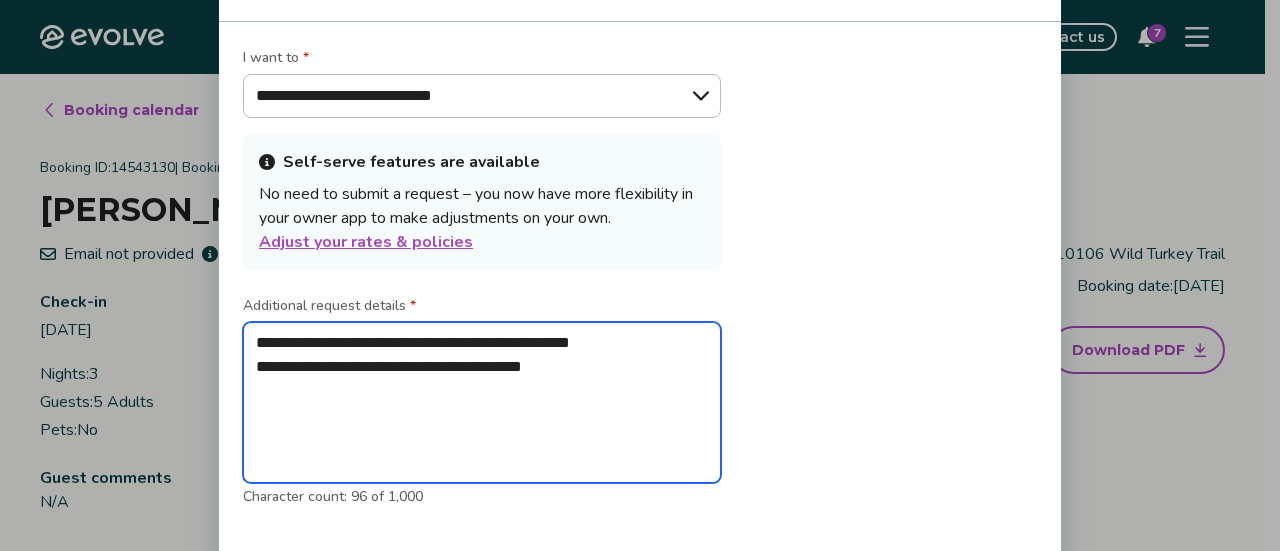 type on "**********" 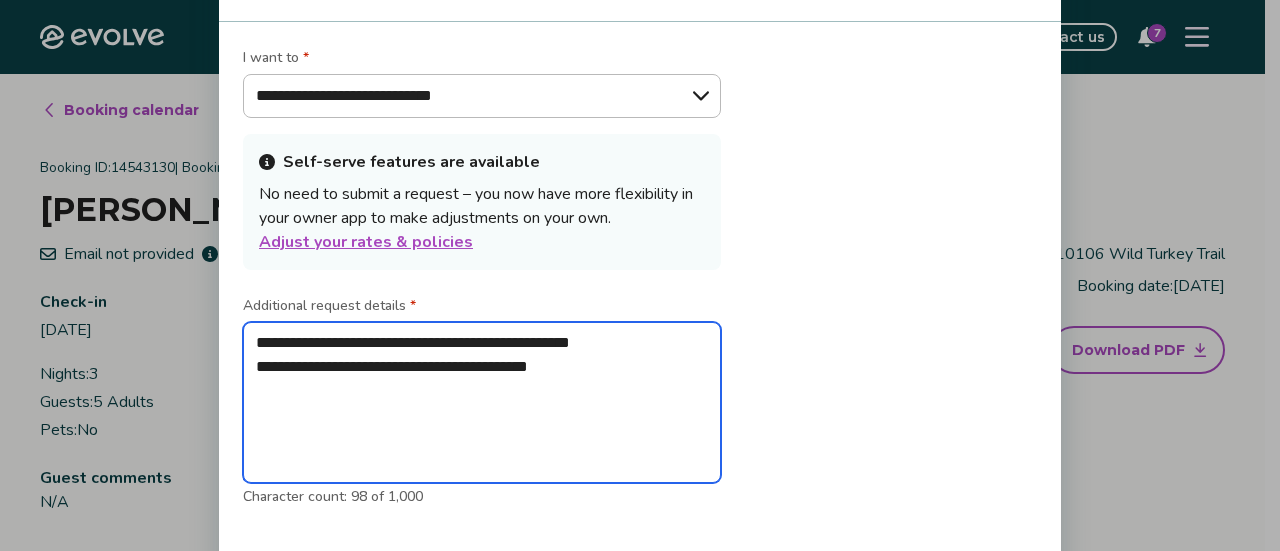 type on "**********" 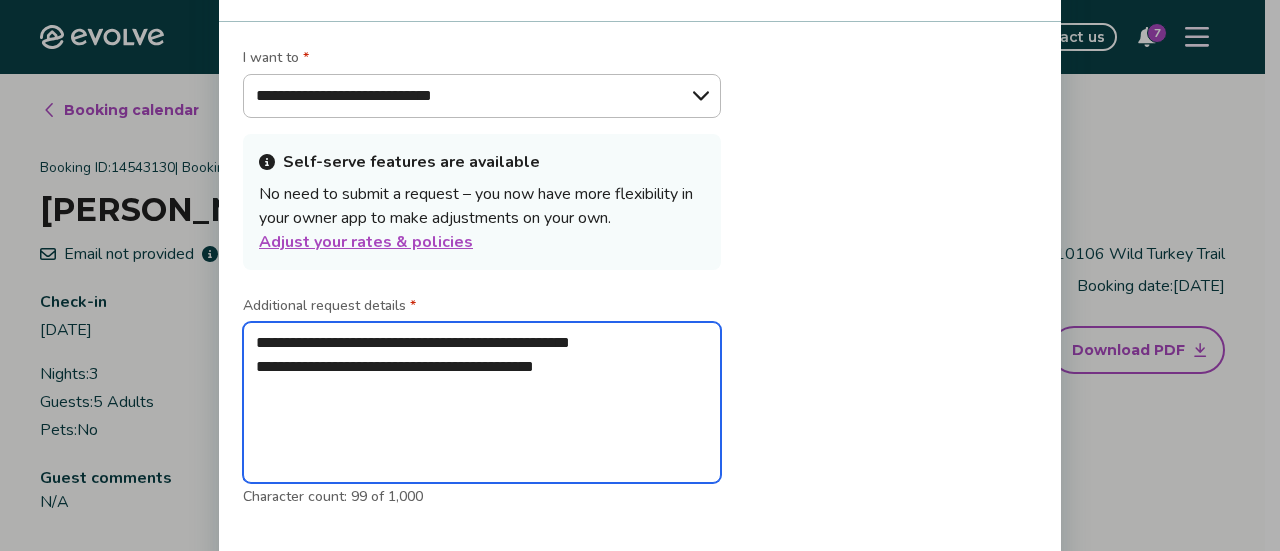 type 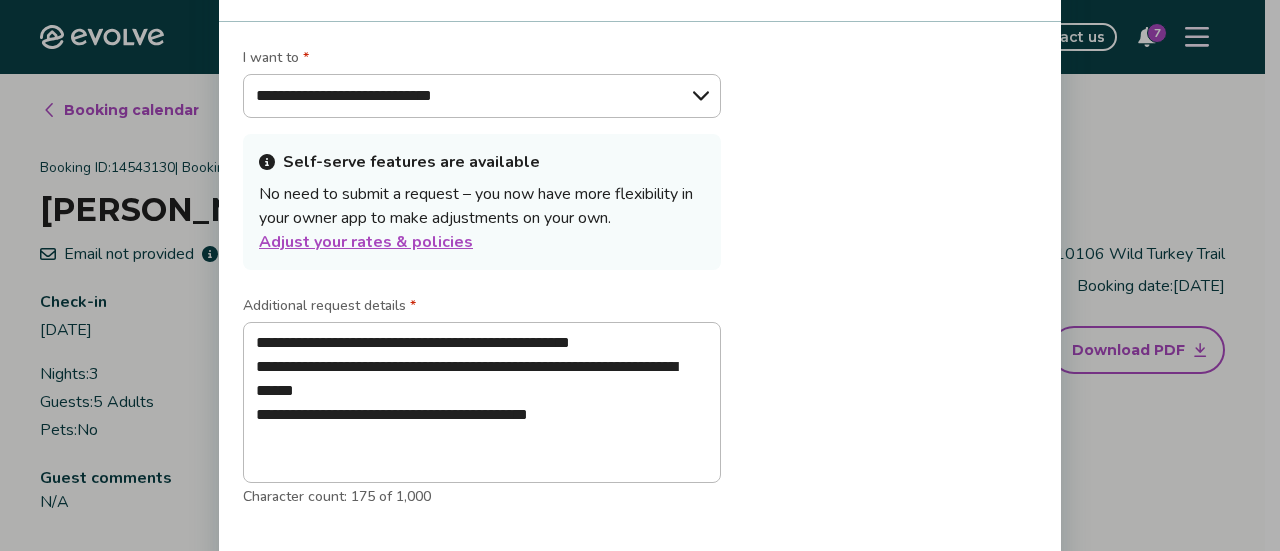 click on "**********" at bounding box center (640, 286) 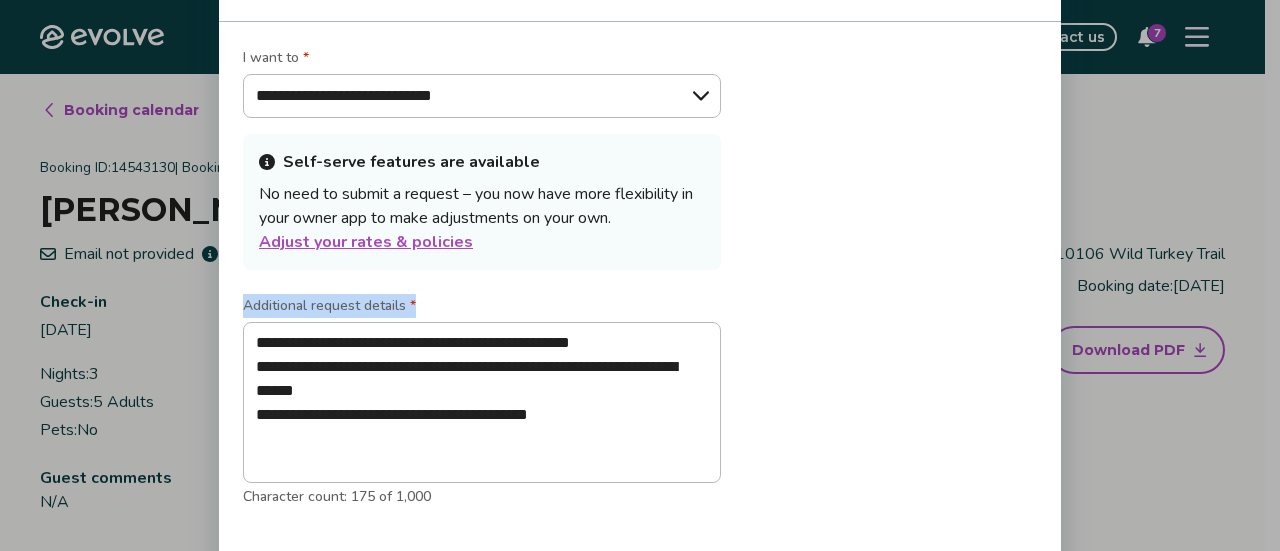 drag, startPoint x: 954, startPoint y: 349, endPoint x: 972, endPoint y: 279, distance: 72.277245 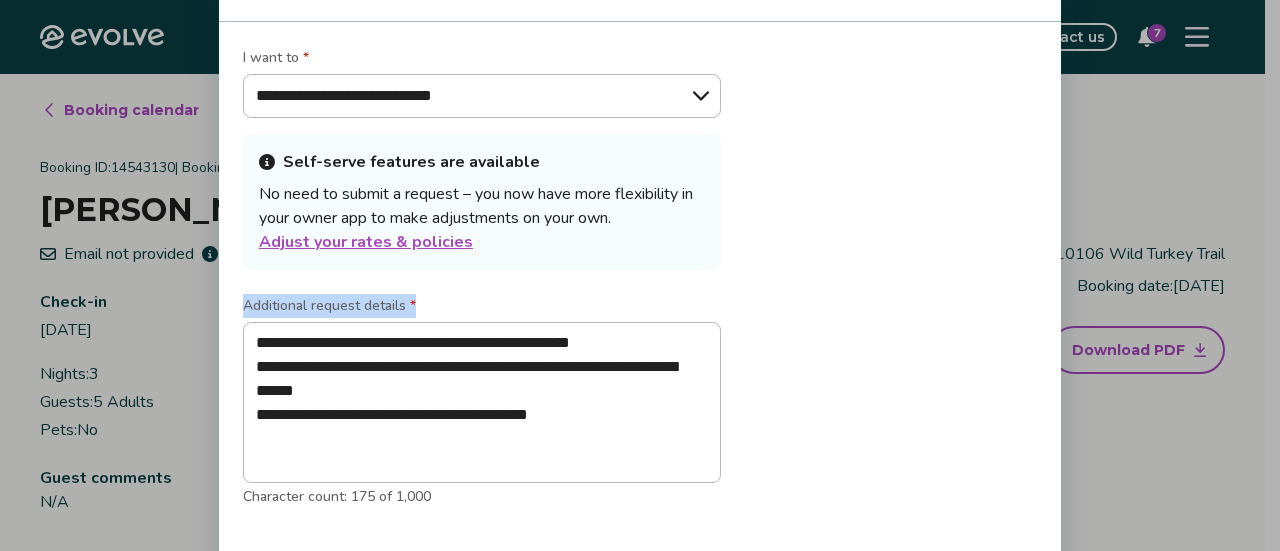 click on "**********" at bounding box center (640, 275) 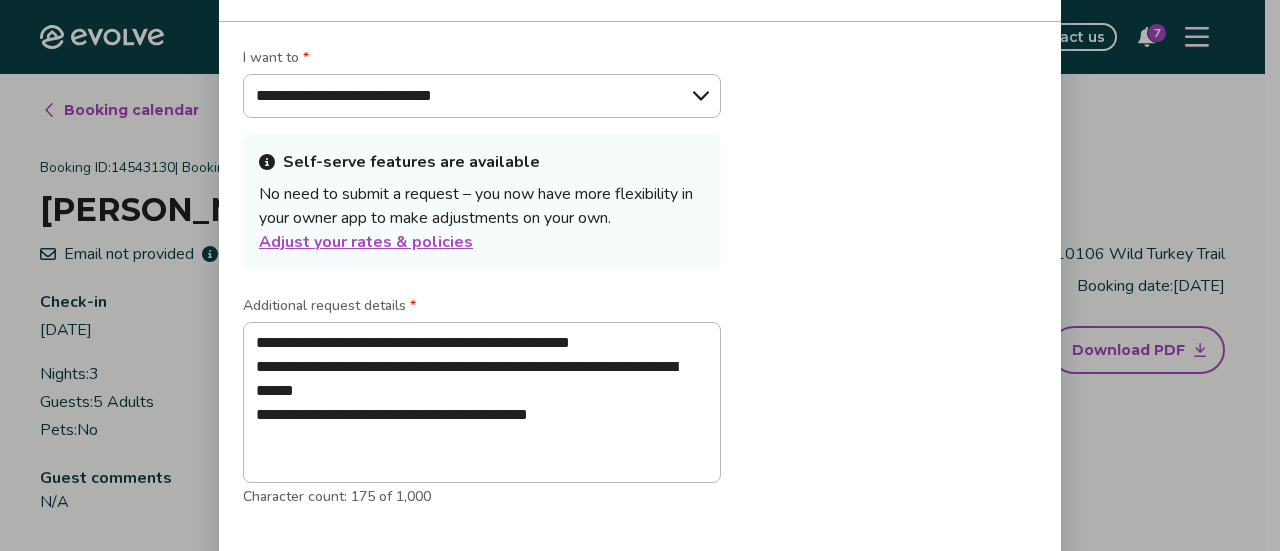 drag, startPoint x: 1058, startPoint y: 323, endPoint x: 1050, endPoint y: 394, distance: 71.44928 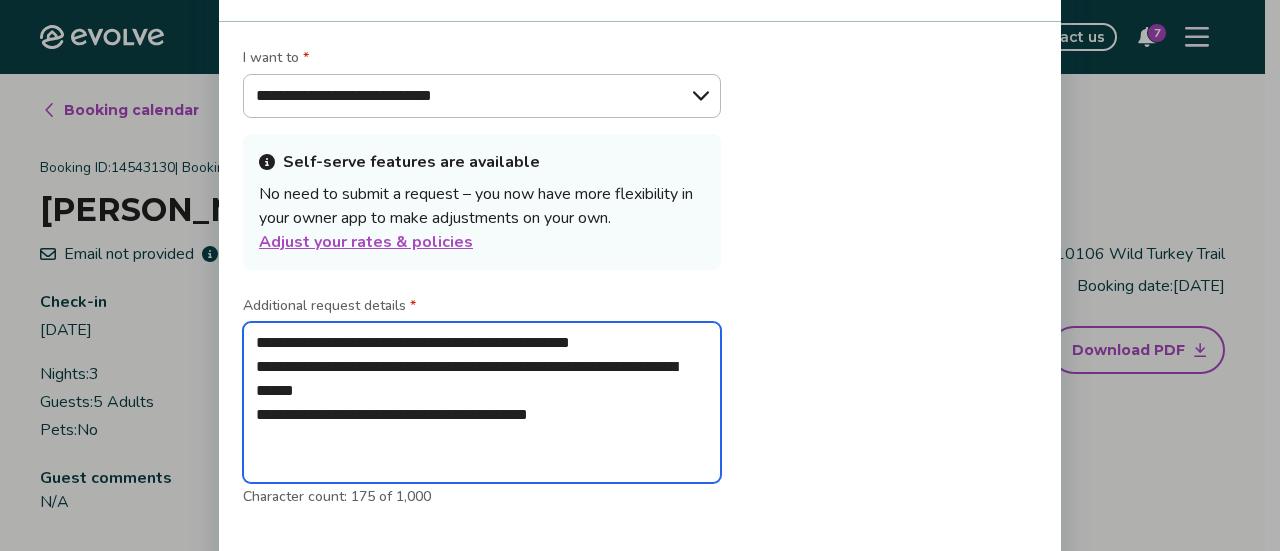 click on "**********" at bounding box center [482, 402] 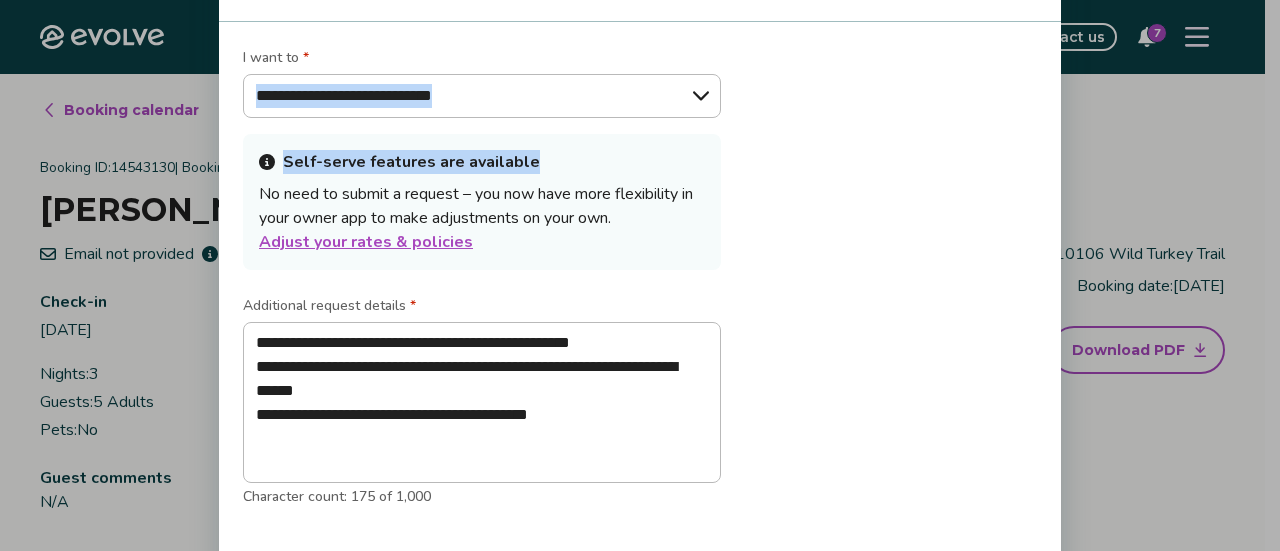 drag, startPoint x: 1274, startPoint y: 65, endPoint x: 1262, endPoint y: 133, distance: 69.050705 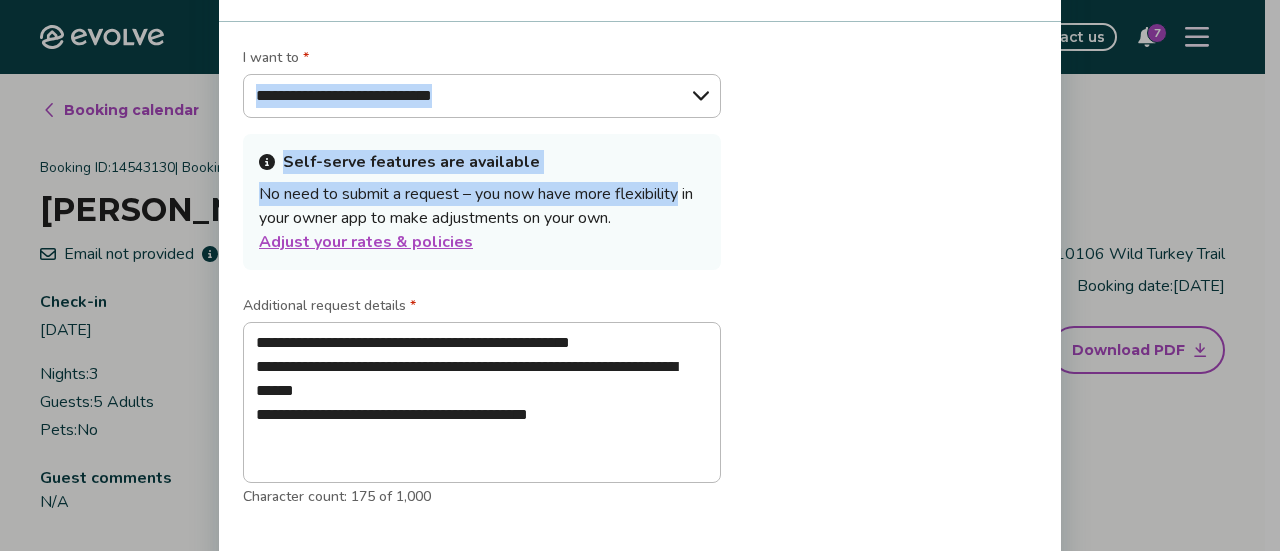 drag, startPoint x: 933, startPoint y: 183, endPoint x: 942, endPoint y: 89, distance: 94.42987 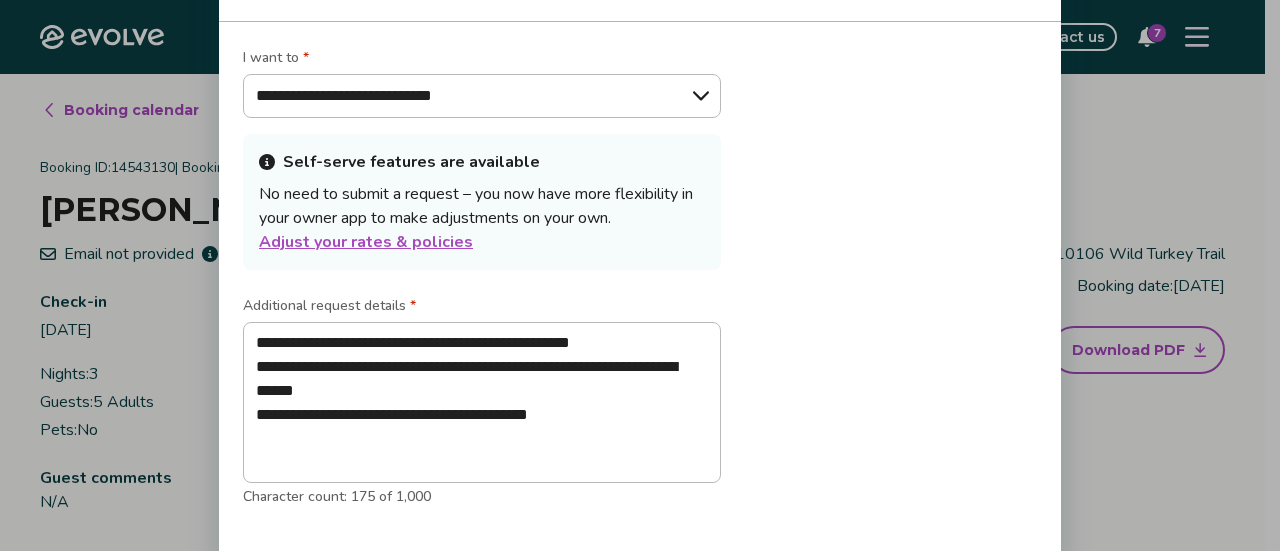 drag, startPoint x: 942, startPoint y: 89, endPoint x: 940, endPoint y: 113, distance: 24.083189 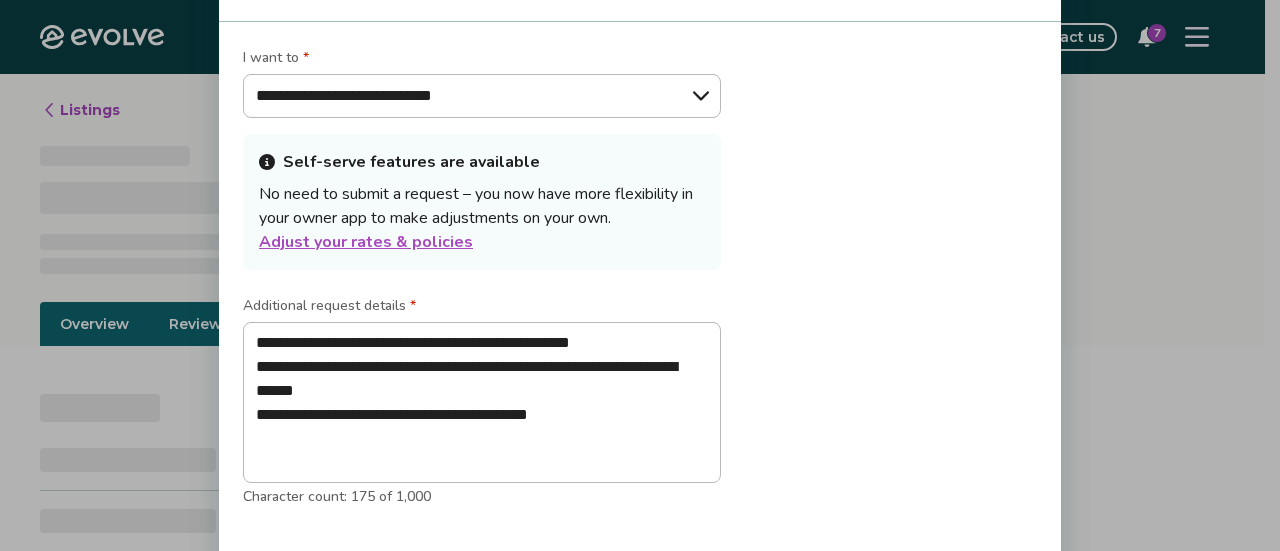 click on "Adjust your rates & policies" at bounding box center (366, 242) 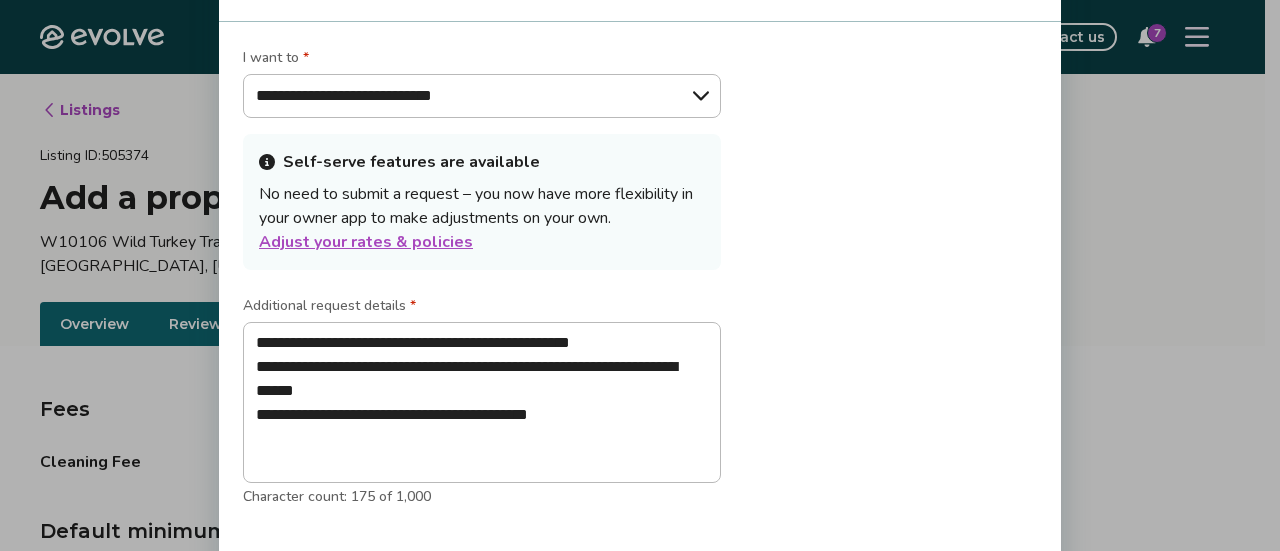 click on "Adjust your rates & policies" at bounding box center [366, 242] 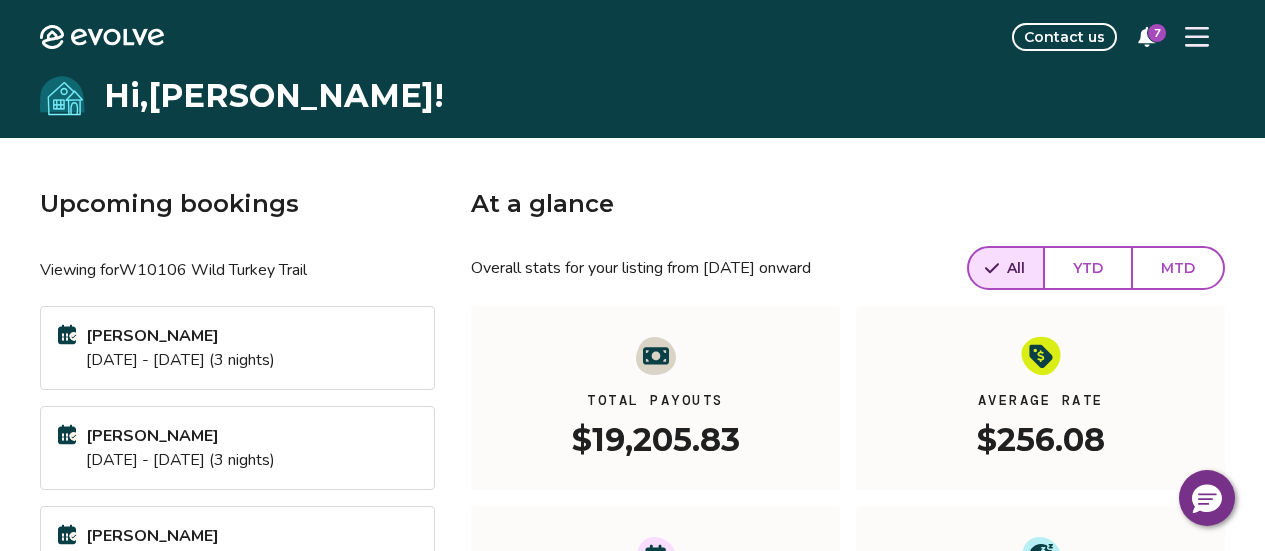 scroll, scrollTop: 0, scrollLeft: 0, axis: both 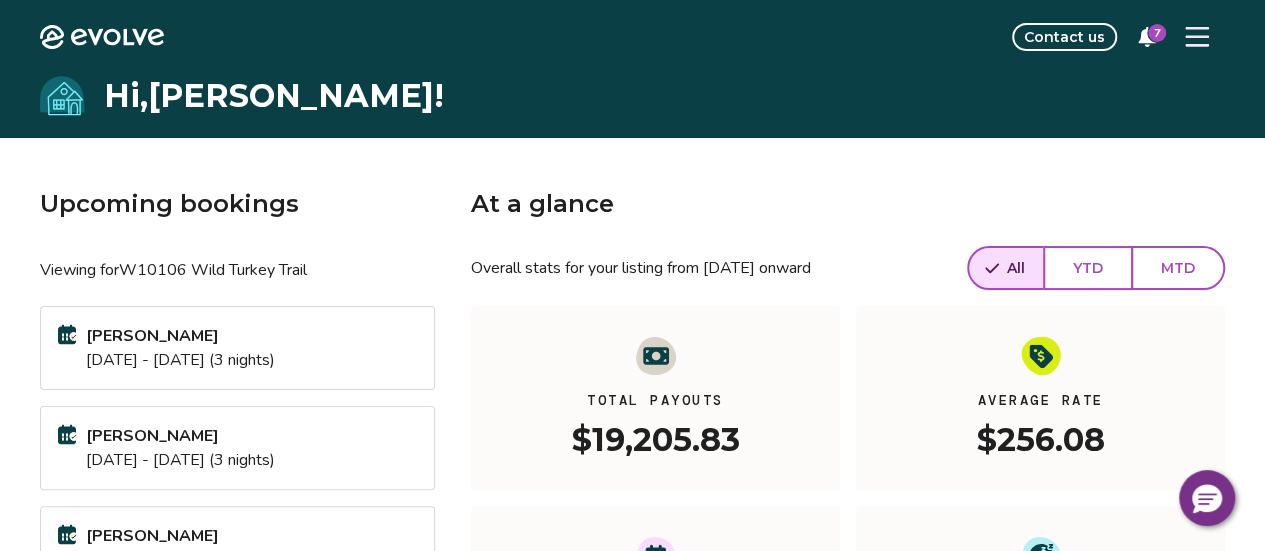 click 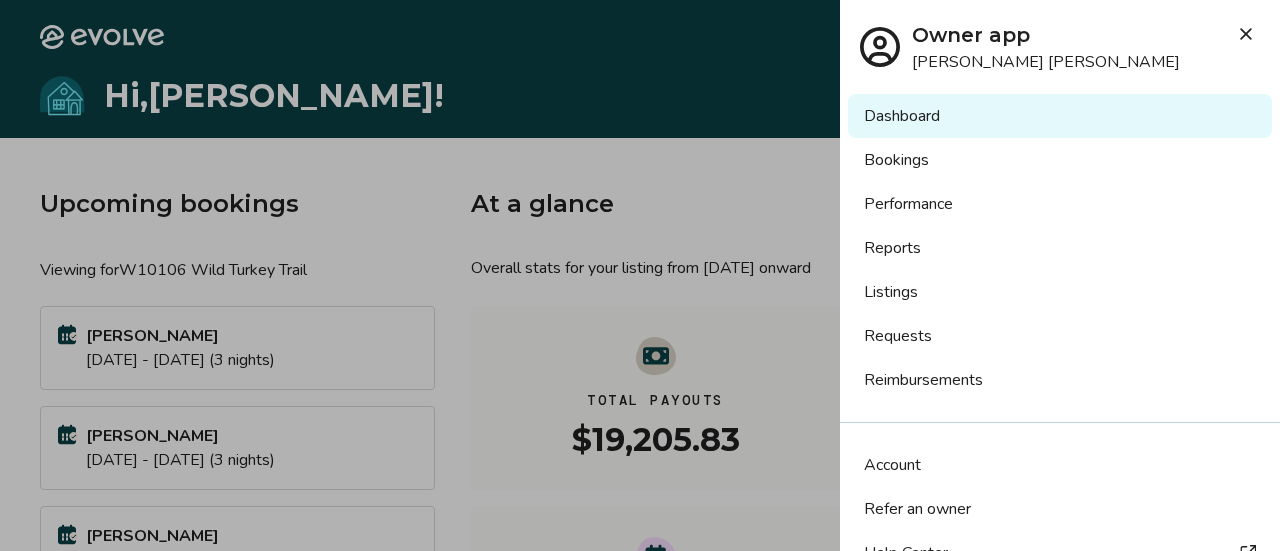 click on "Dashboard" at bounding box center [1060, 116] 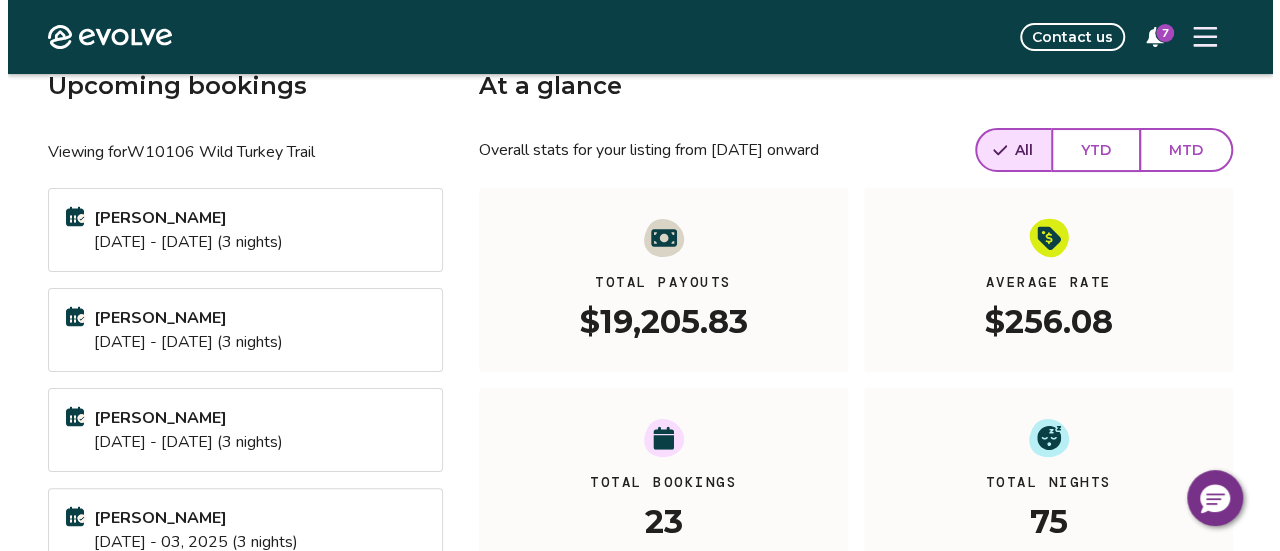 scroll, scrollTop: 0, scrollLeft: 0, axis: both 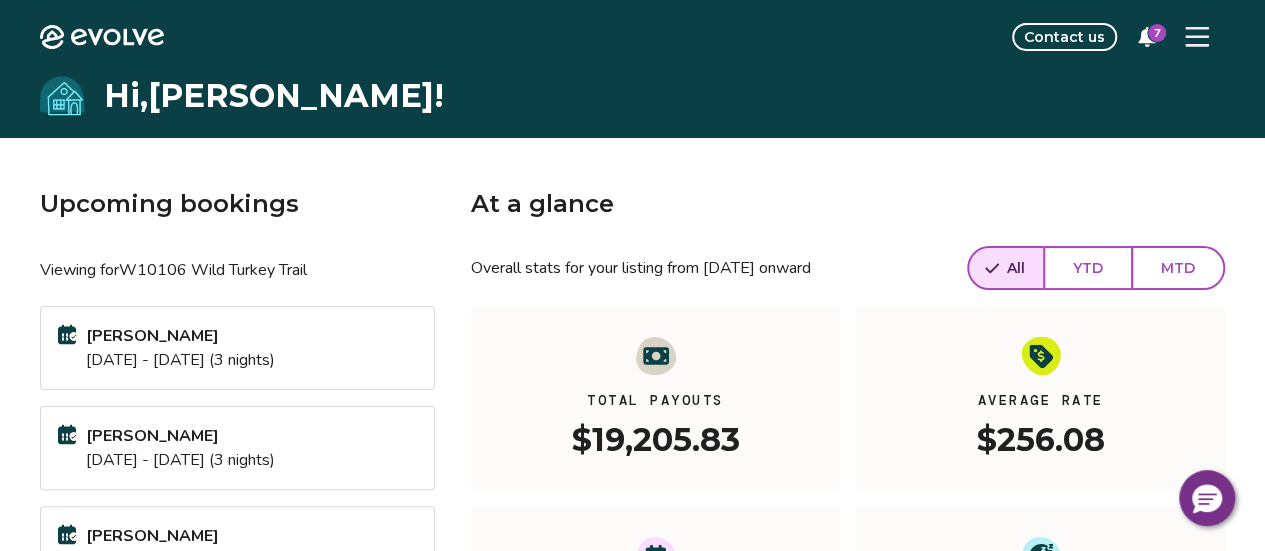 click 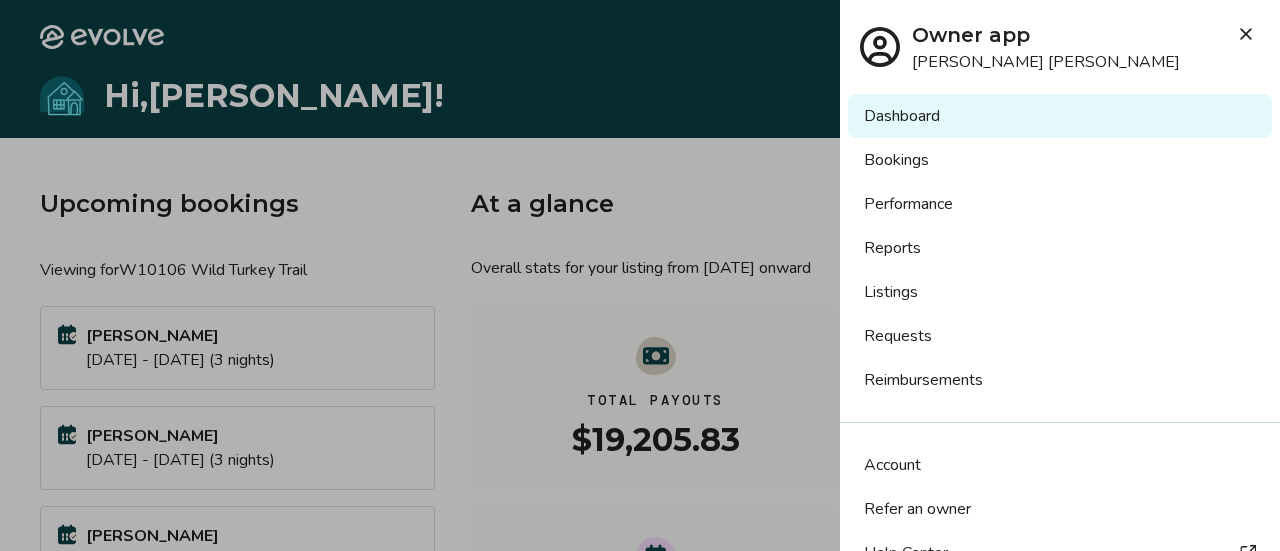 click on "Listings" at bounding box center [1060, 292] 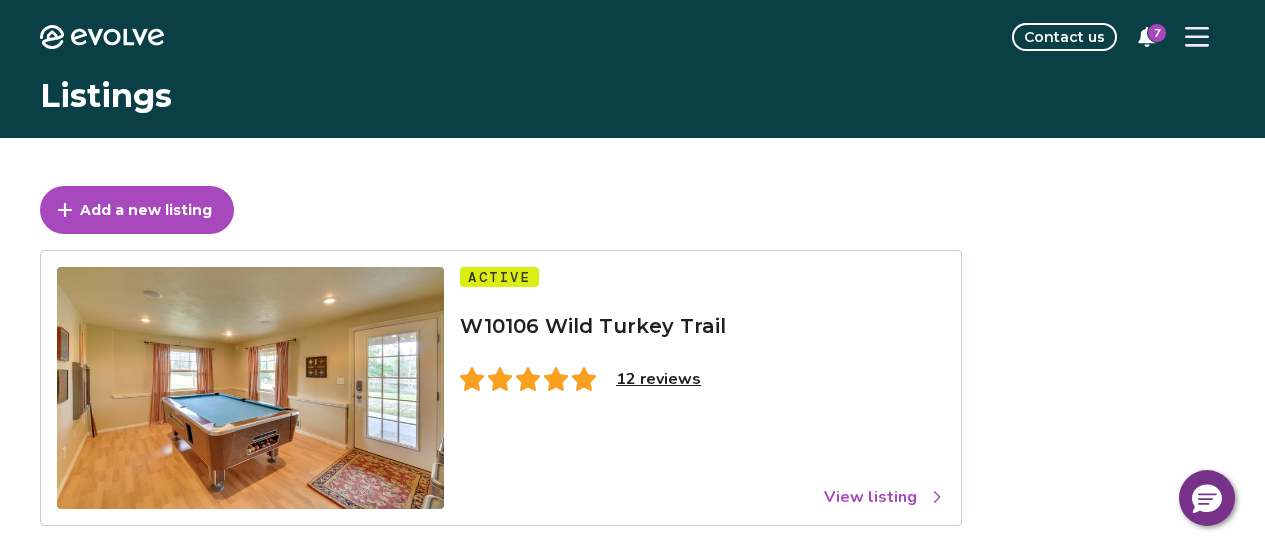 scroll, scrollTop: 0, scrollLeft: 0, axis: both 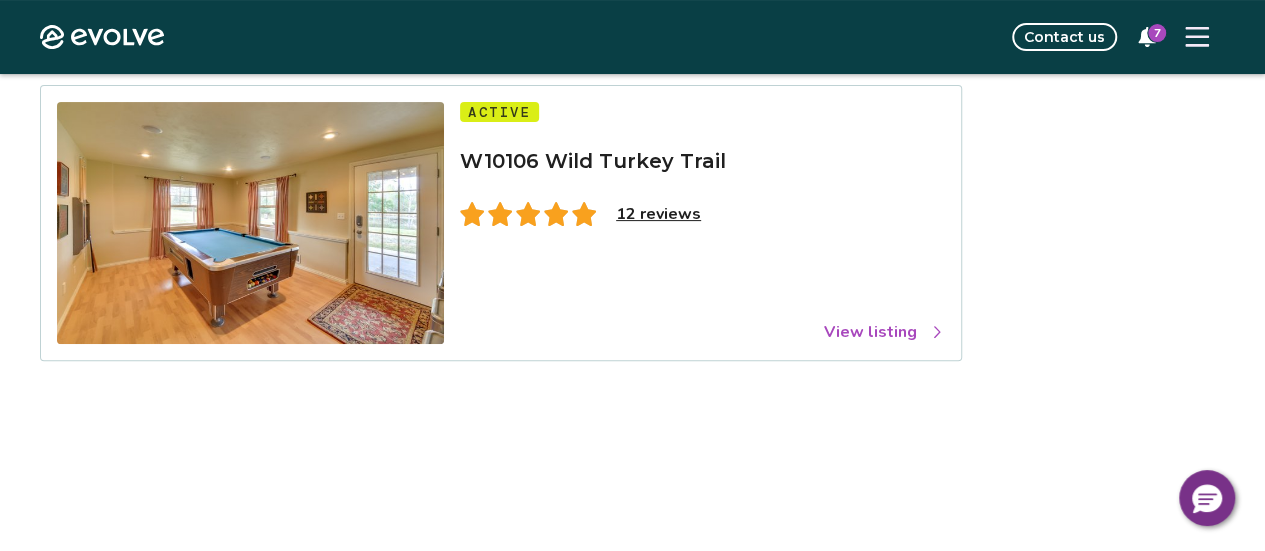 click on "View listing" at bounding box center (884, 332) 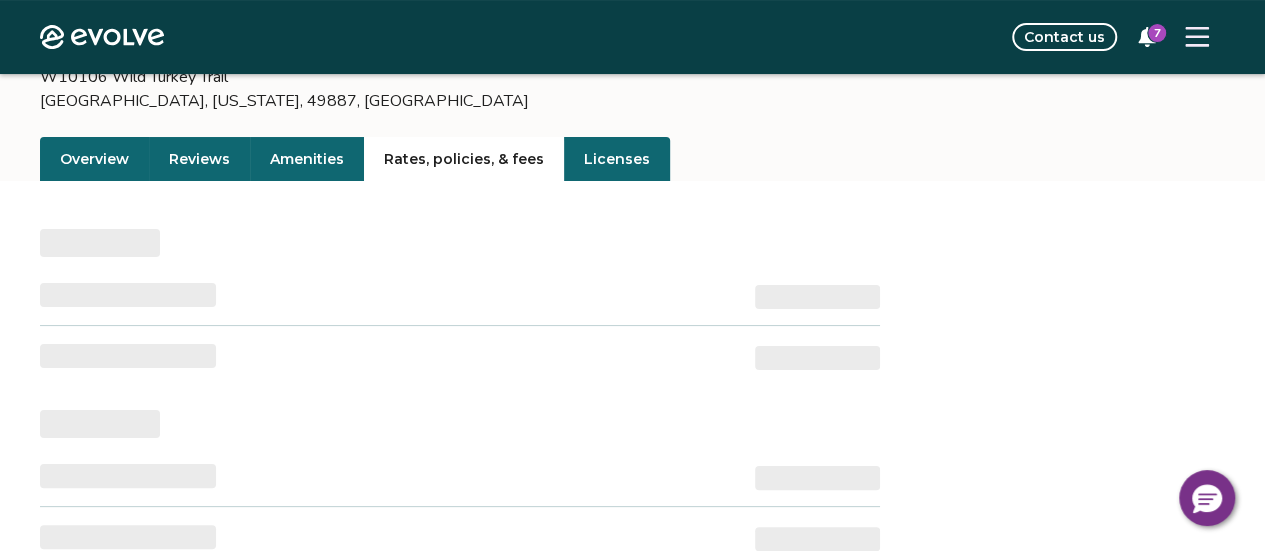 click on "Rates, policies, & fees" at bounding box center (464, 159) 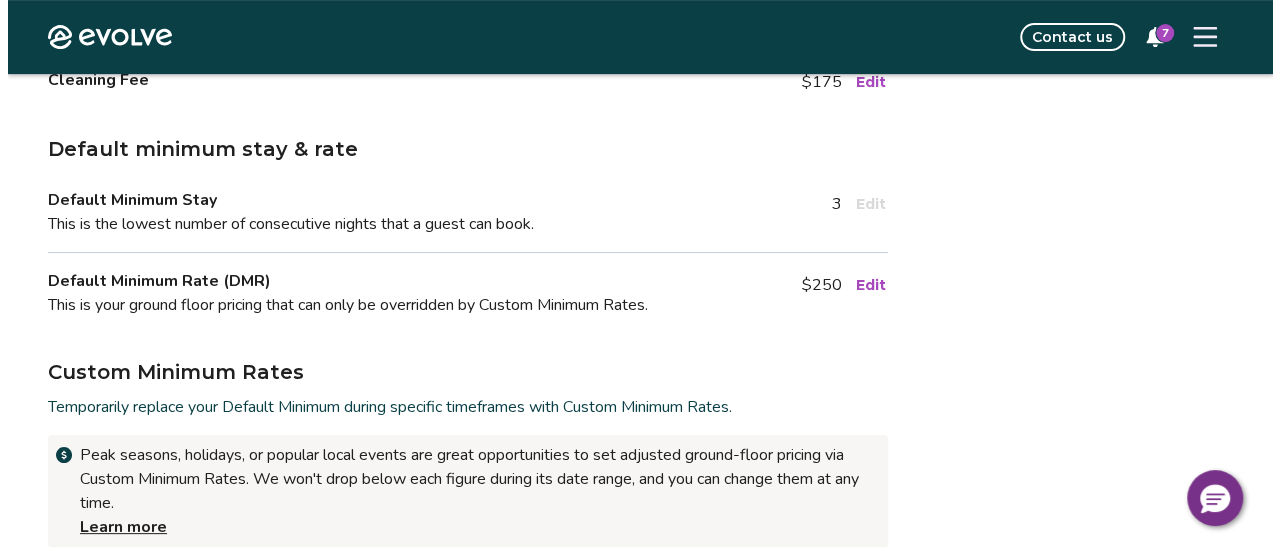 scroll, scrollTop: 389, scrollLeft: 0, axis: vertical 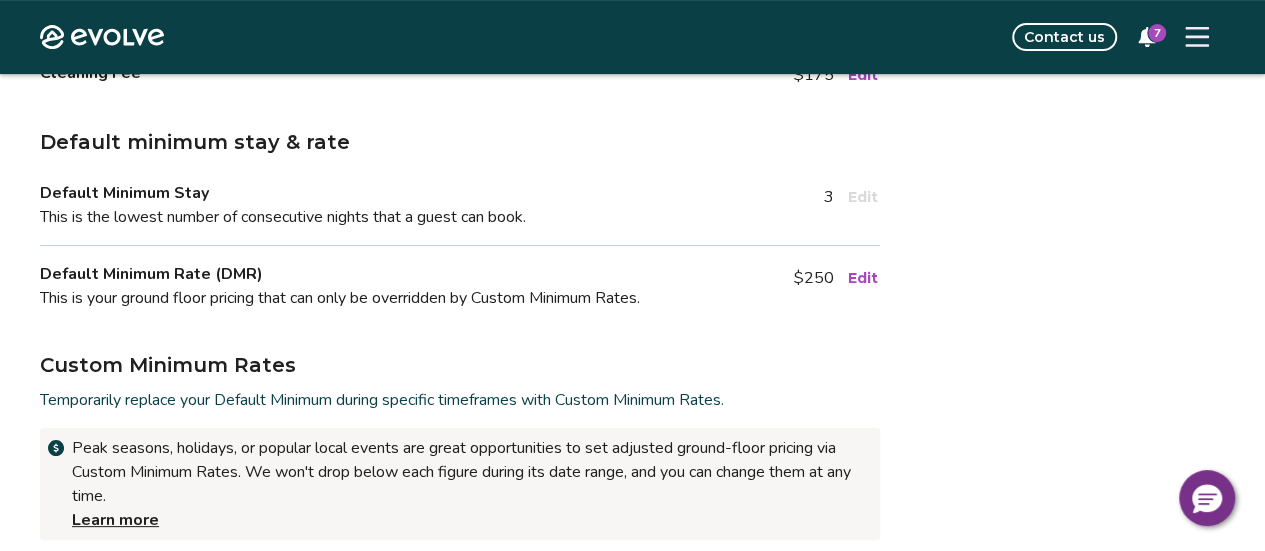 click on "Edit" at bounding box center [863, 278] 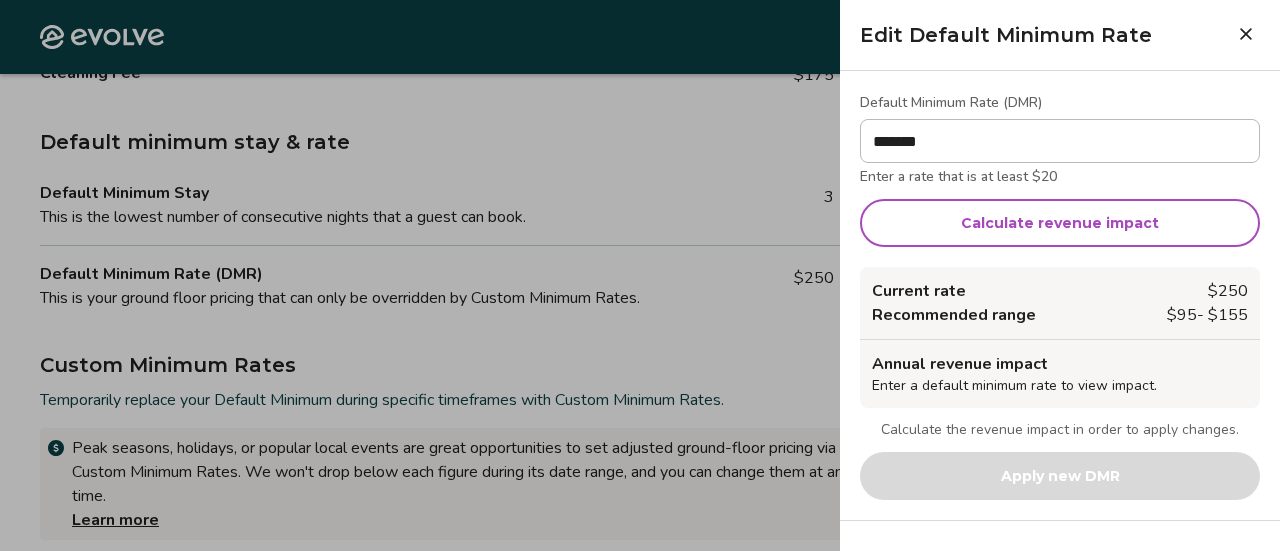 drag, startPoint x: 948, startPoint y: 137, endPoint x: 850, endPoint y: 147, distance: 98.50888 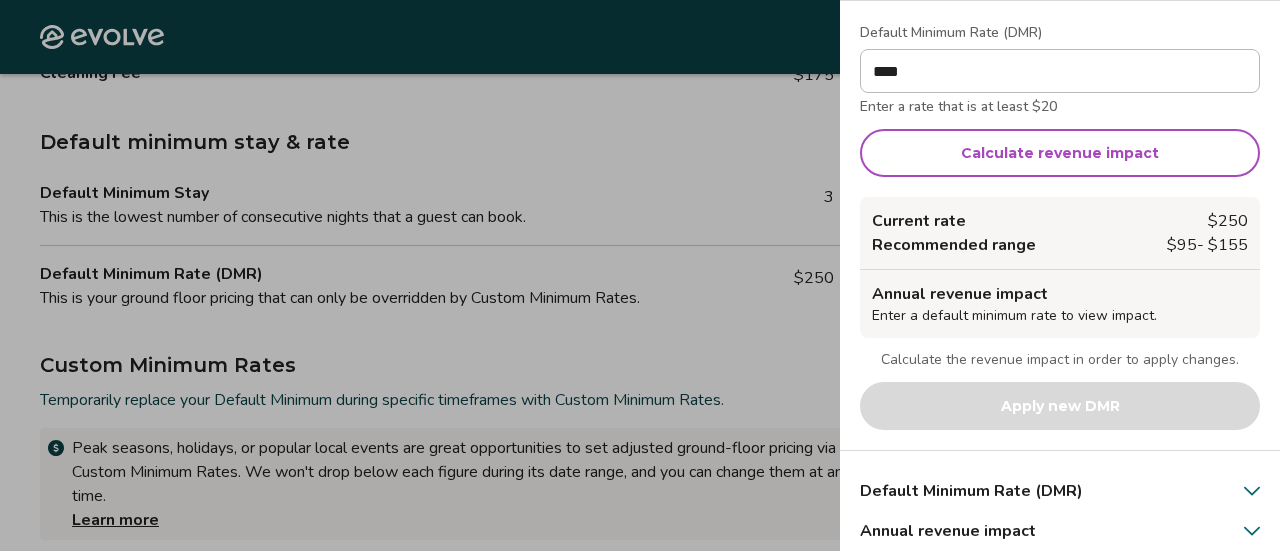 scroll, scrollTop: 88, scrollLeft: 0, axis: vertical 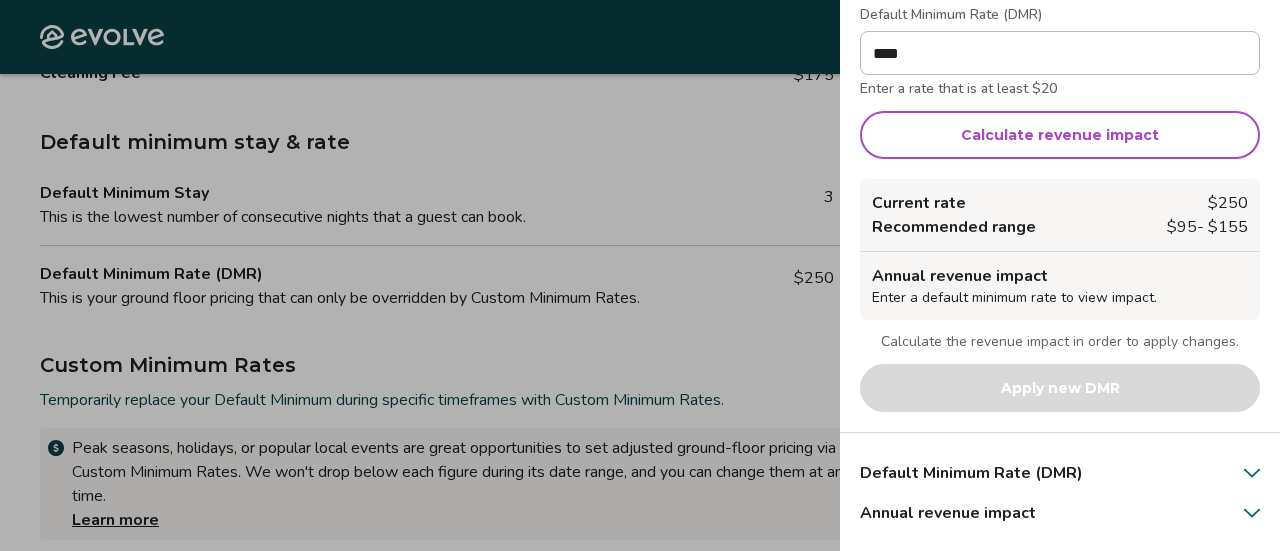 click on "Current rate $ 250 Recommended range $ 95  - $ 155 Annual revenue impact Enter a default minimum rate to view impact. Calculate the revenue impact in order to apply changes. Apply new DMR" at bounding box center [1060, 295] 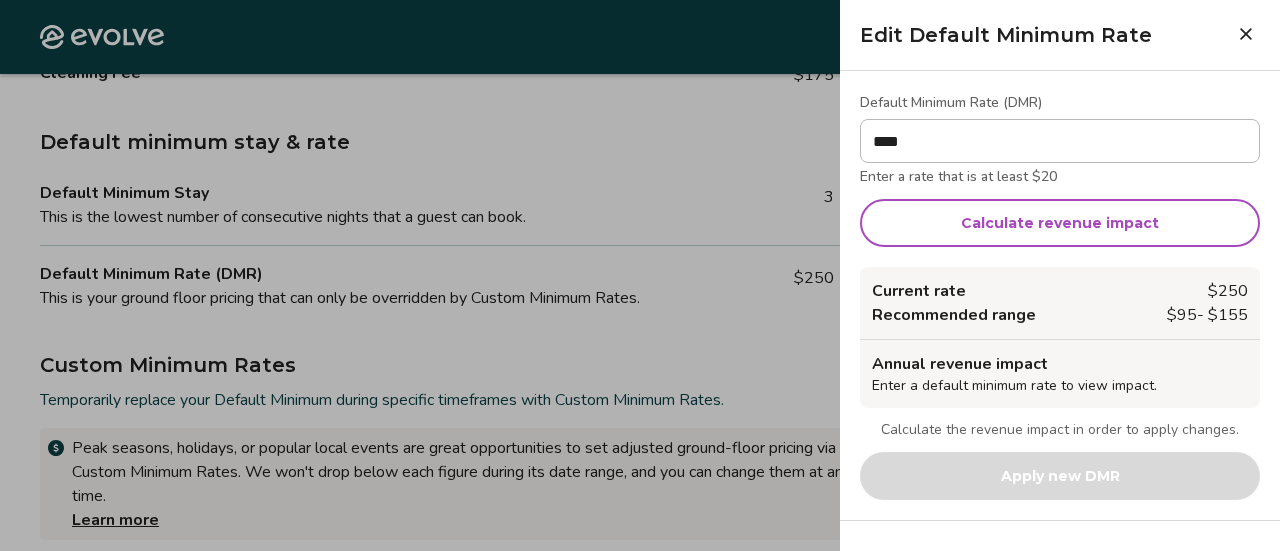 click 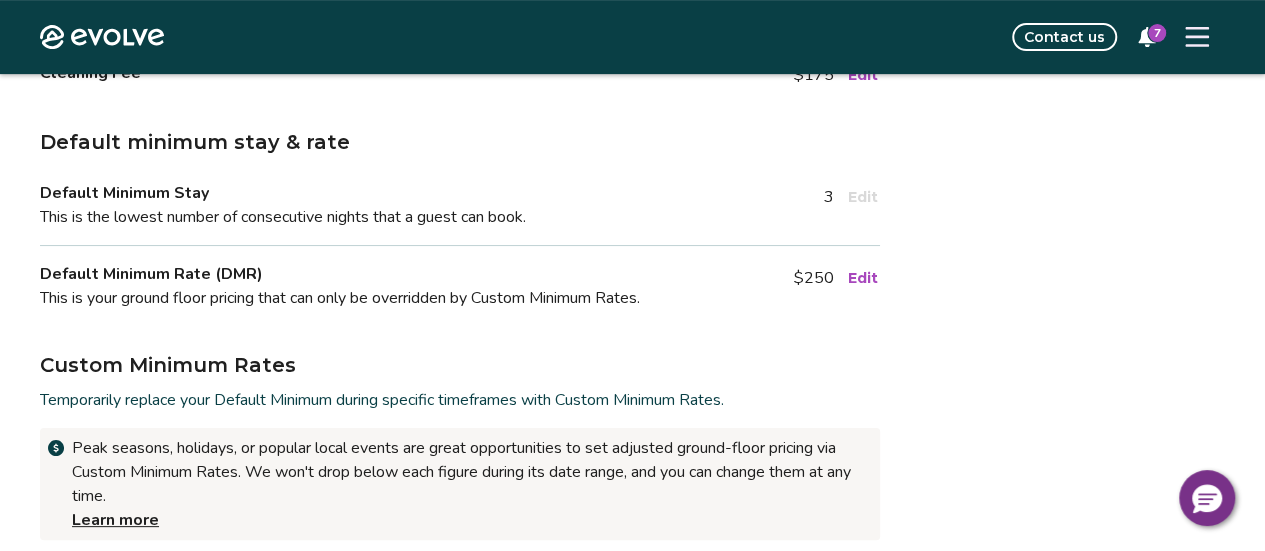 click on "Edit" at bounding box center [863, 278] 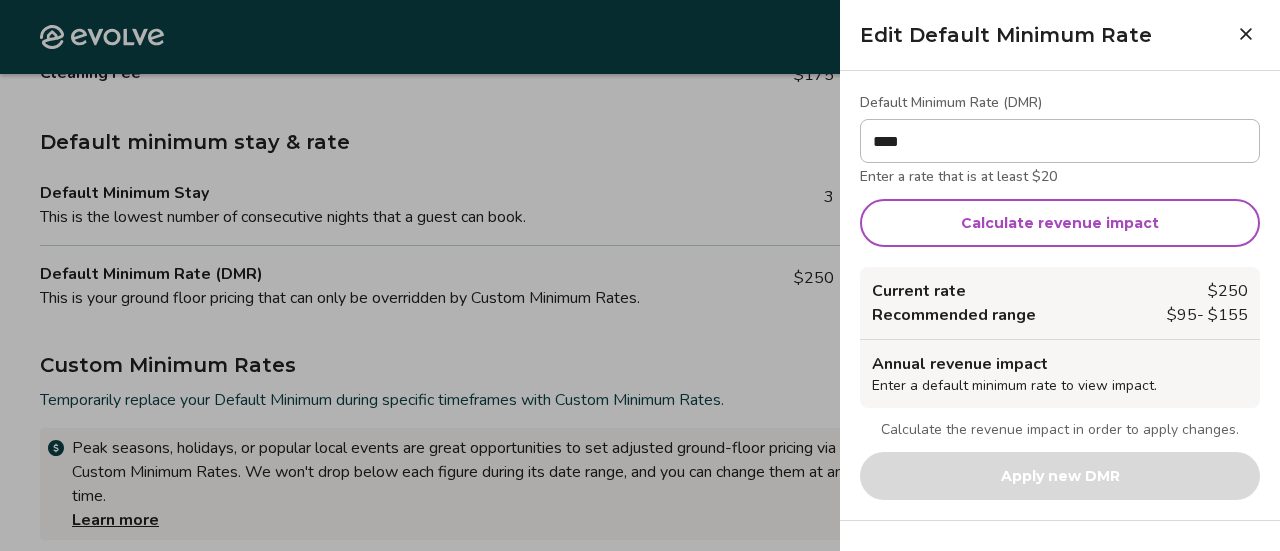 scroll, scrollTop: 0, scrollLeft: 0, axis: both 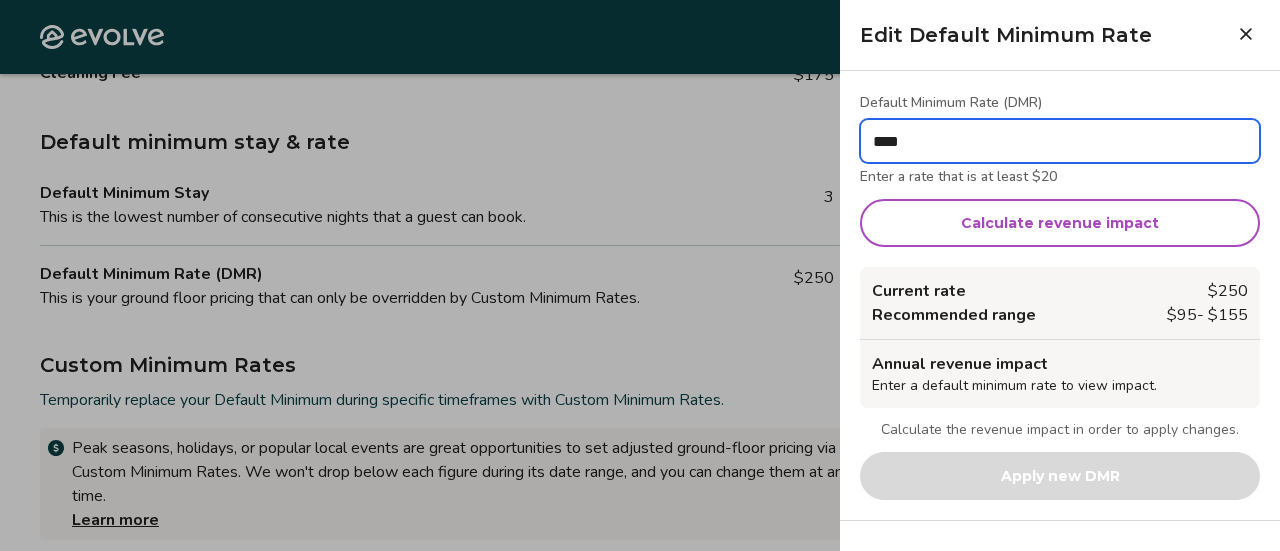 click on "****" at bounding box center [1060, 141] 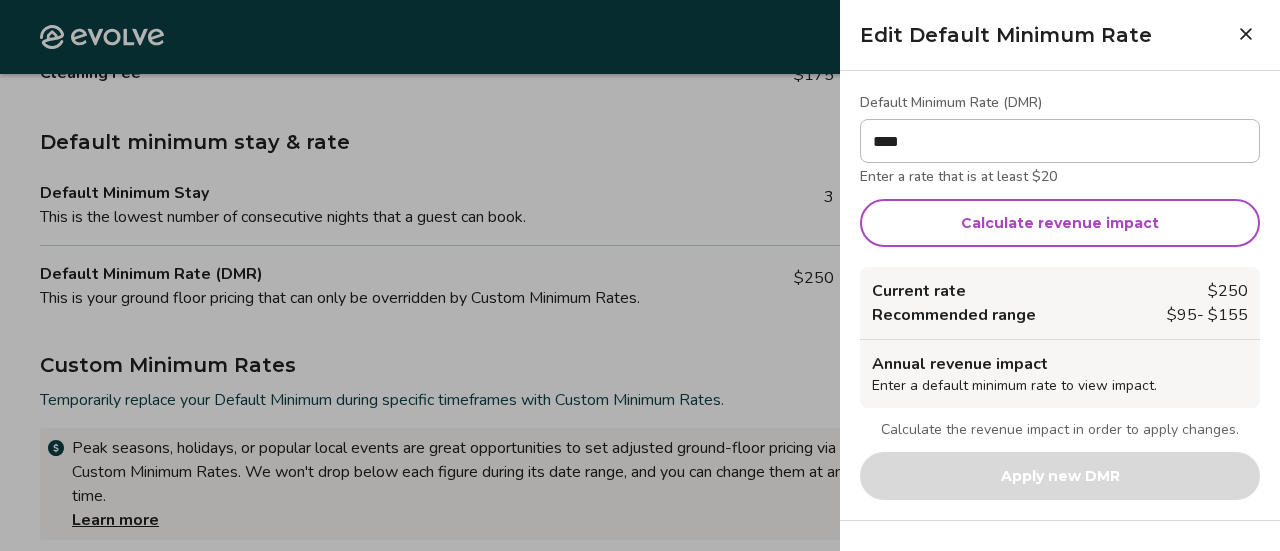 click on "Calculate revenue impact" at bounding box center [1060, 223] 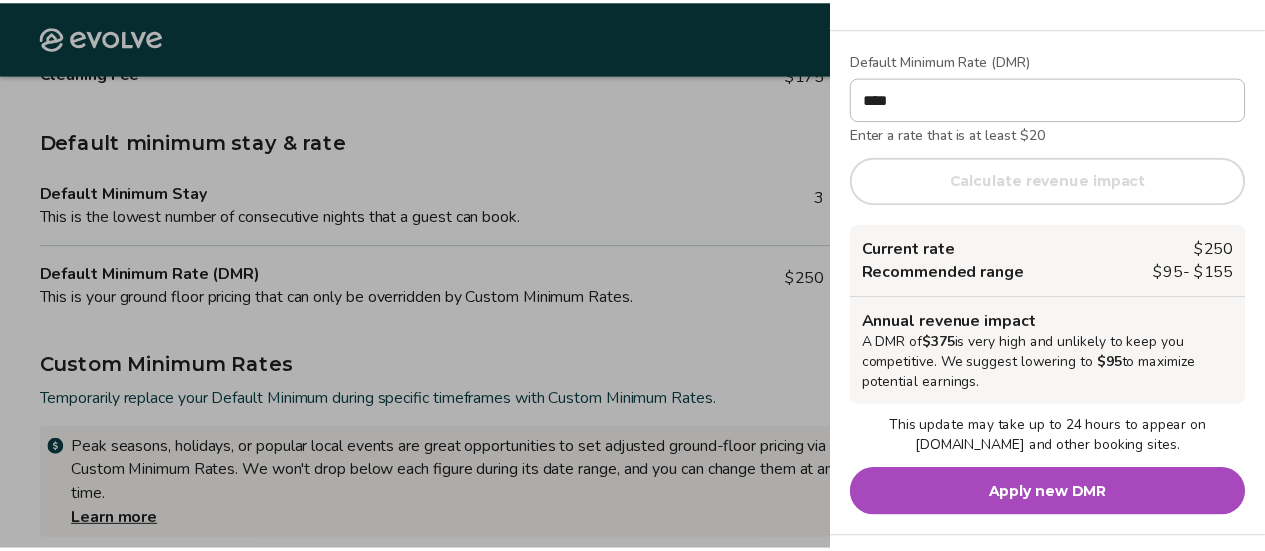scroll, scrollTop: 61, scrollLeft: 0, axis: vertical 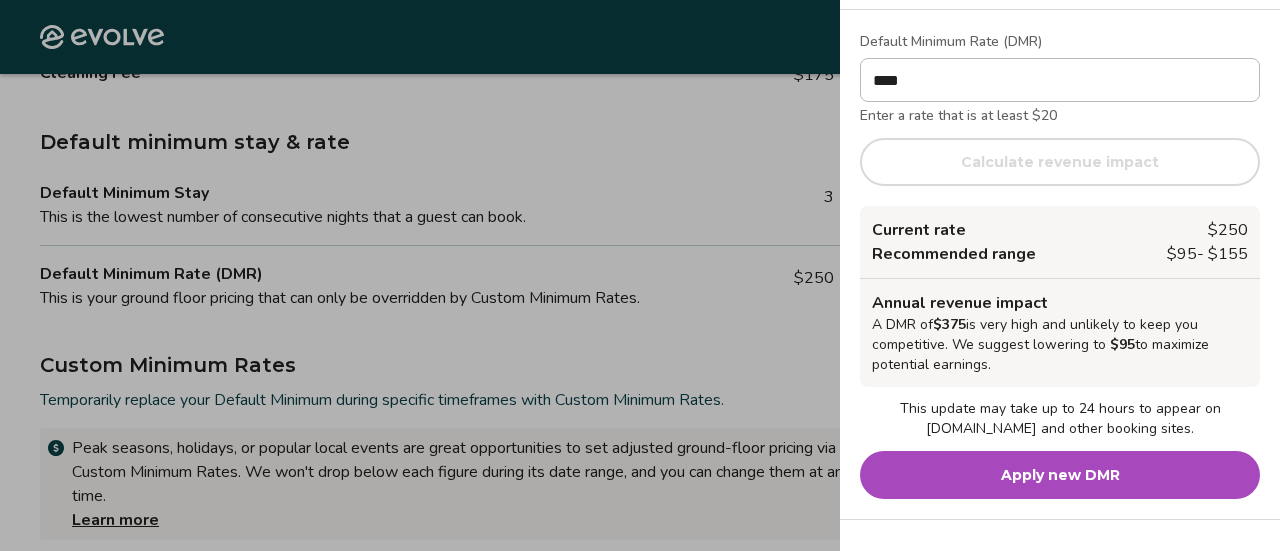 click on "Apply new DMR" at bounding box center [1060, 475] 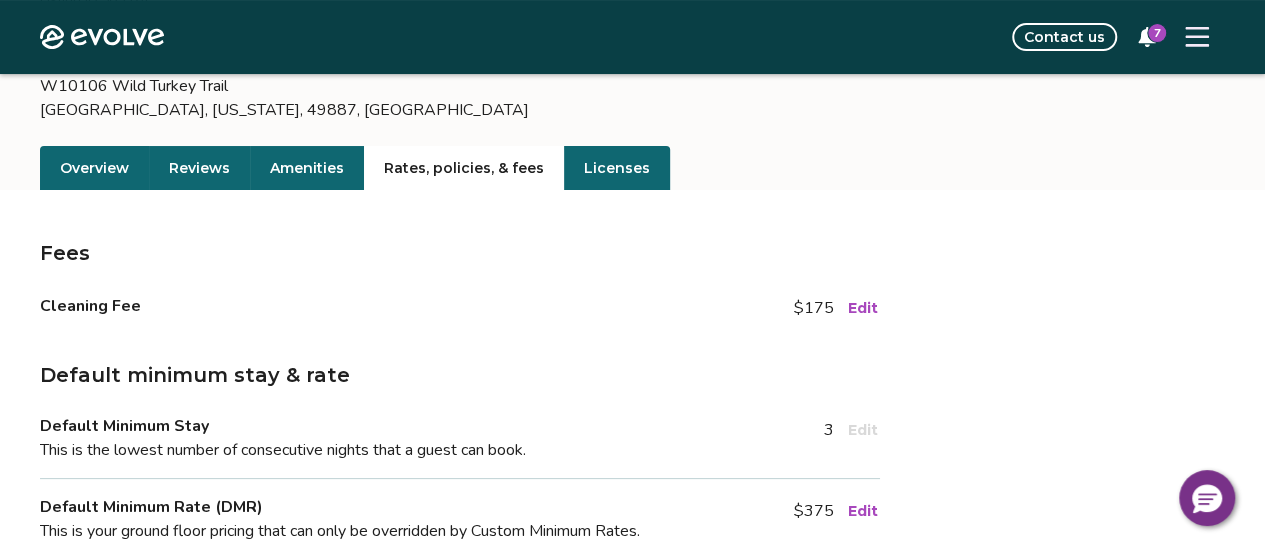 scroll, scrollTop: 147, scrollLeft: 0, axis: vertical 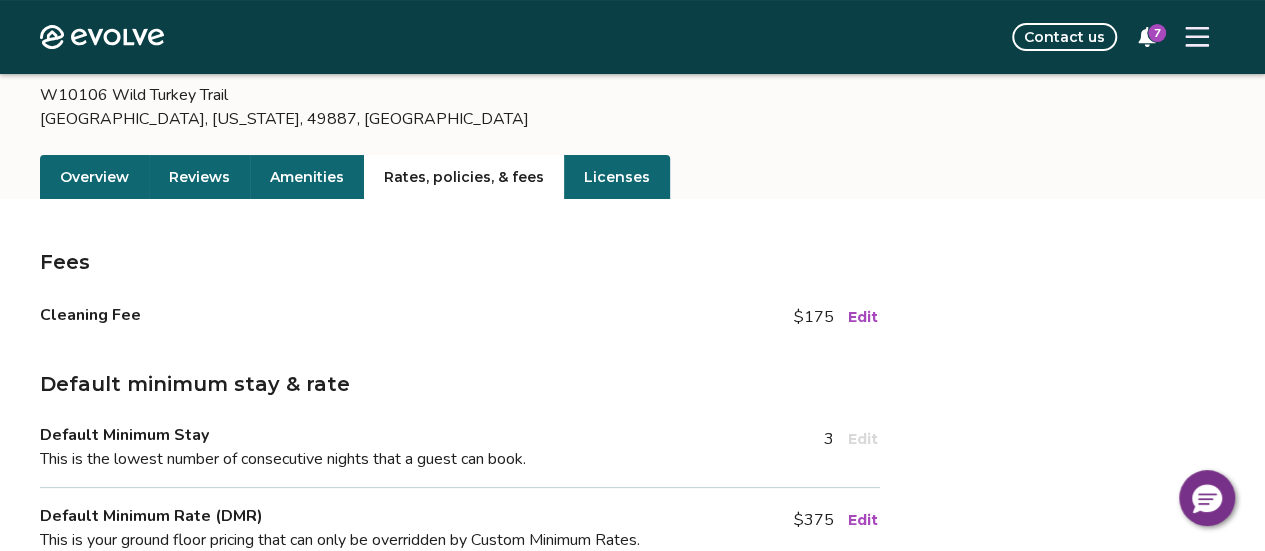 click on "Overview" at bounding box center [94, 177] 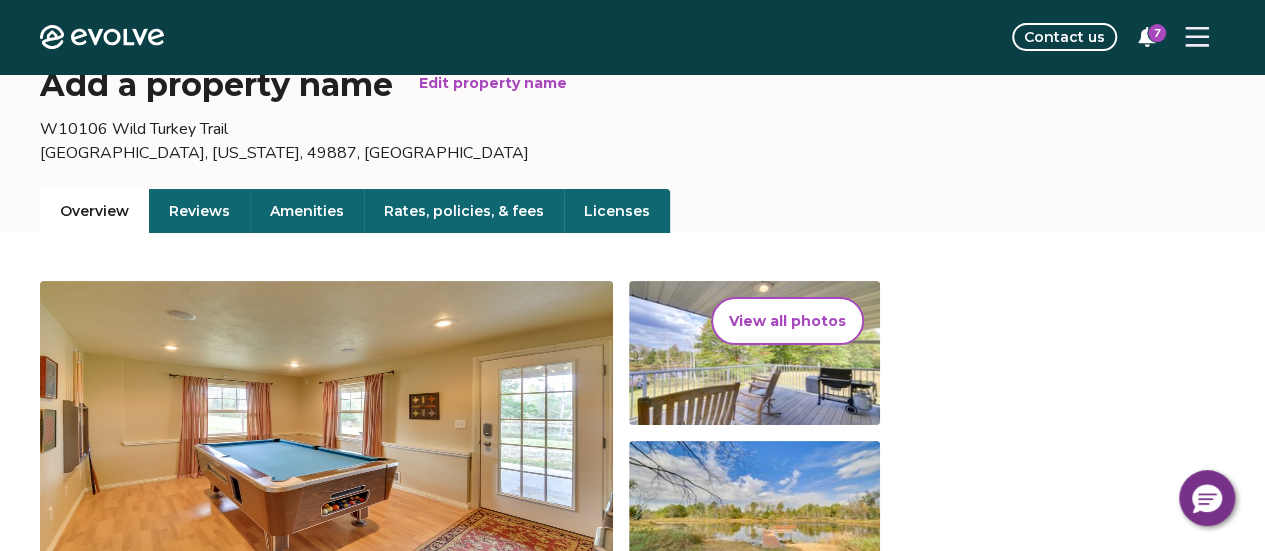 scroll, scrollTop: 0, scrollLeft: 0, axis: both 